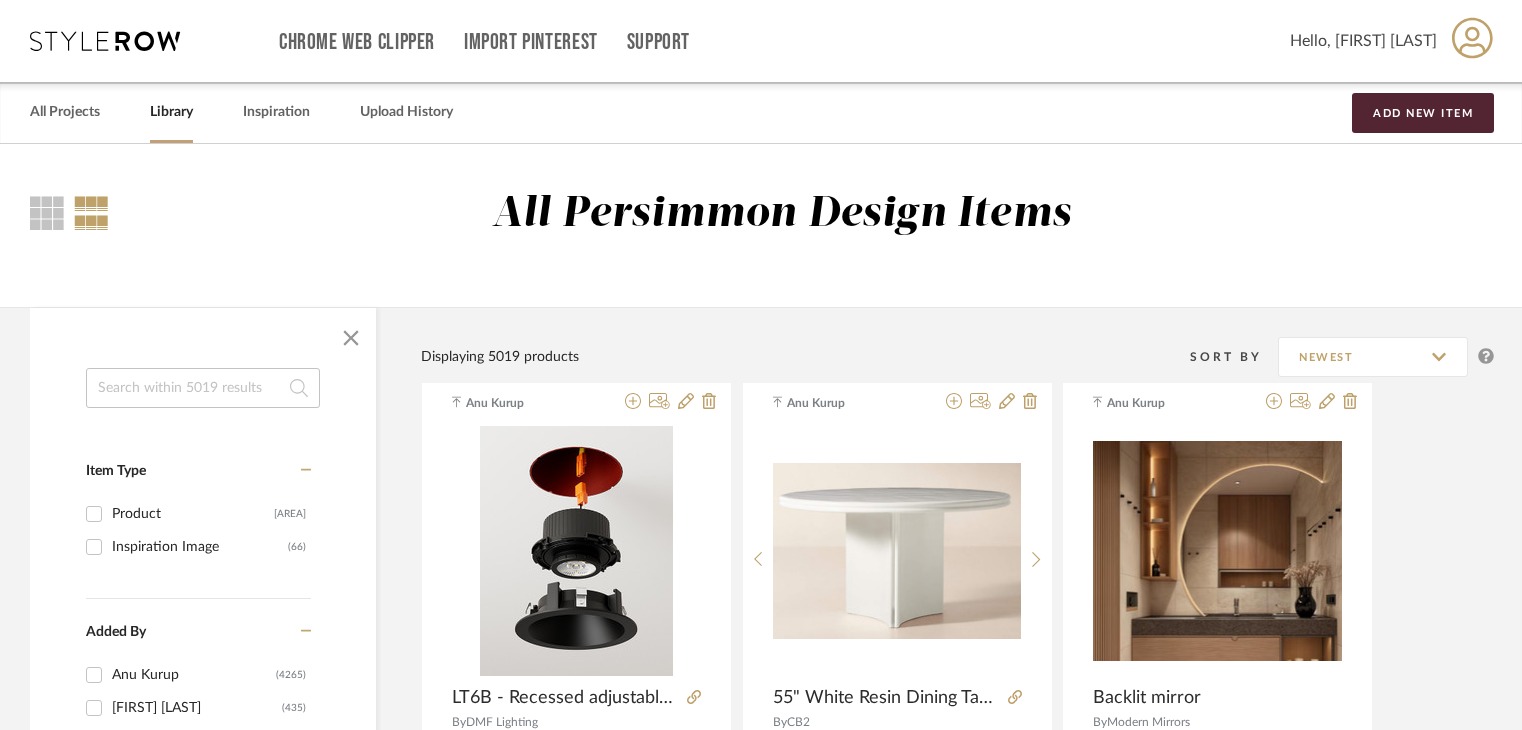 scroll, scrollTop: 100, scrollLeft: 0, axis: vertical 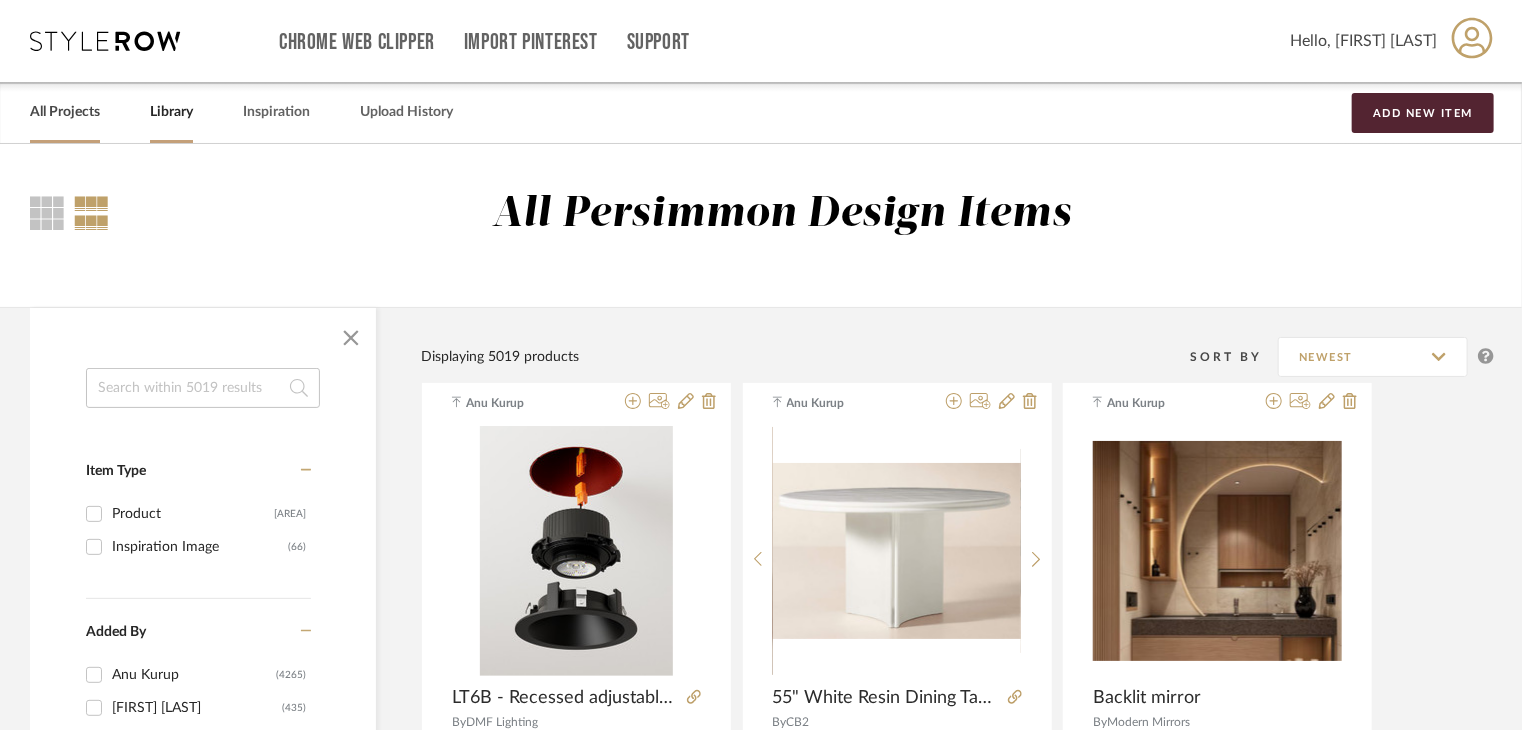 click on "All Projects" at bounding box center (65, 112) 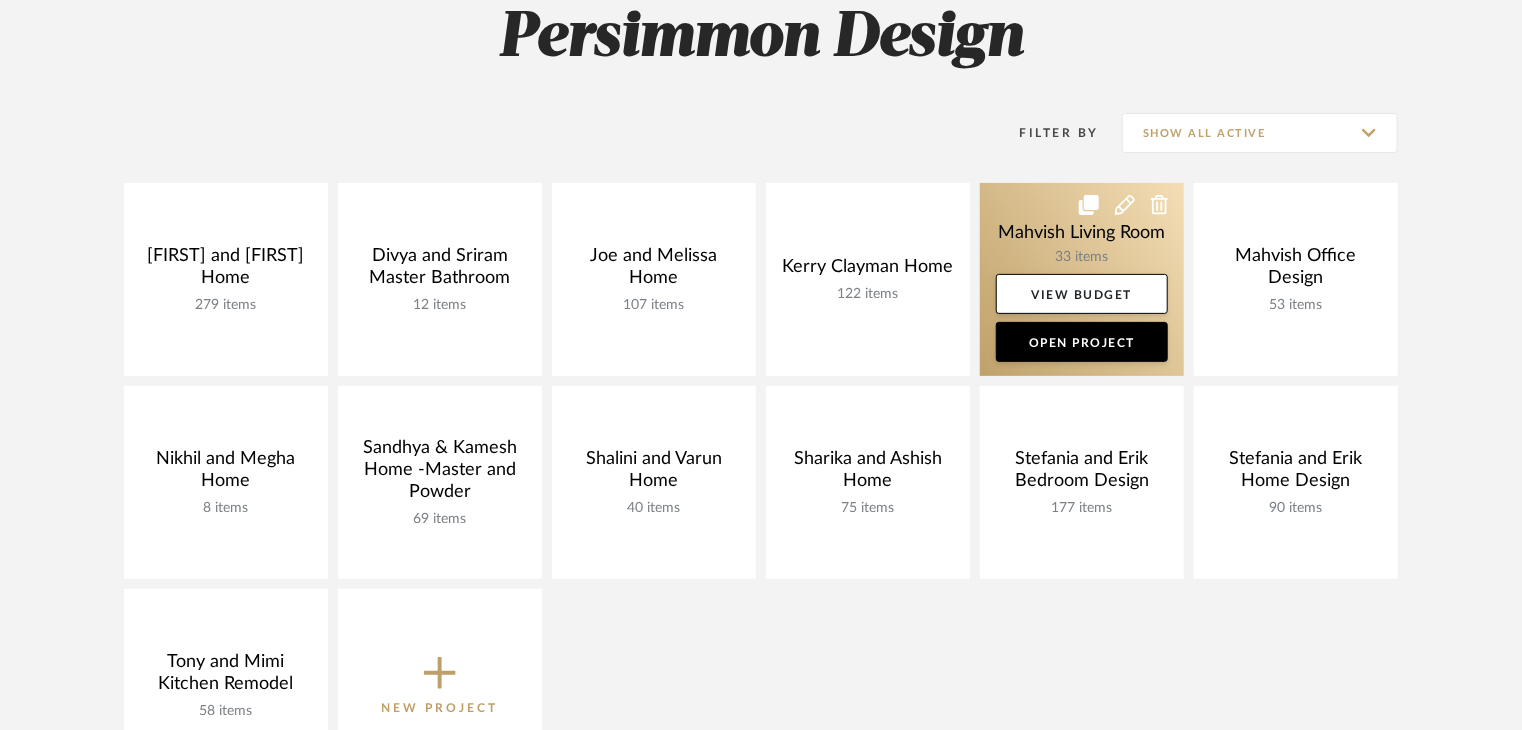 scroll, scrollTop: 200, scrollLeft: 0, axis: vertical 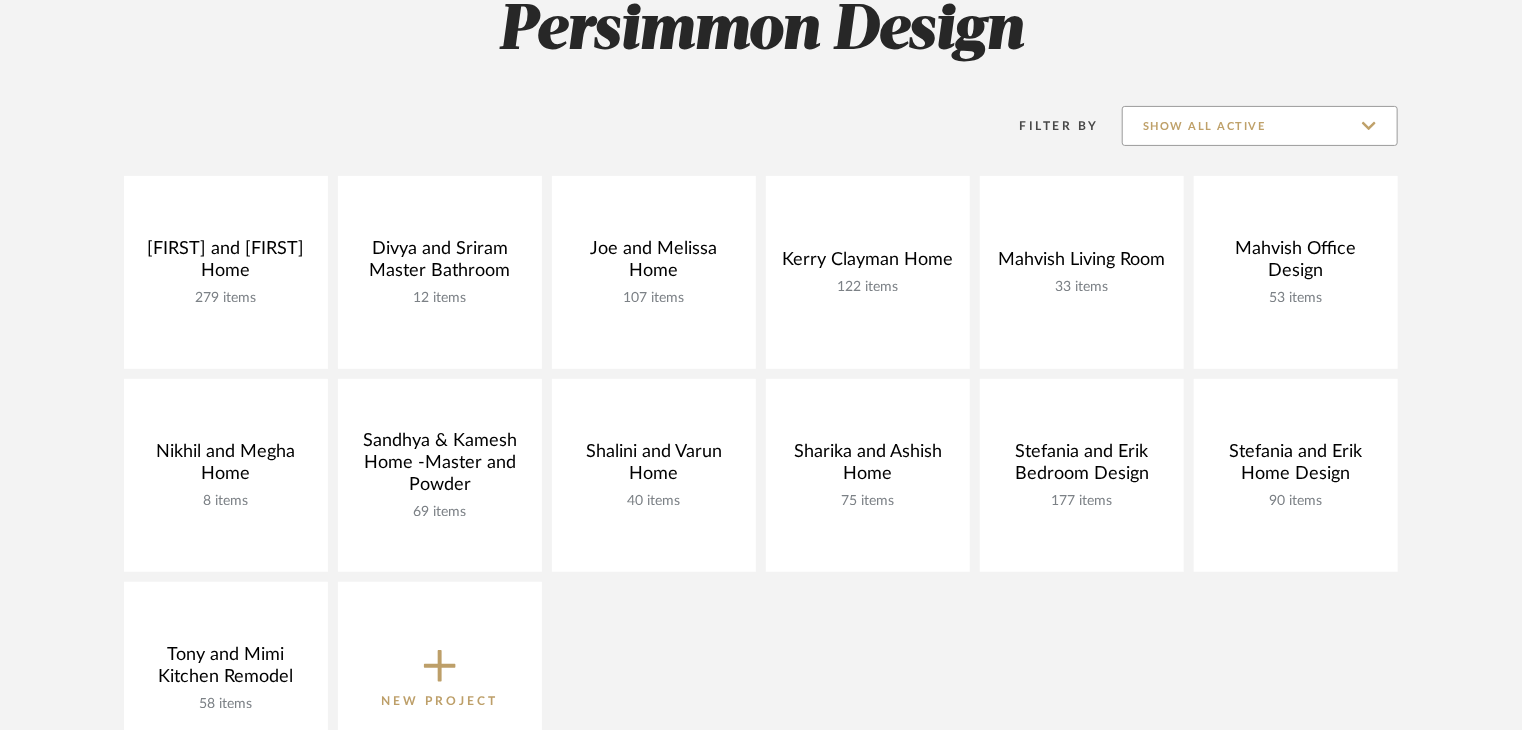 click on "Show All Active" 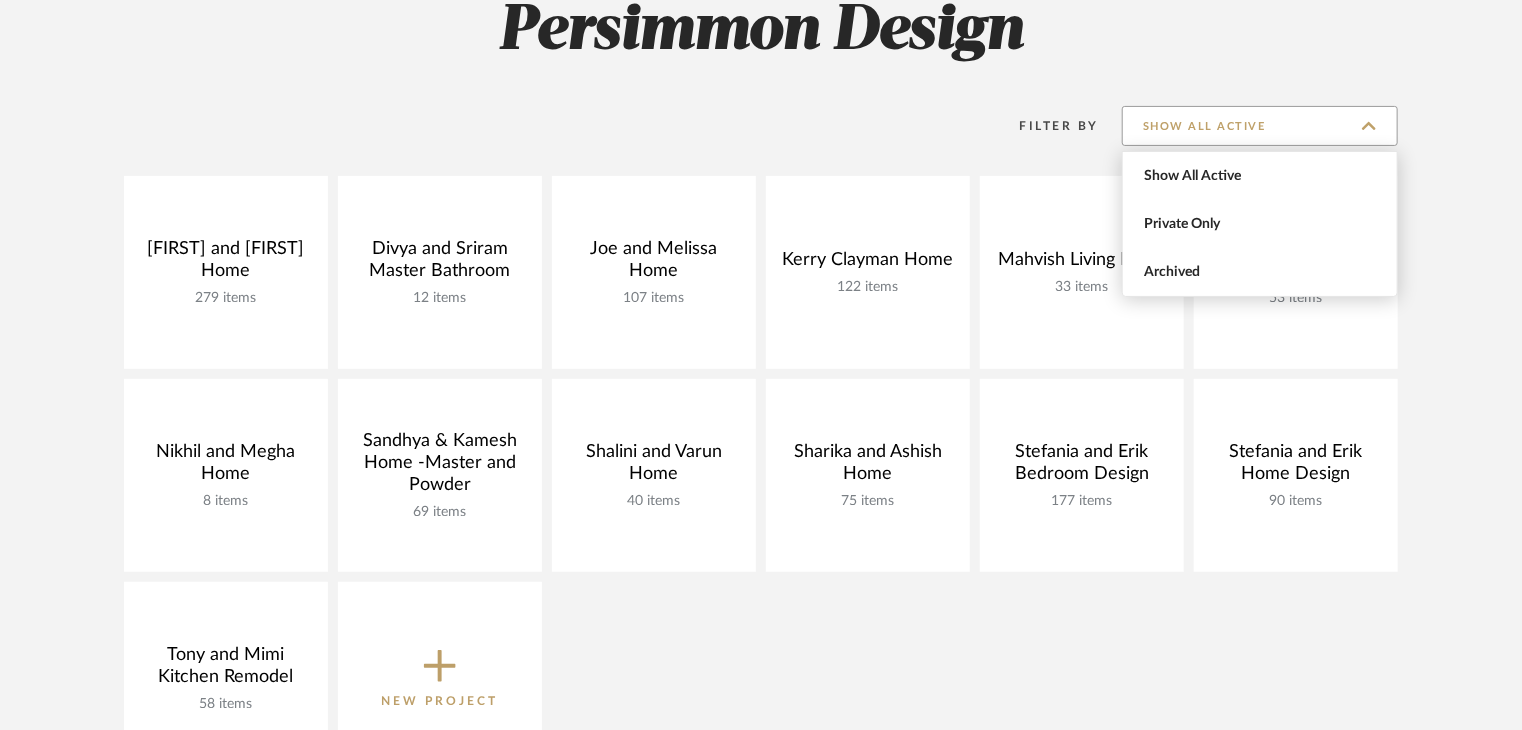 click on "Show All Active" 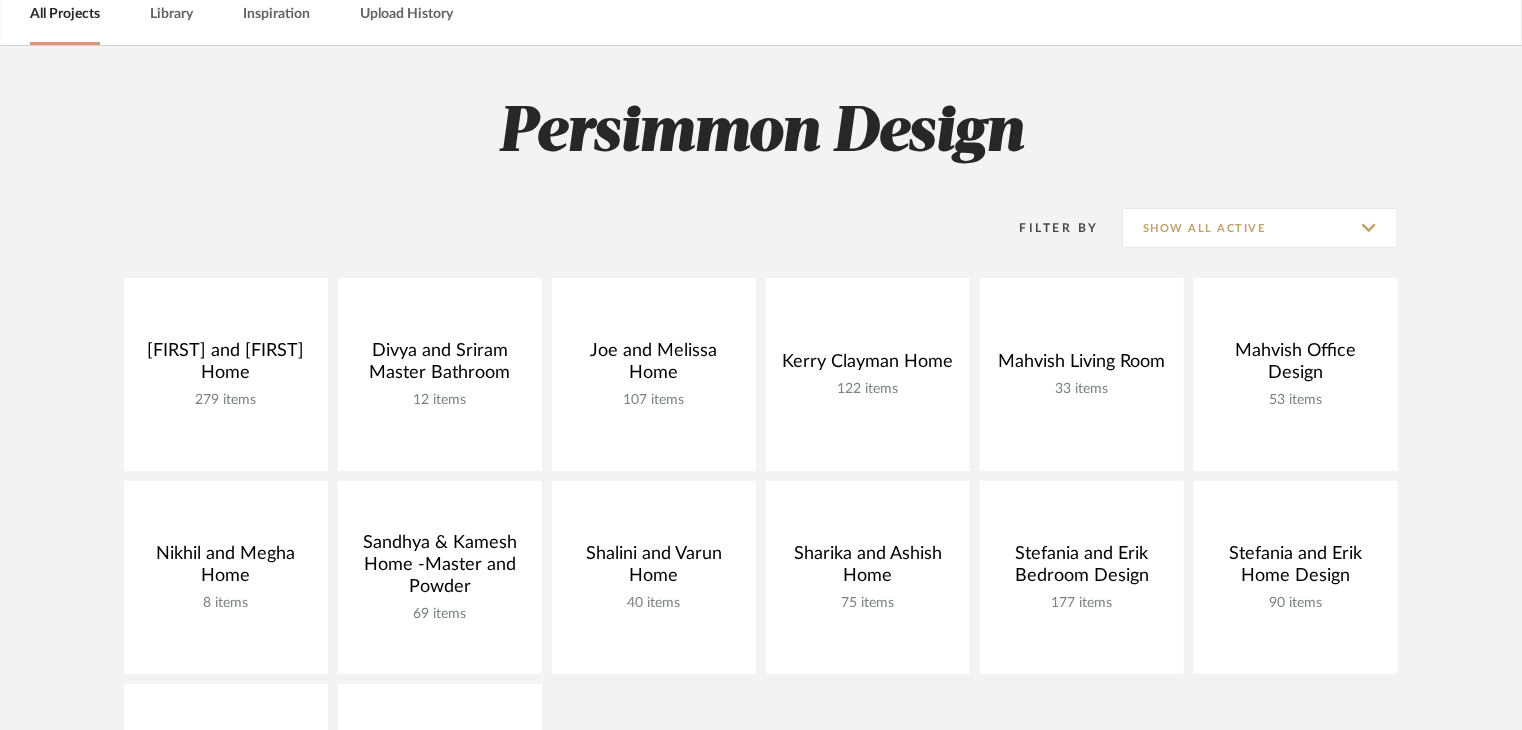 scroll, scrollTop: 0, scrollLeft: 0, axis: both 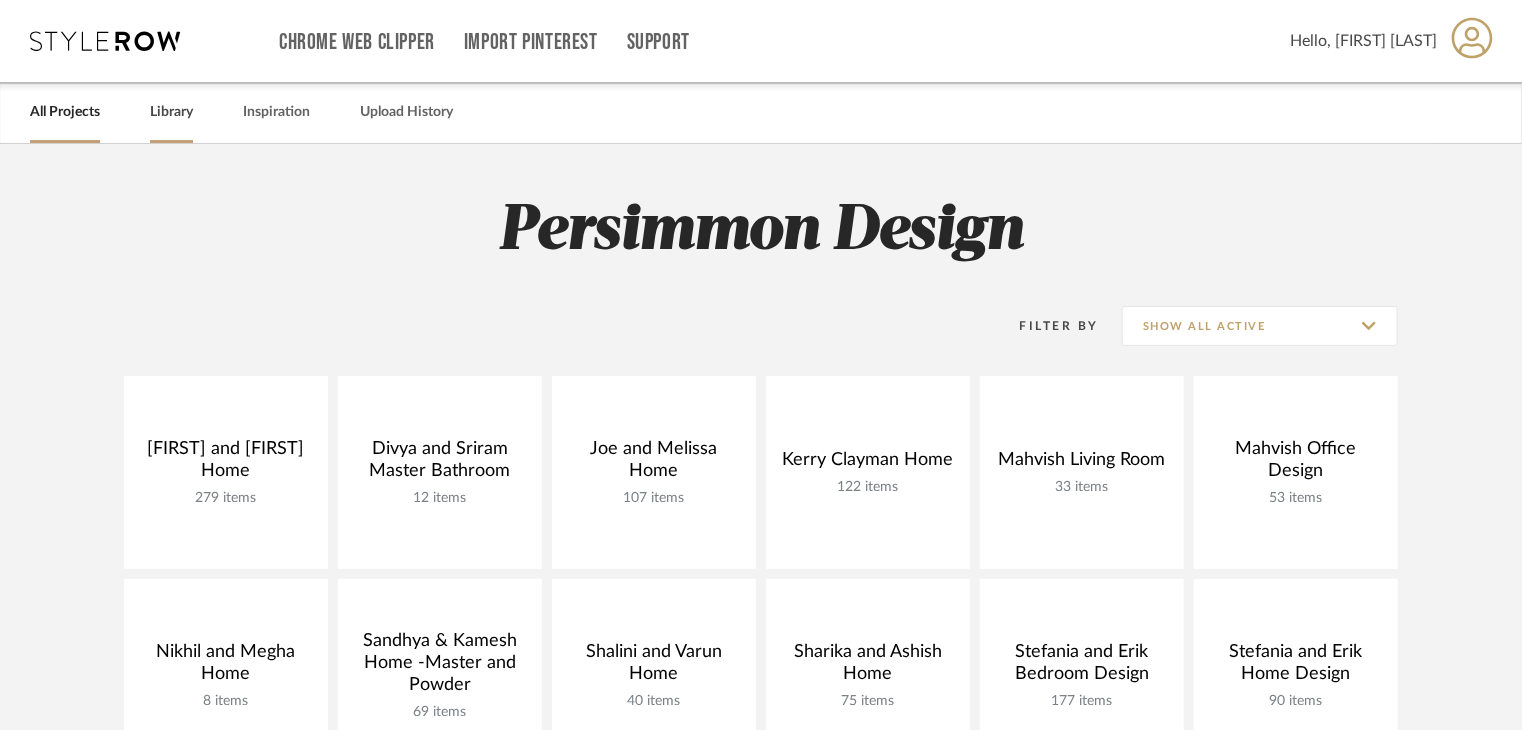 click on "Library" at bounding box center (171, 112) 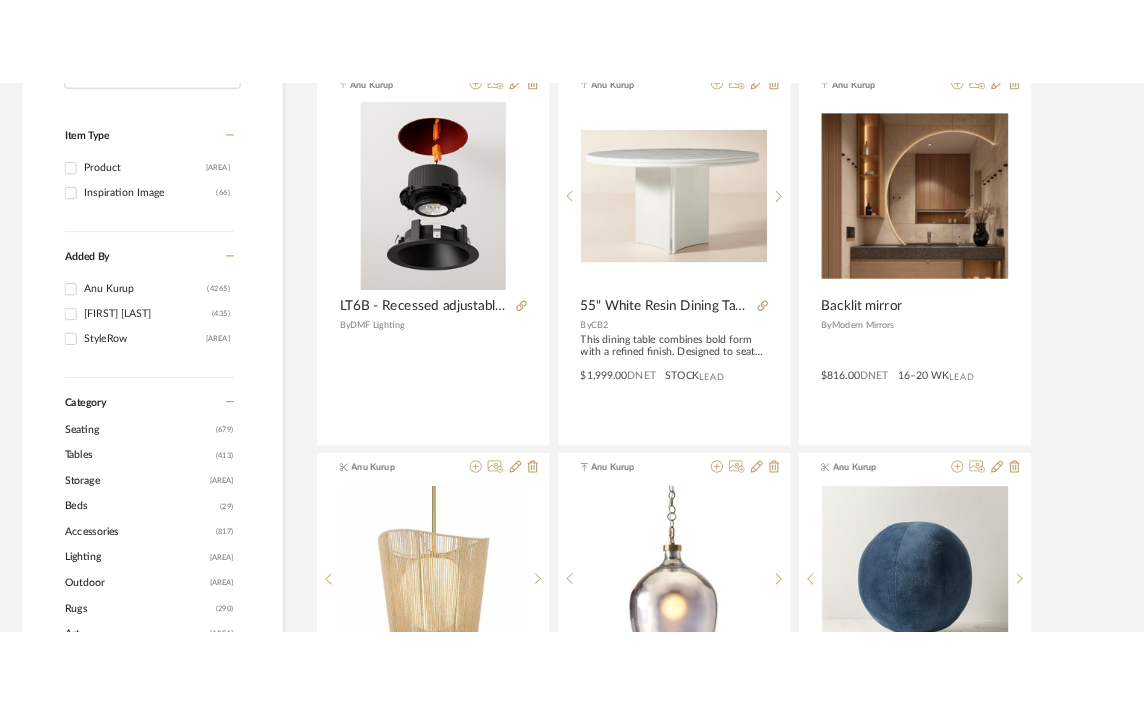 scroll, scrollTop: 0, scrollLeft: 0, axis: both 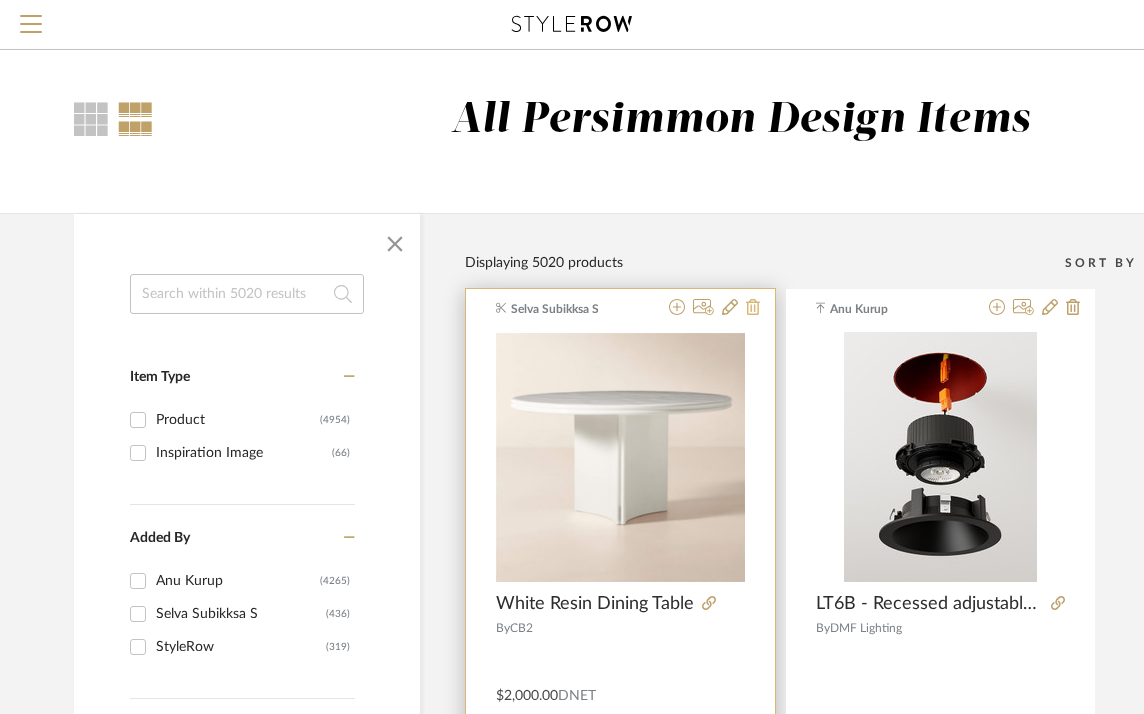 click 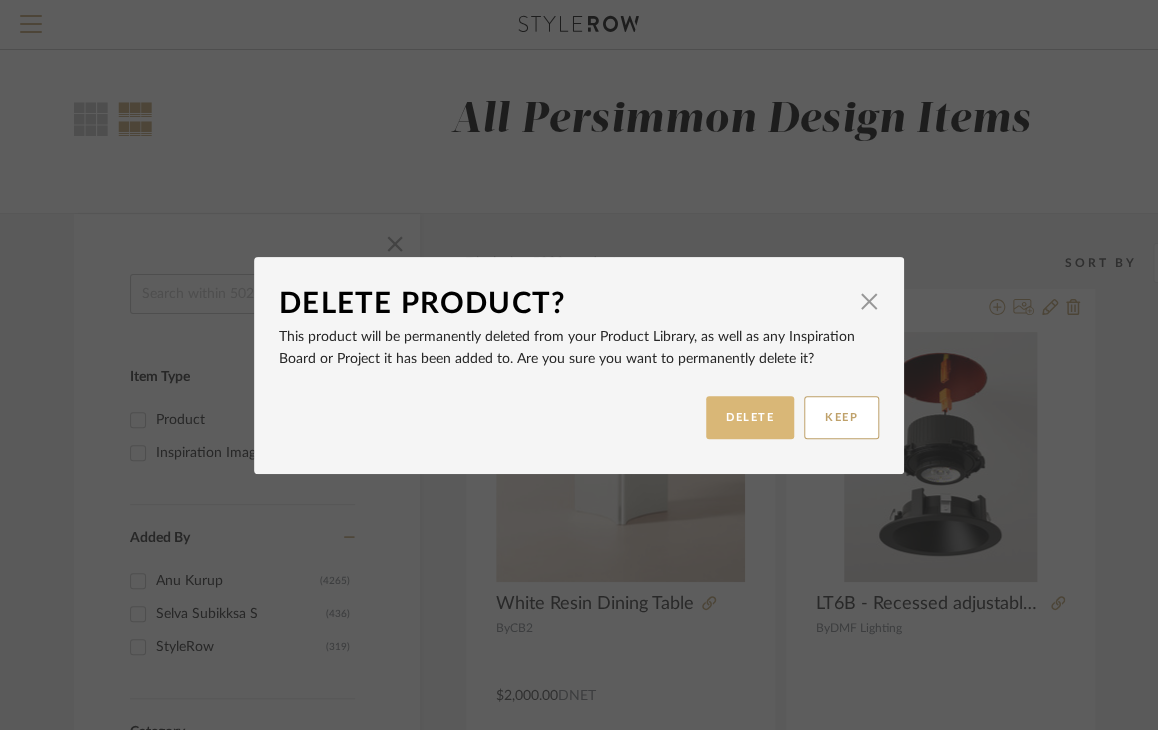 click on "DELETE" at bounding box center (750, 417) 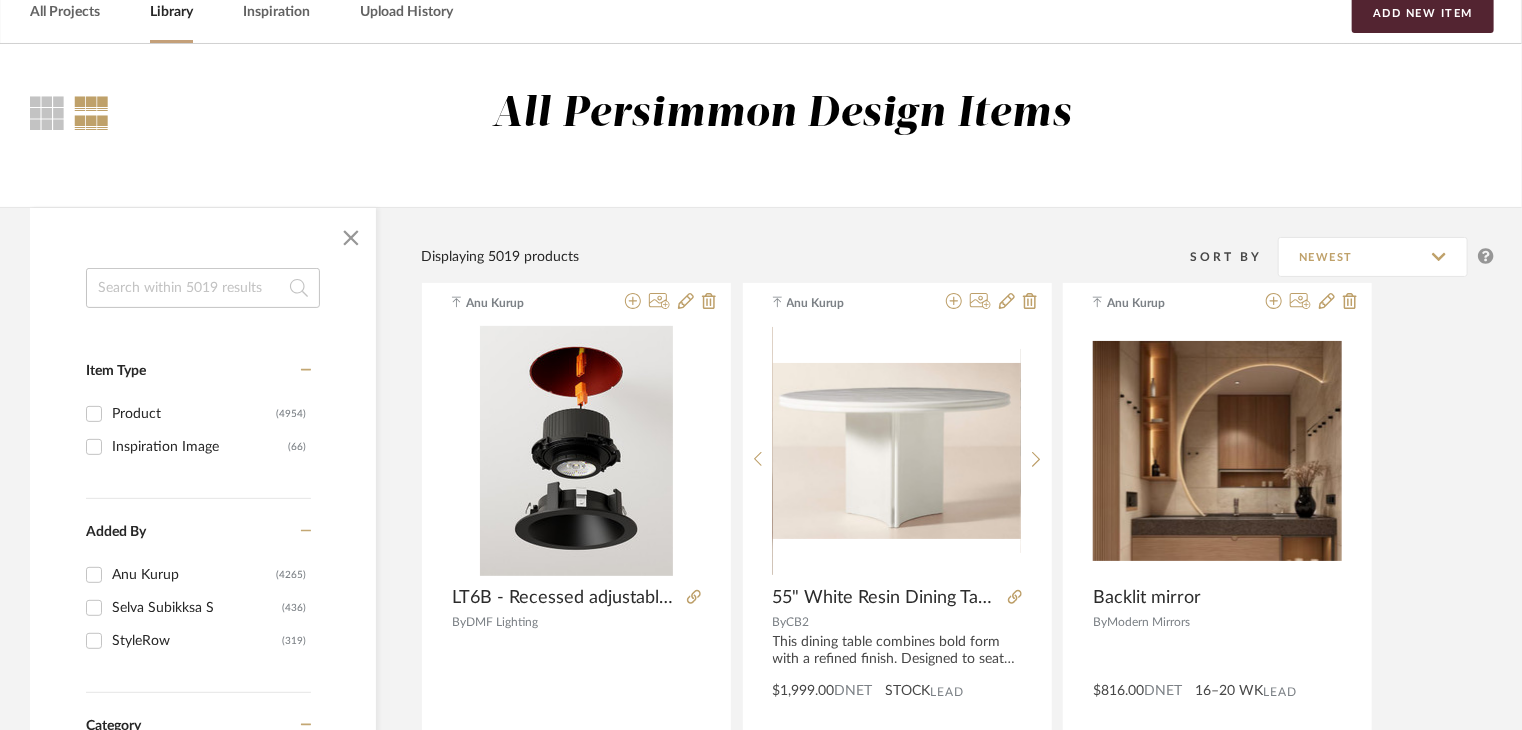 scroll, scrollTop: 0, scrollLeft: 0, axis: both 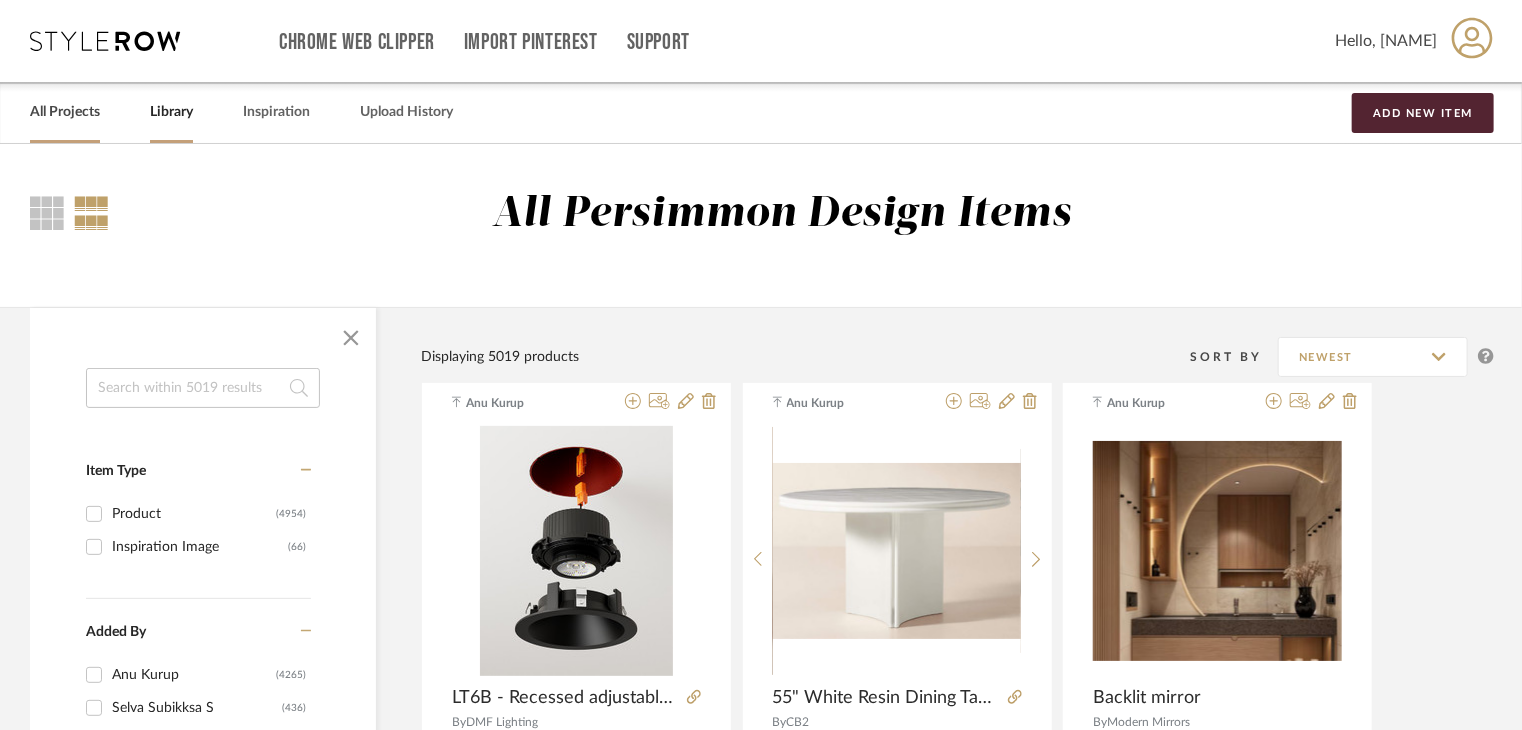 click on "All Projects" at bounding box center [65, 112] 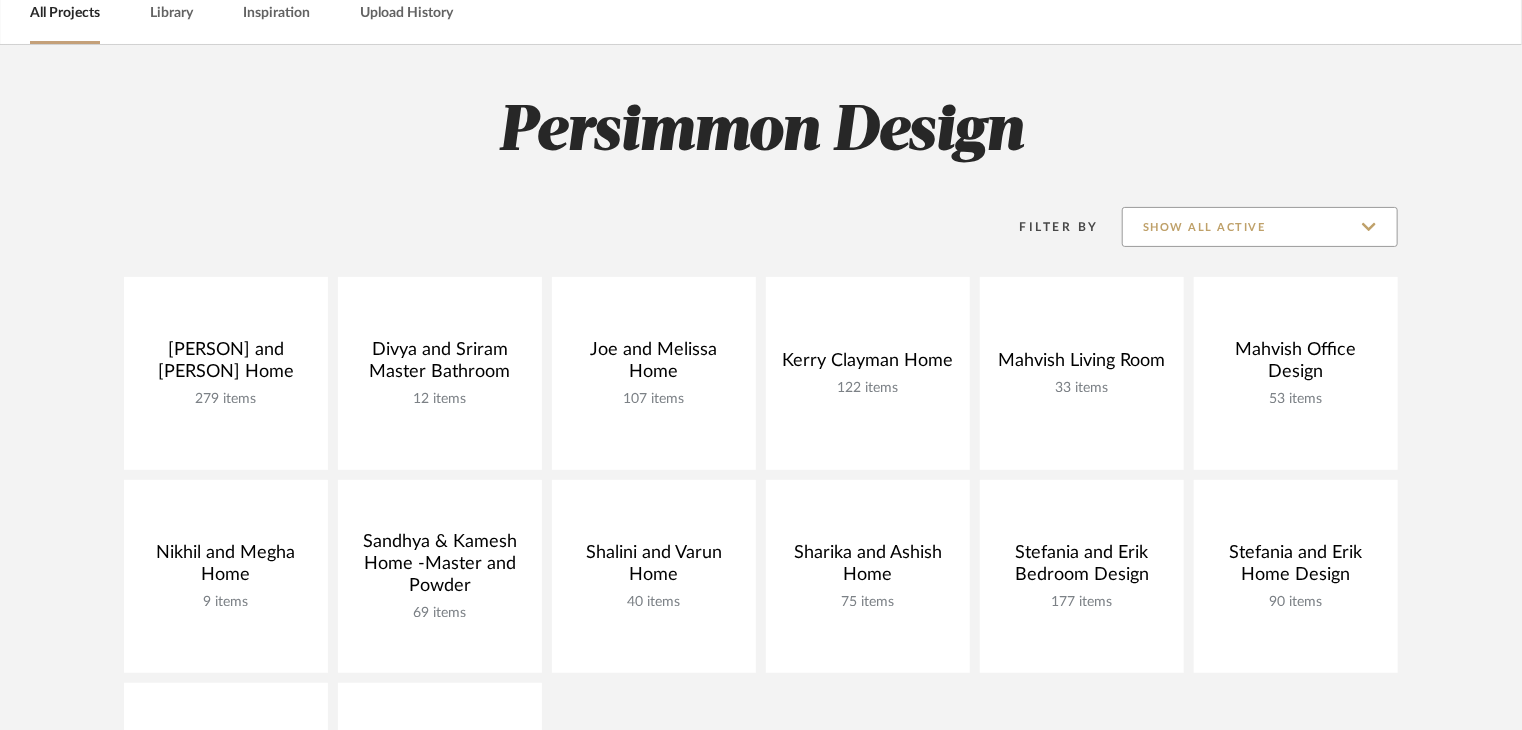 scroll, scrollTop: 100, scrollLeft: 0, axis: vertical 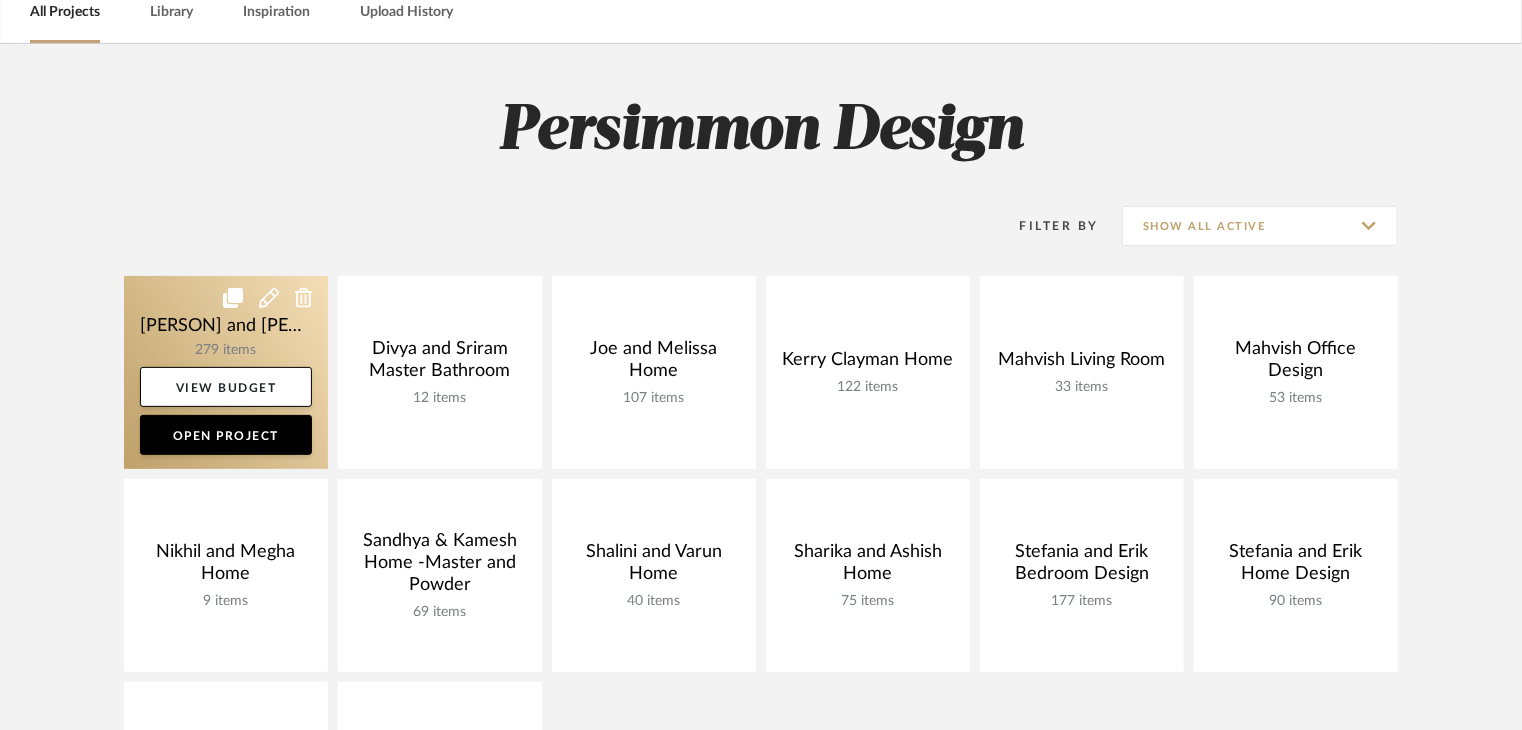 click 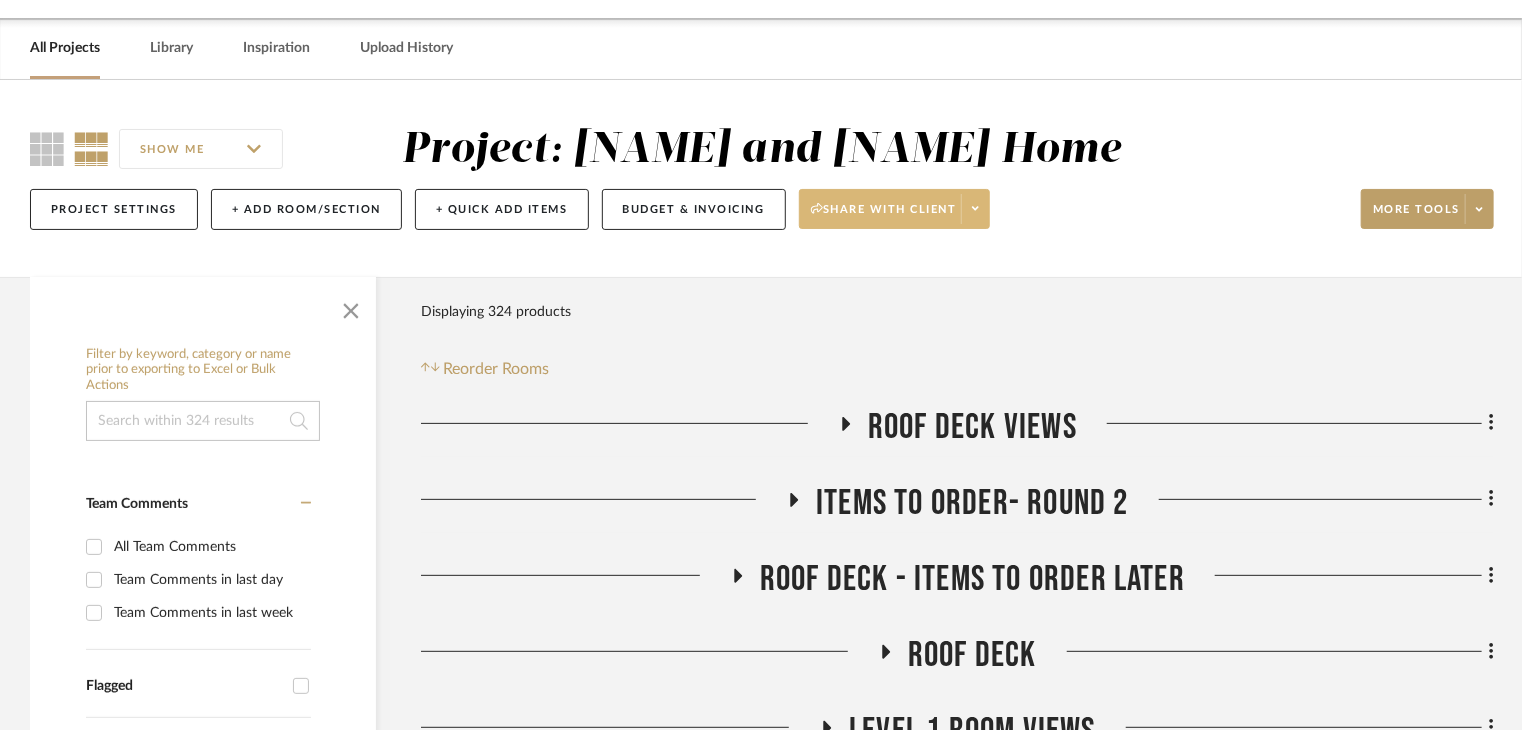 scroll, scrollTop: 100, scrollLeft: 0, axis: vertical 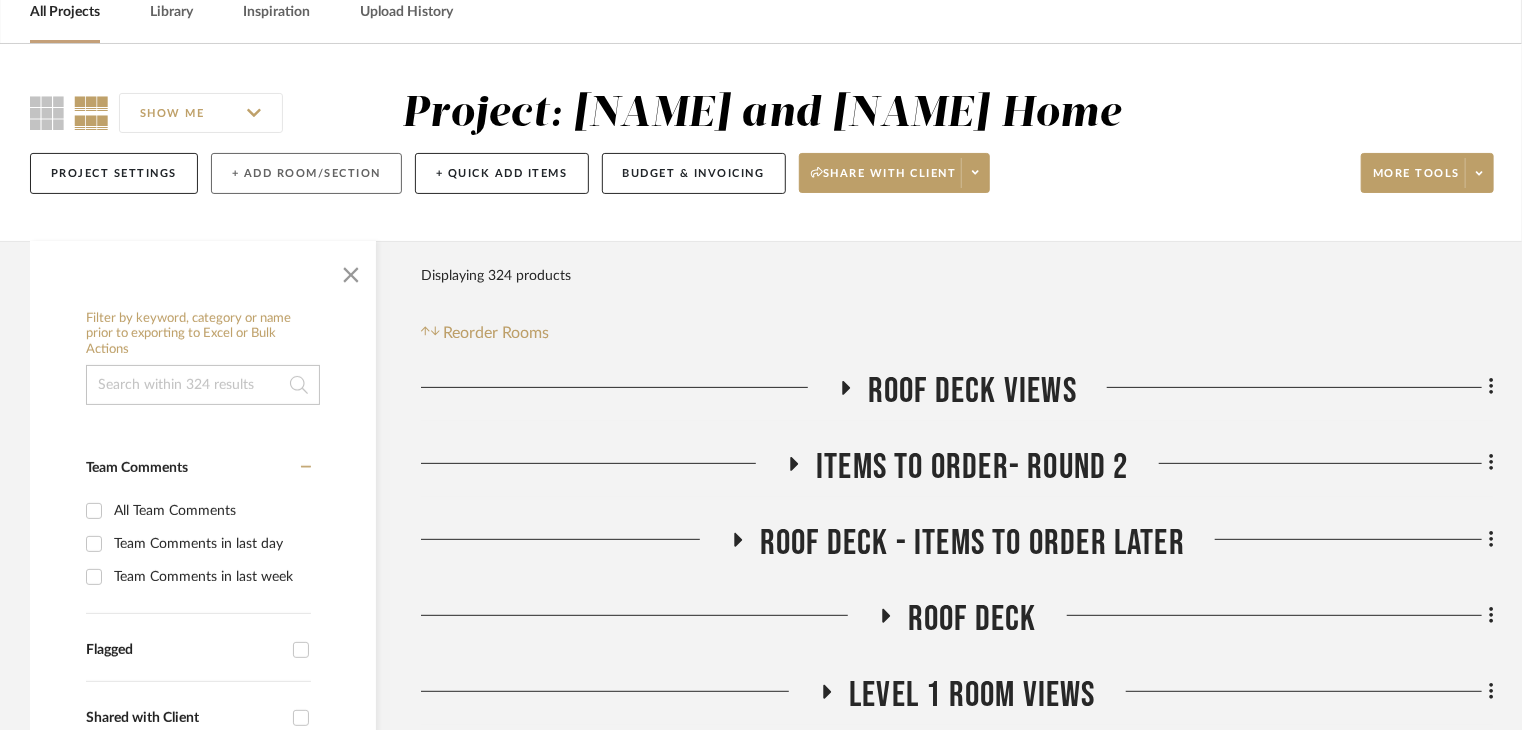 click on "+ Add Room/Section" 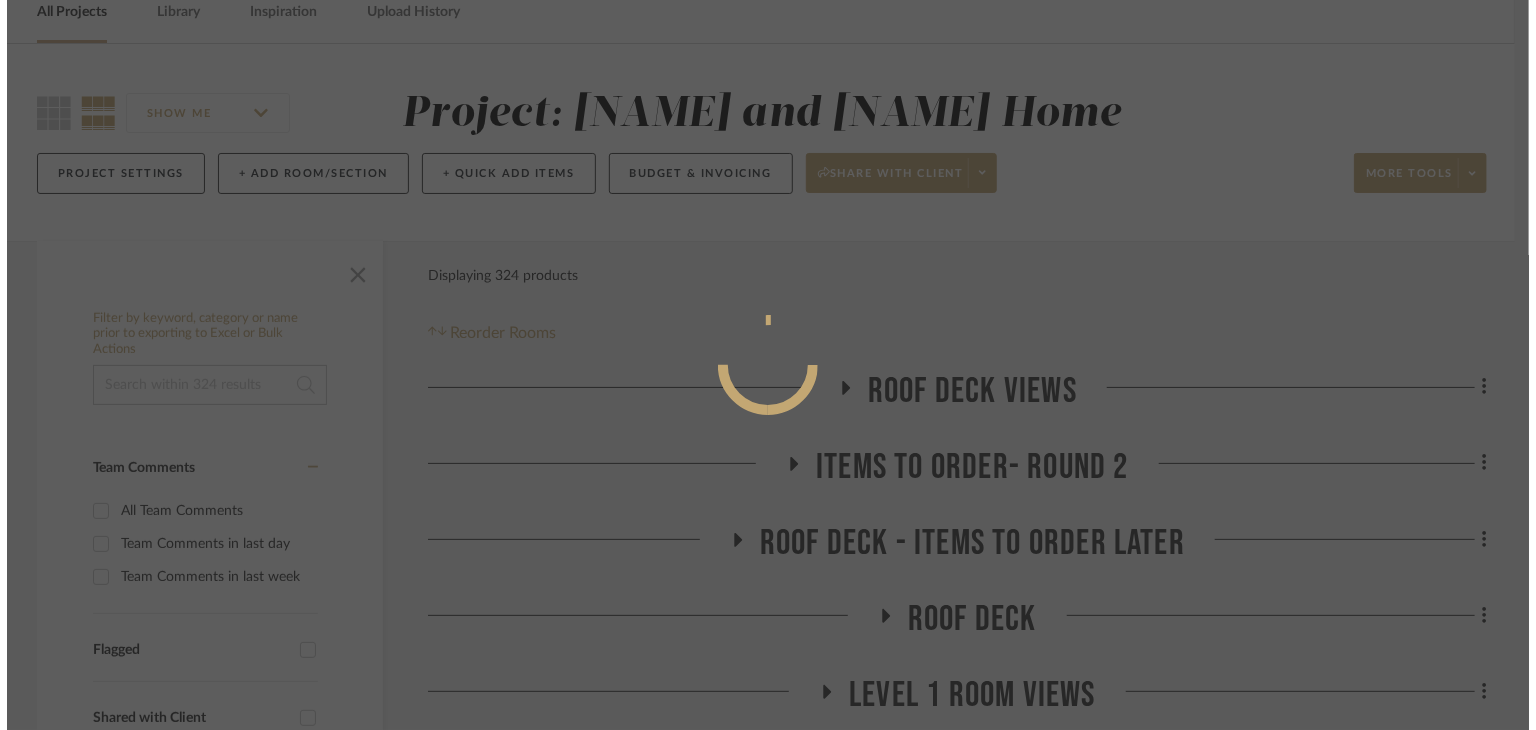 scroll, scrollTop: 0, scrollLeft: 0, axis: both 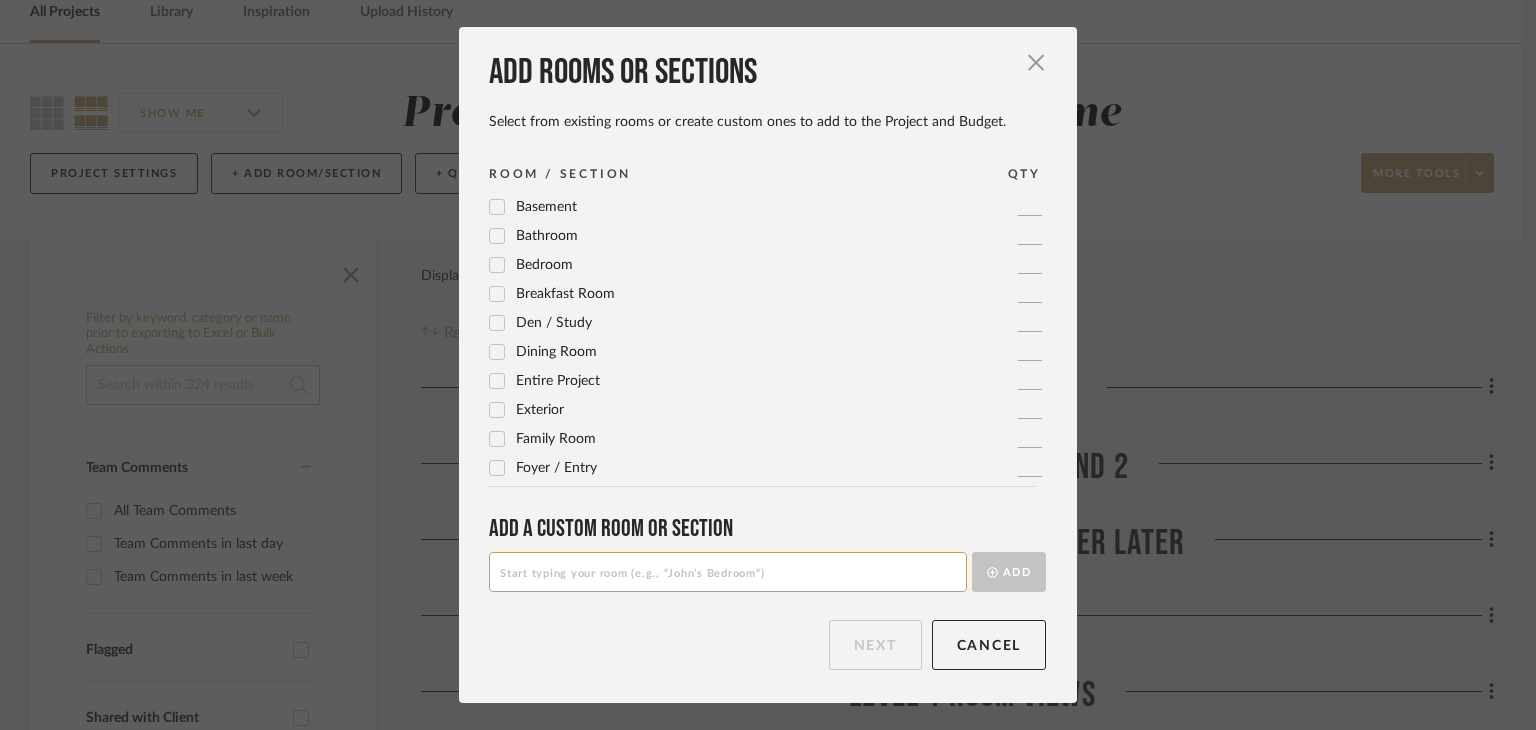 click at bounding box center [728, 572] 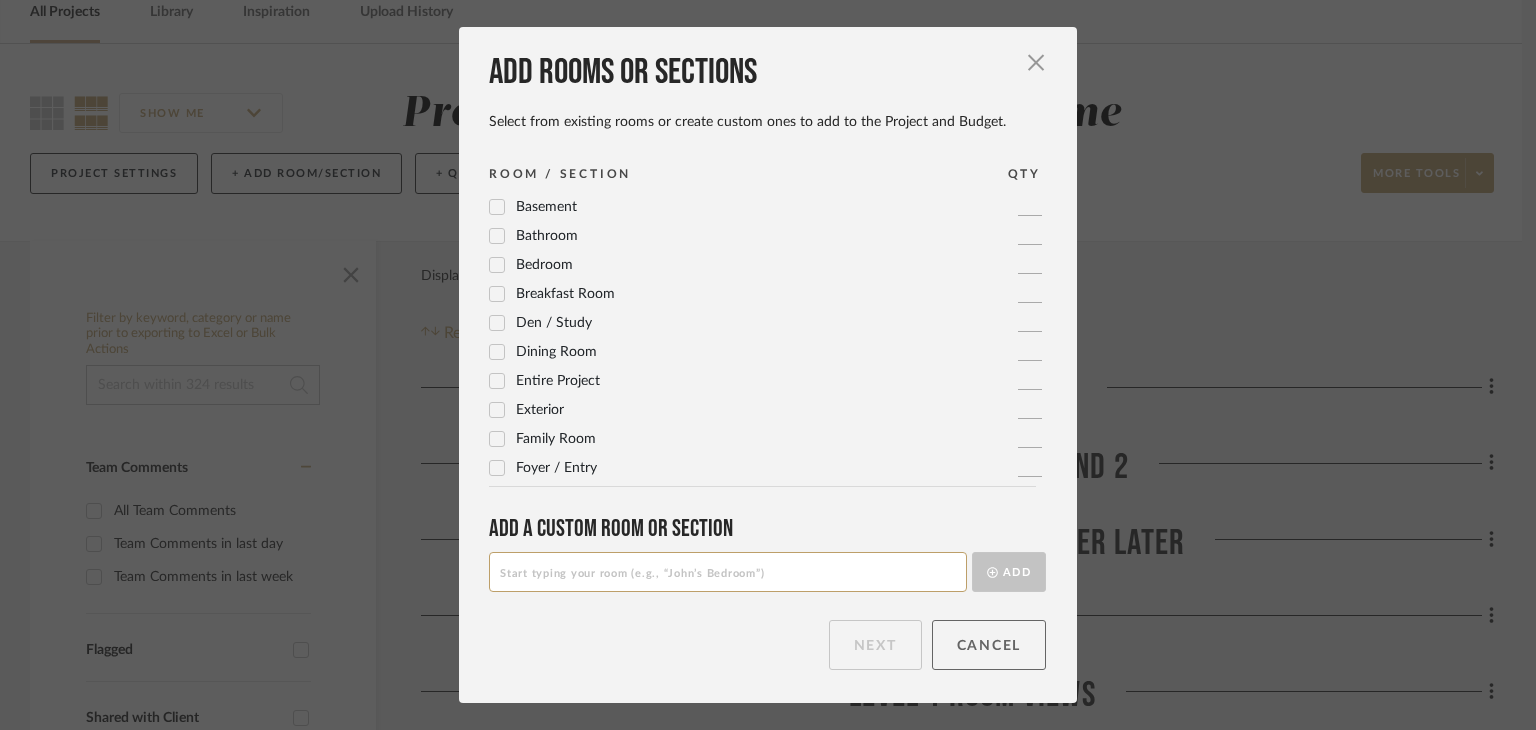 click on "Cancel" at bounding box center [989, 645] 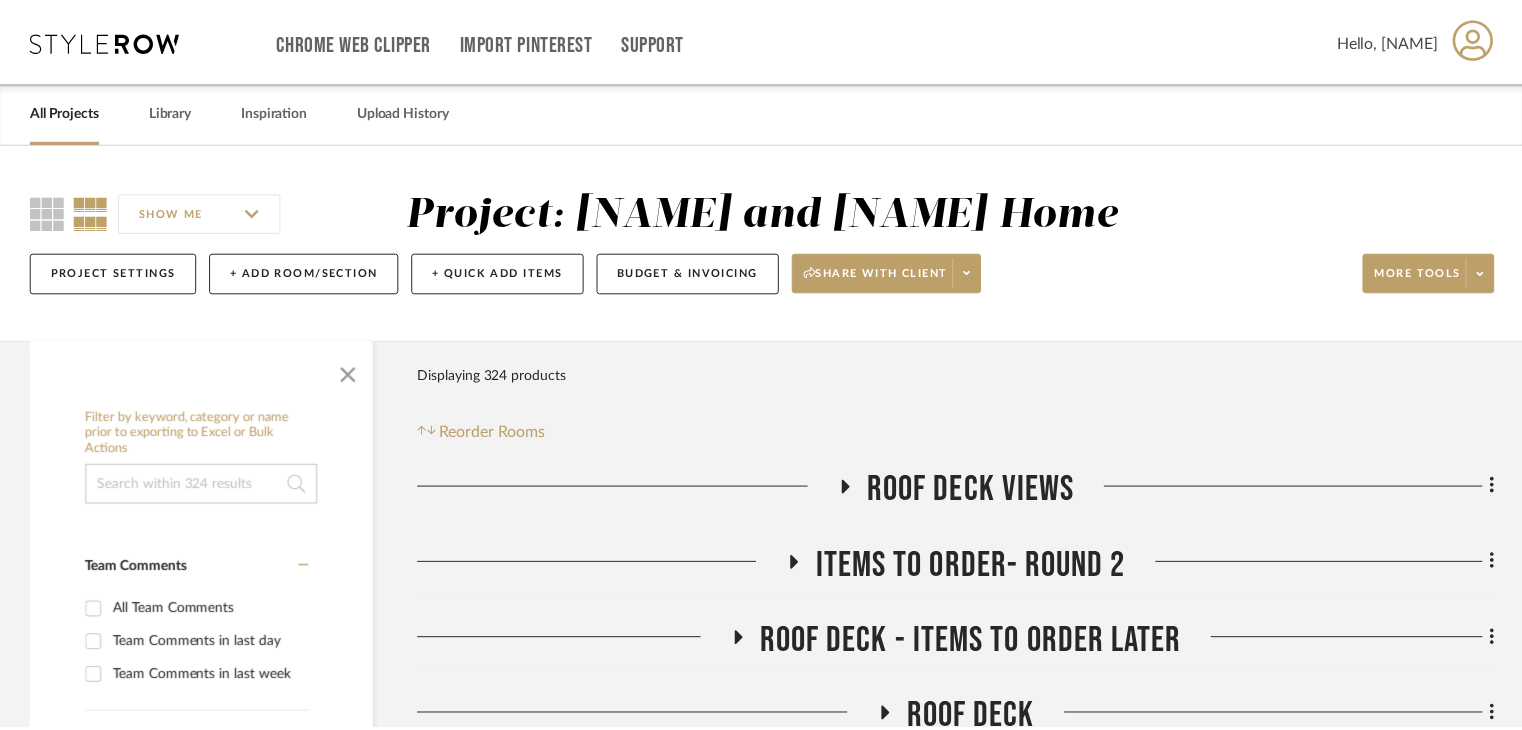 scroll, scrollTop: 100, scrollLeft: 0, axis: vertical 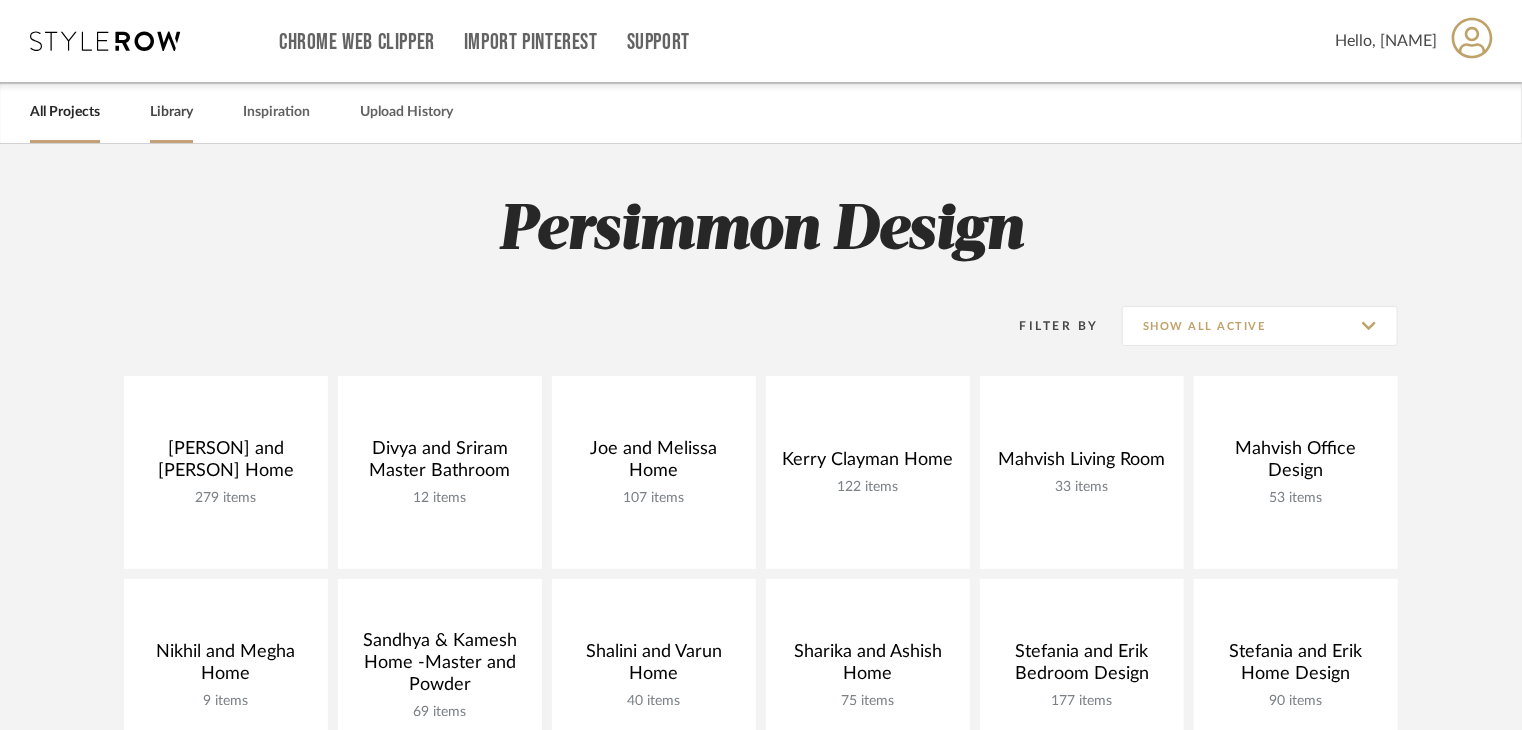 click on "Library" at bounding box center (171, 112) 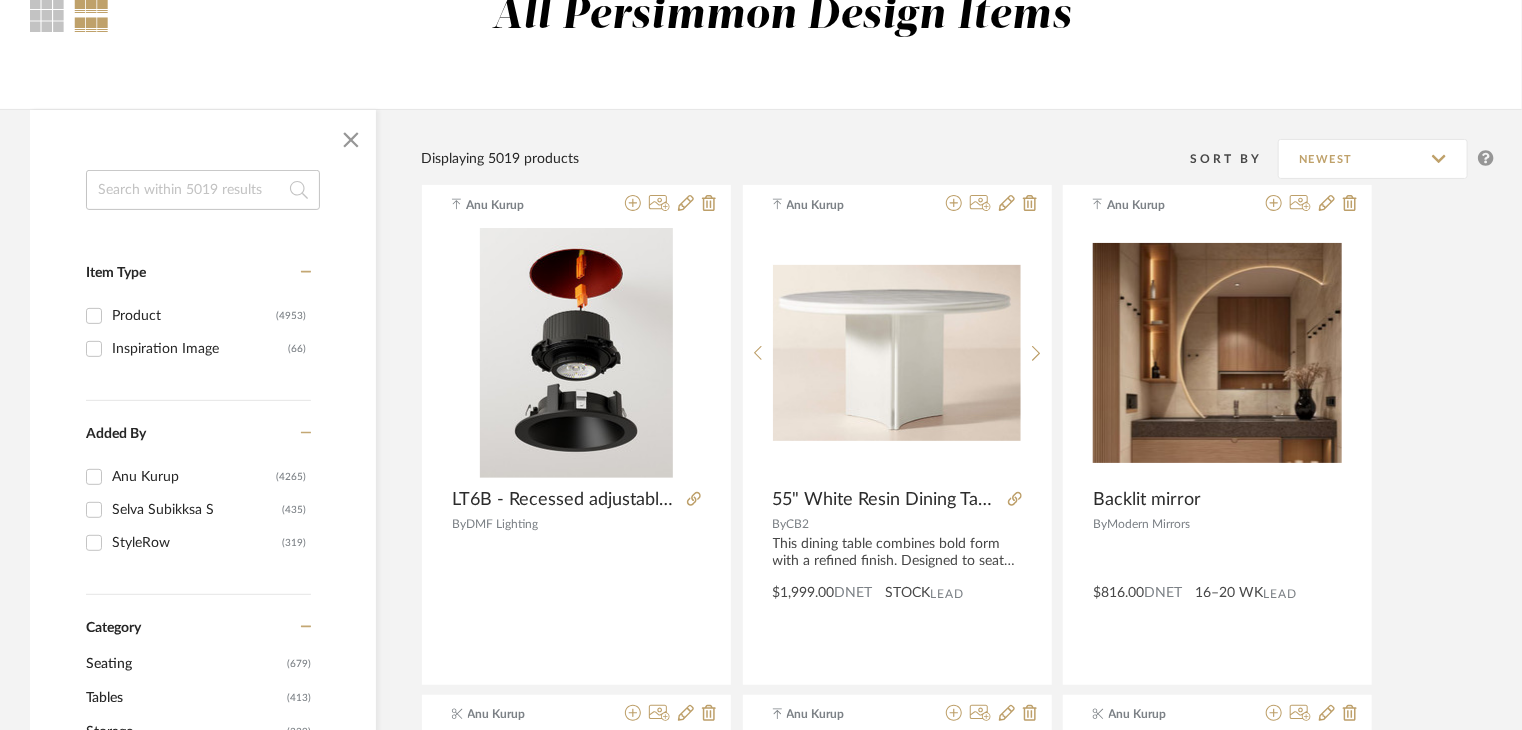 scroll, scrollTop: 200, scrollLeft: 0, axis: vertical 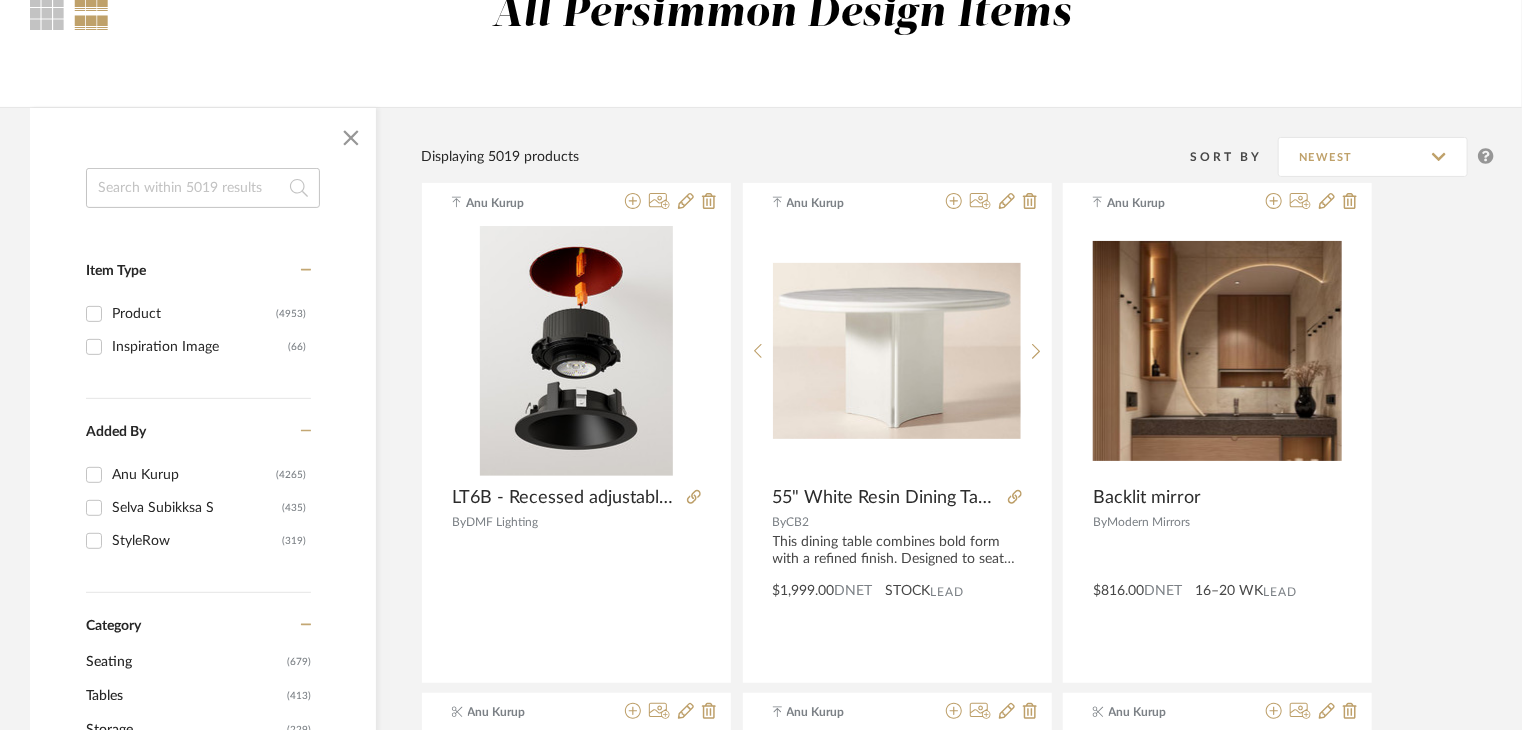 click on "Seating" 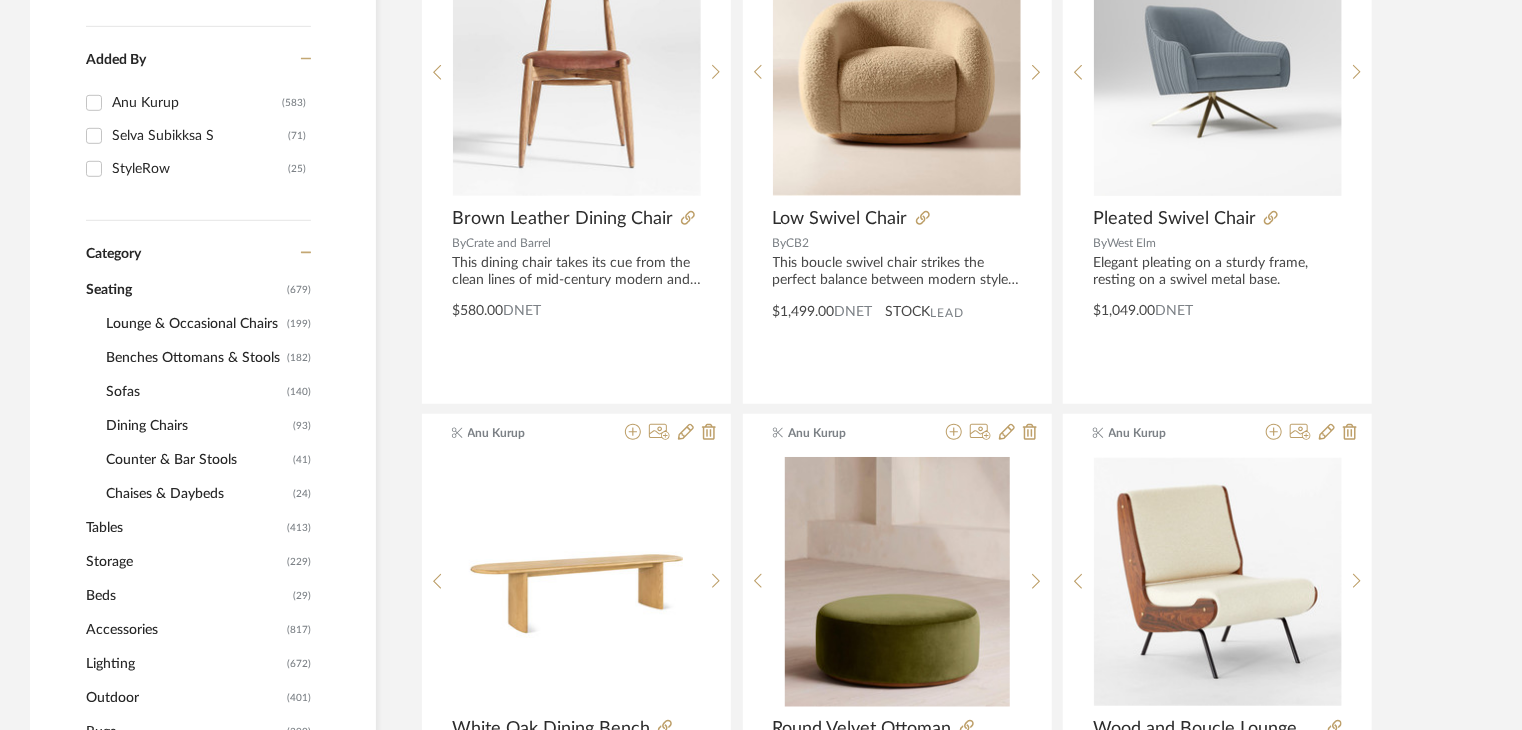 scroll, scrollTop: 600, scrollLeft: 0, axis: vertical 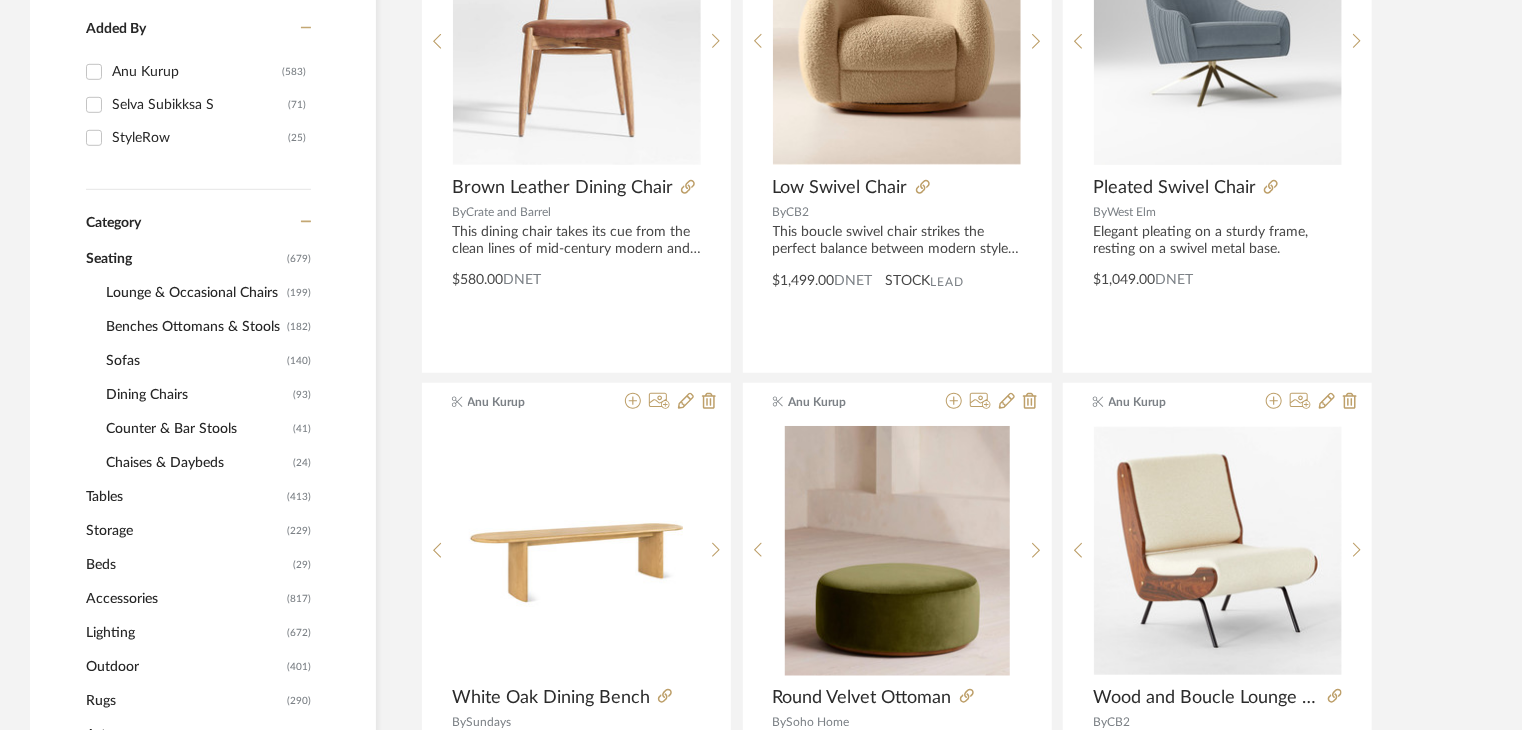 click on "Counter & Bar Stools" 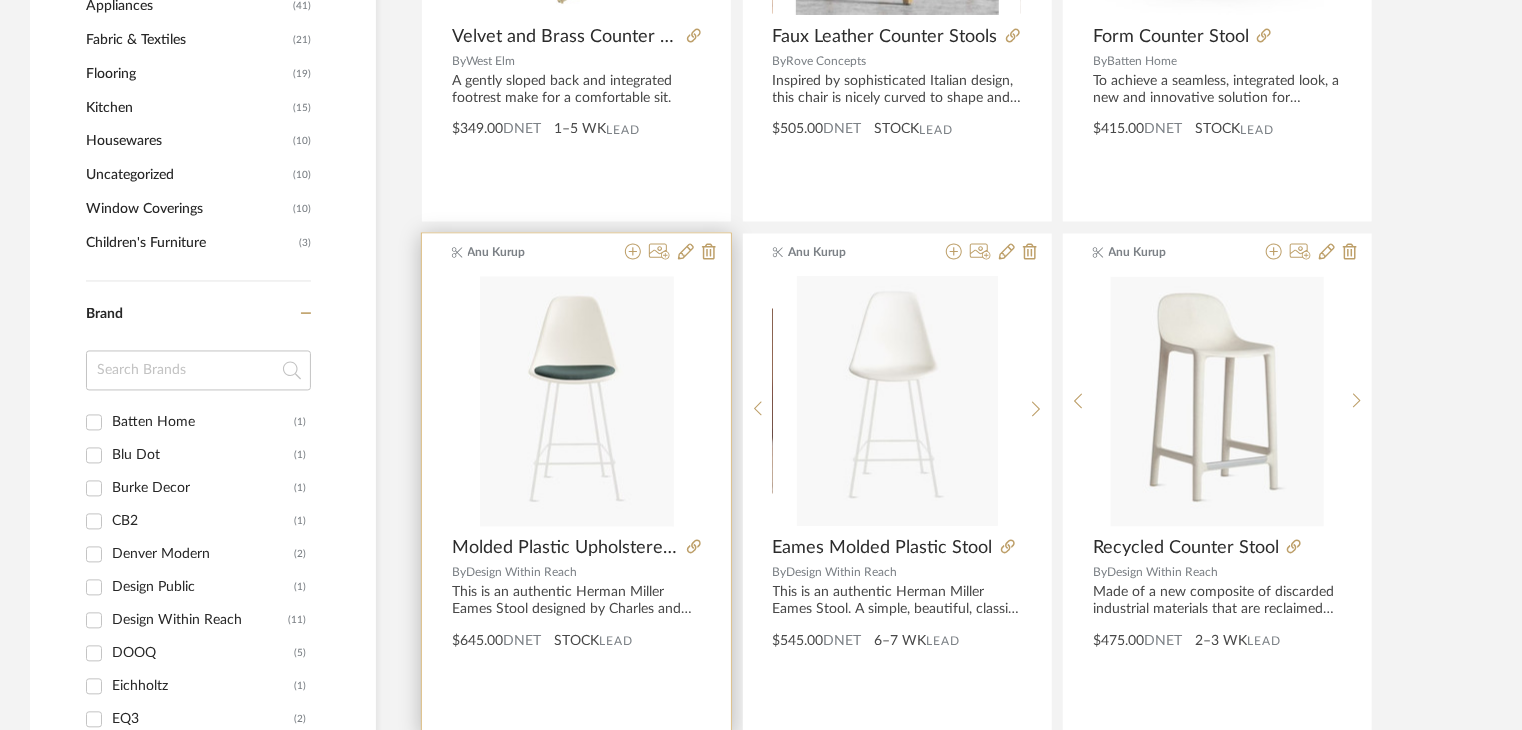 scroll, scrollTop: 1800, scrollLeft: 0, axis: vertical 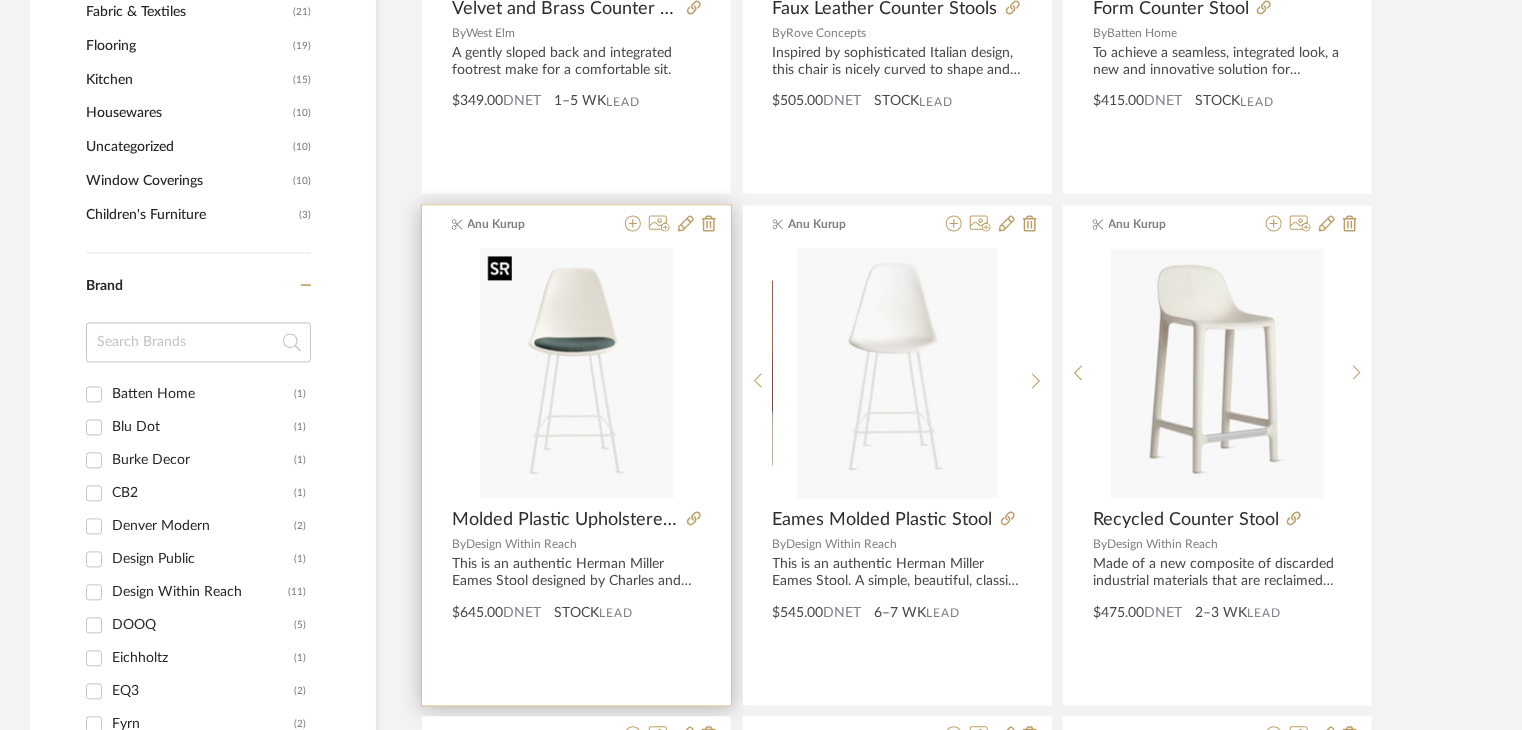 click at bounding box center (577, 374) 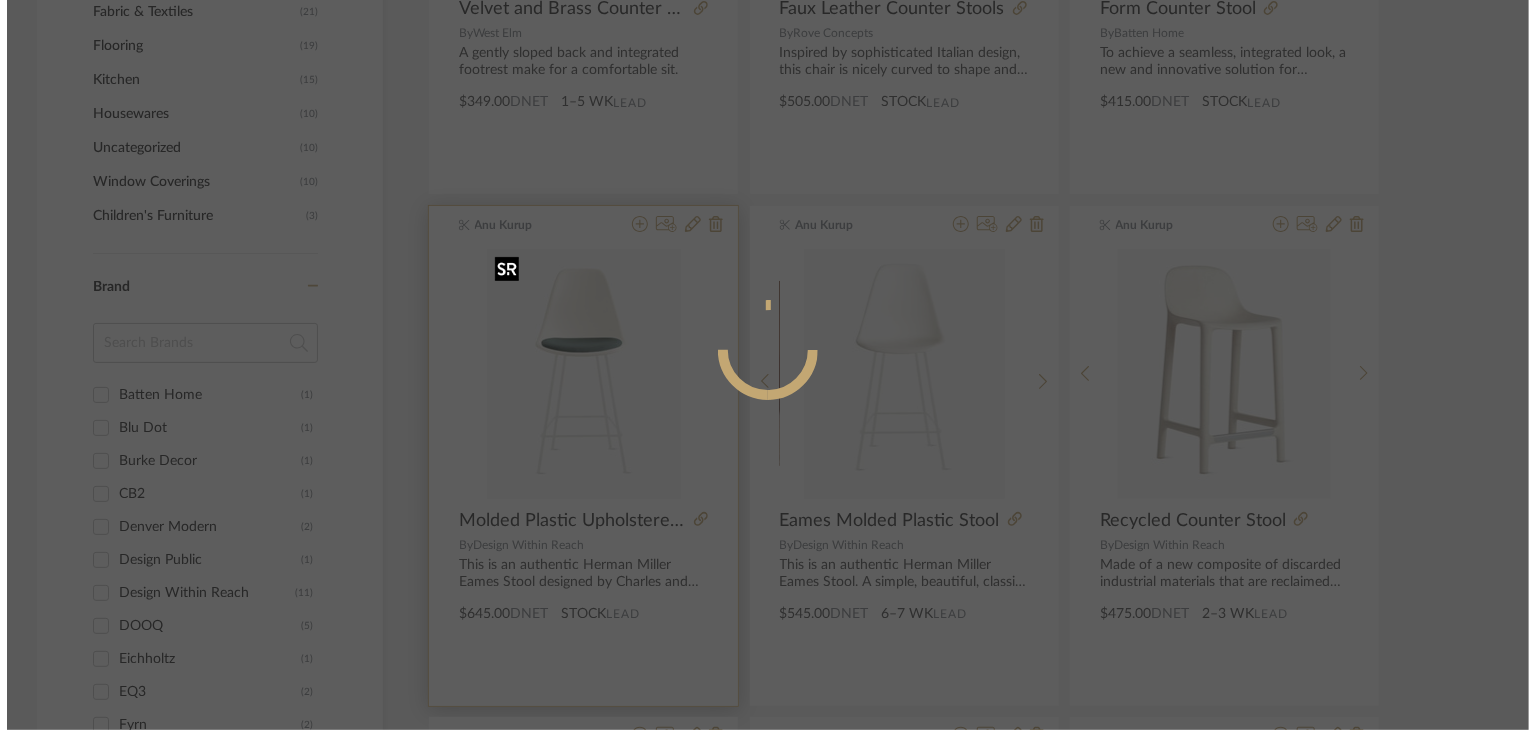 scroll, scrollTop: 0, scrollLeft: 0, axis: both 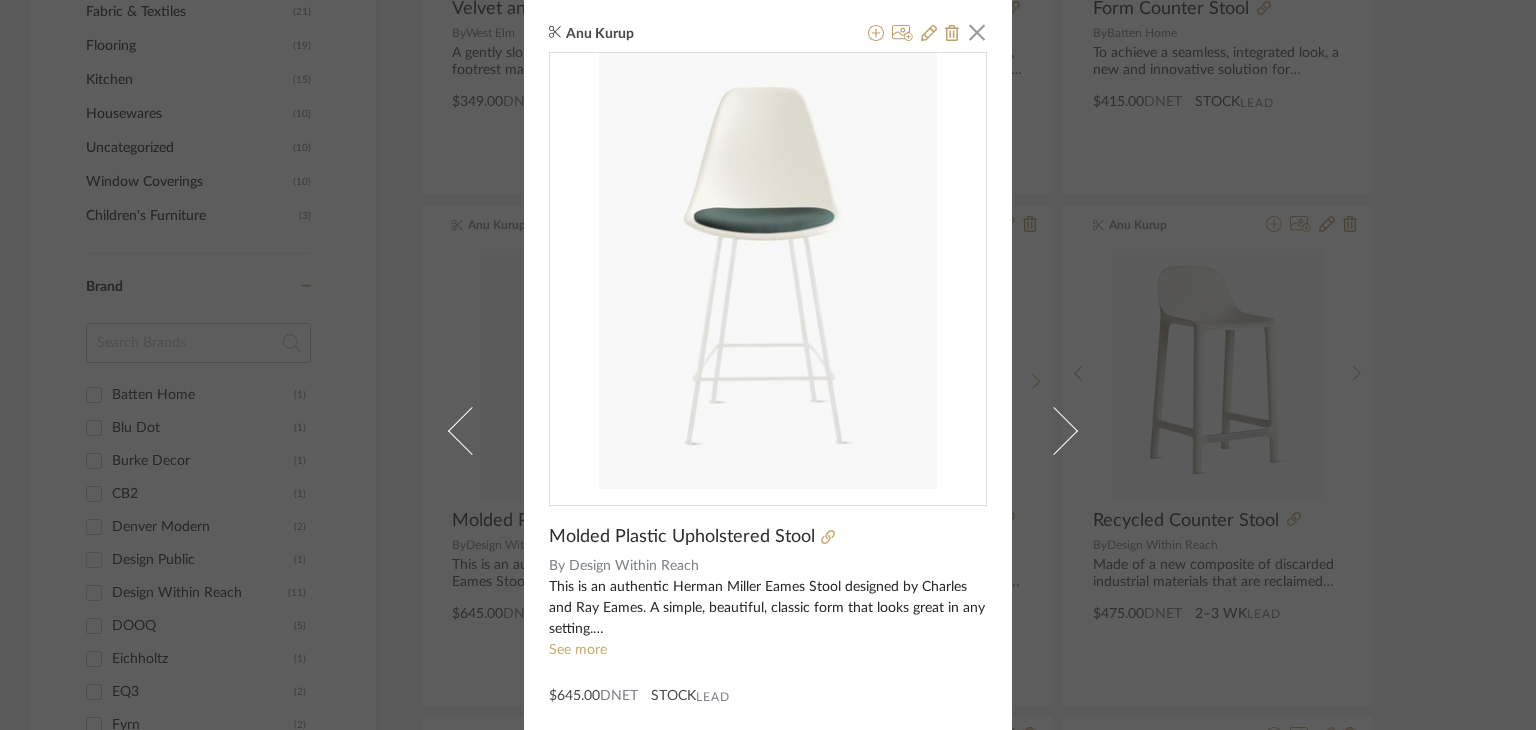 click on "Anu Kurup × Molded Plastic Upholstered Stool  By Design Within Reach This is an authentic Herman Miller Eames Stool designed by Charles and Ray Eames. A simple, beautiful, classic form that looks great in any setting.
Recyclable polypropylene or 100% post-industrial recycled plastic shell with colorful fabric seat pad.
Comfortable waterfall seat edge reduces pressure on thighs. See more $645.00  DNET  STOCK   Lead" at bounding box center [768, 365] 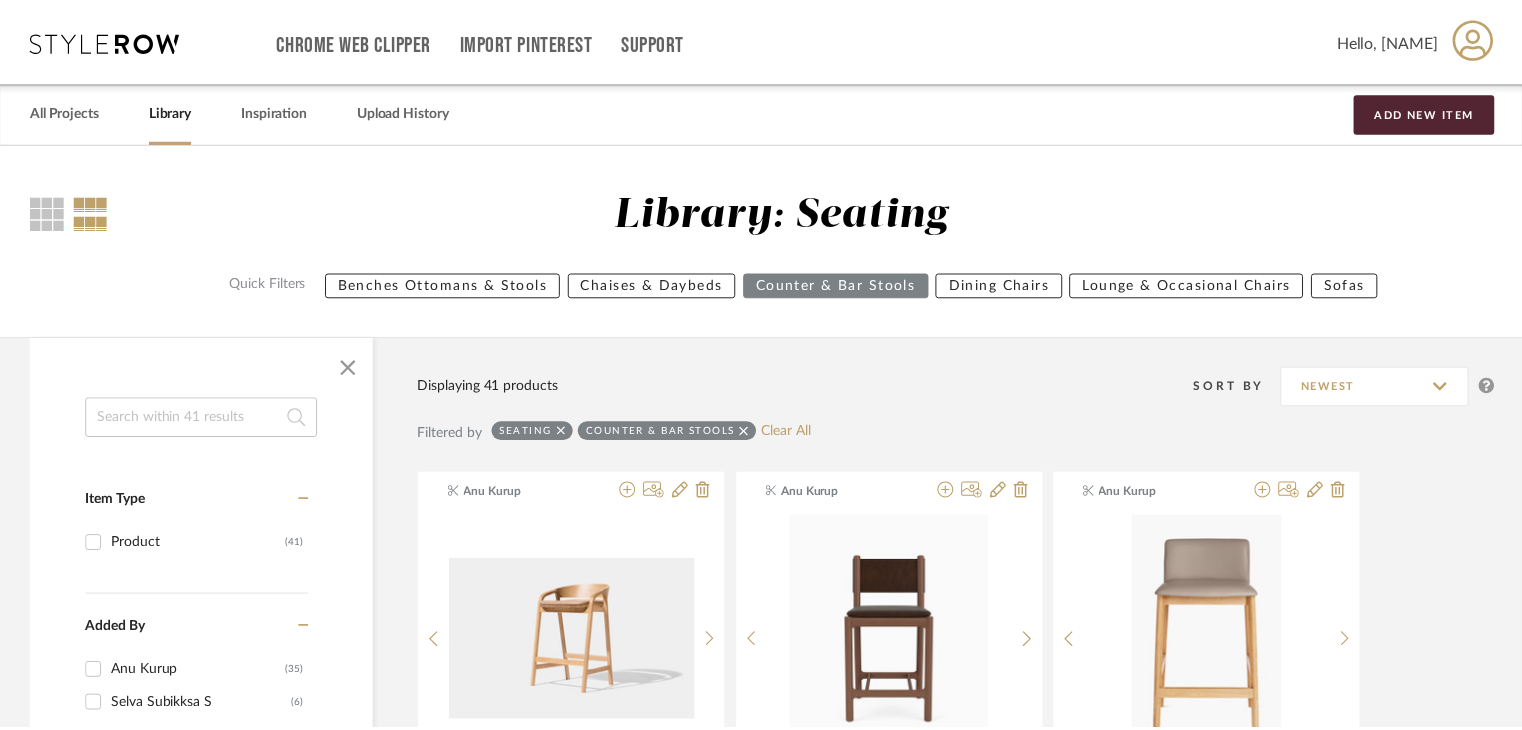 scroll, scrollTop: 1800, scrollLeft: 0, axis: vertical 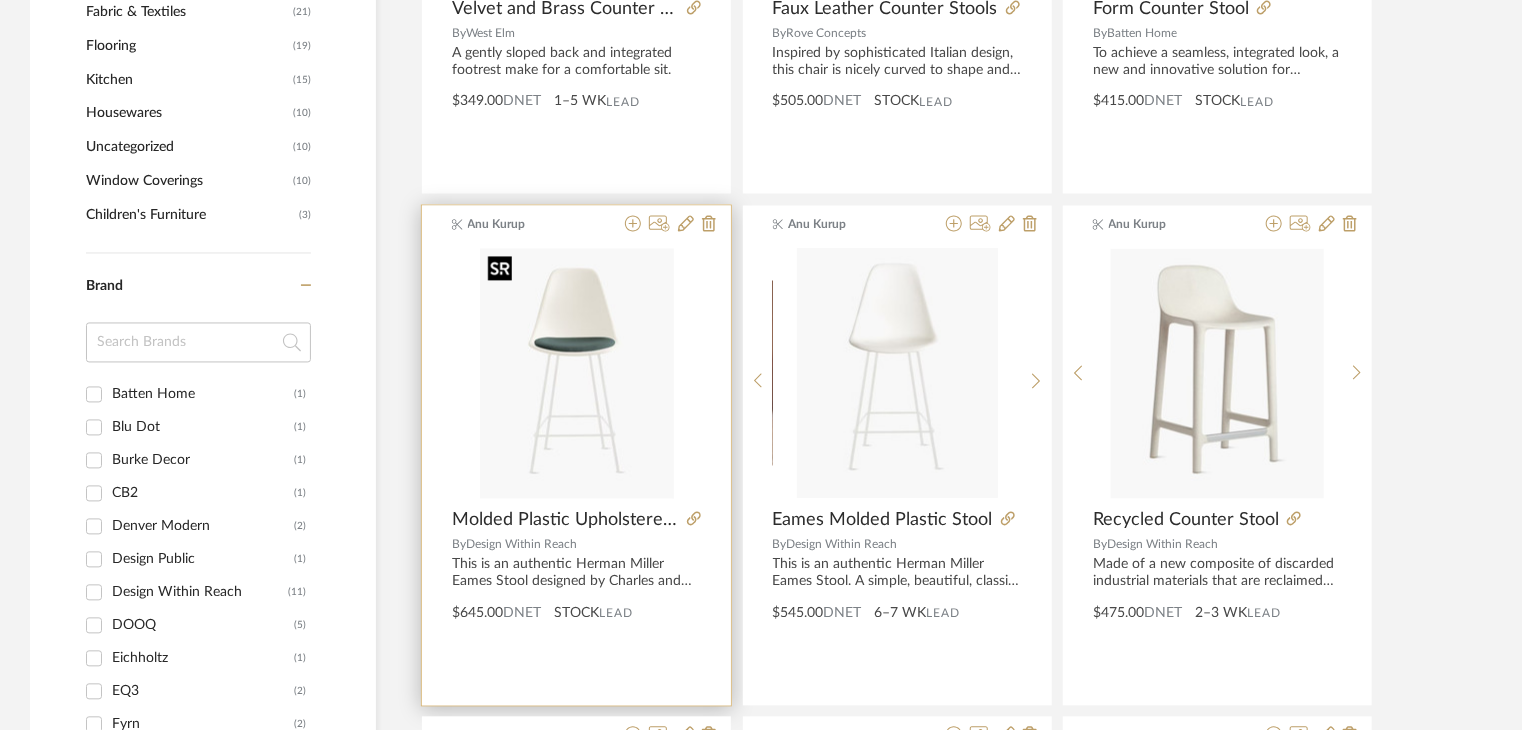 click at bounding box center (577, 374) 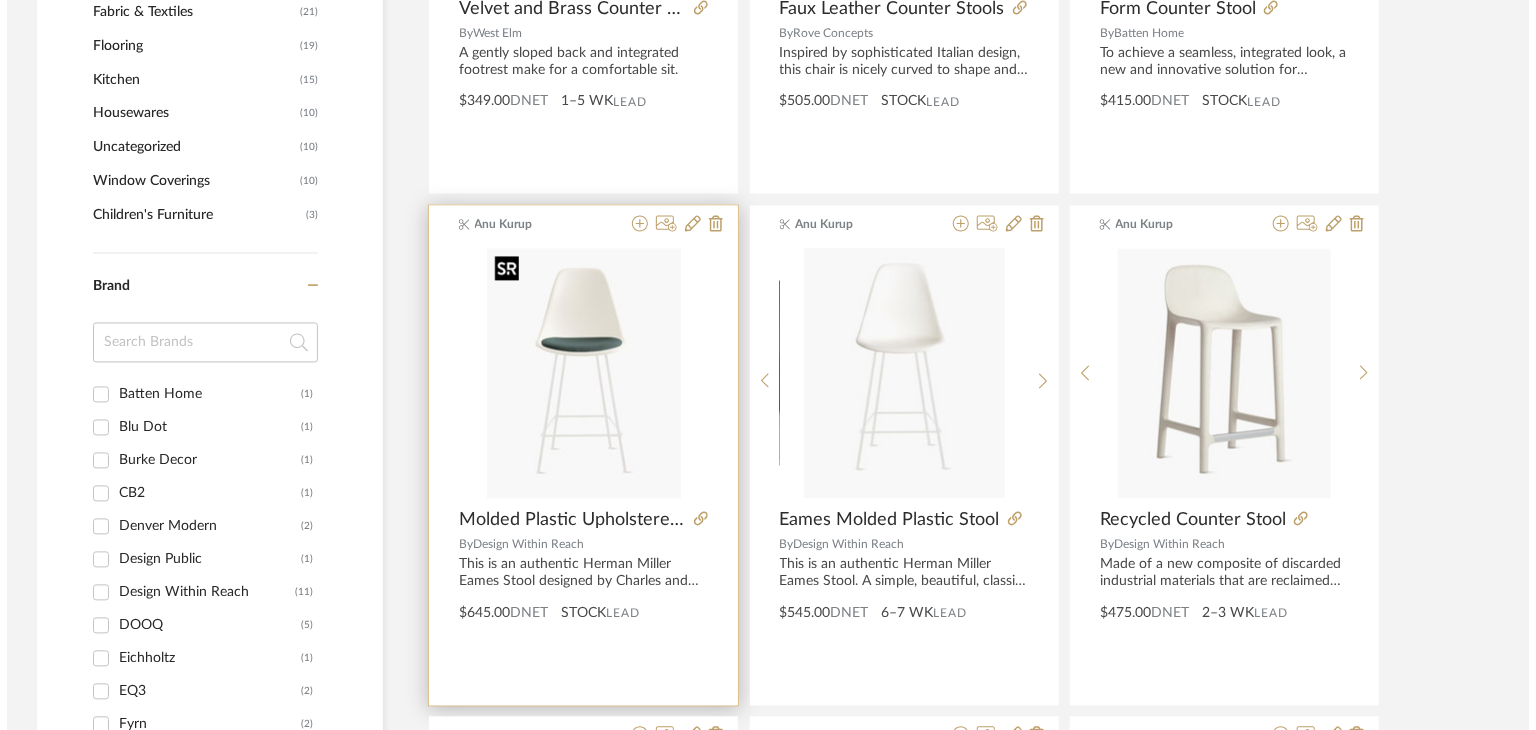 scroll, scrollTop: 0, scrollLeft: 0, axis: both 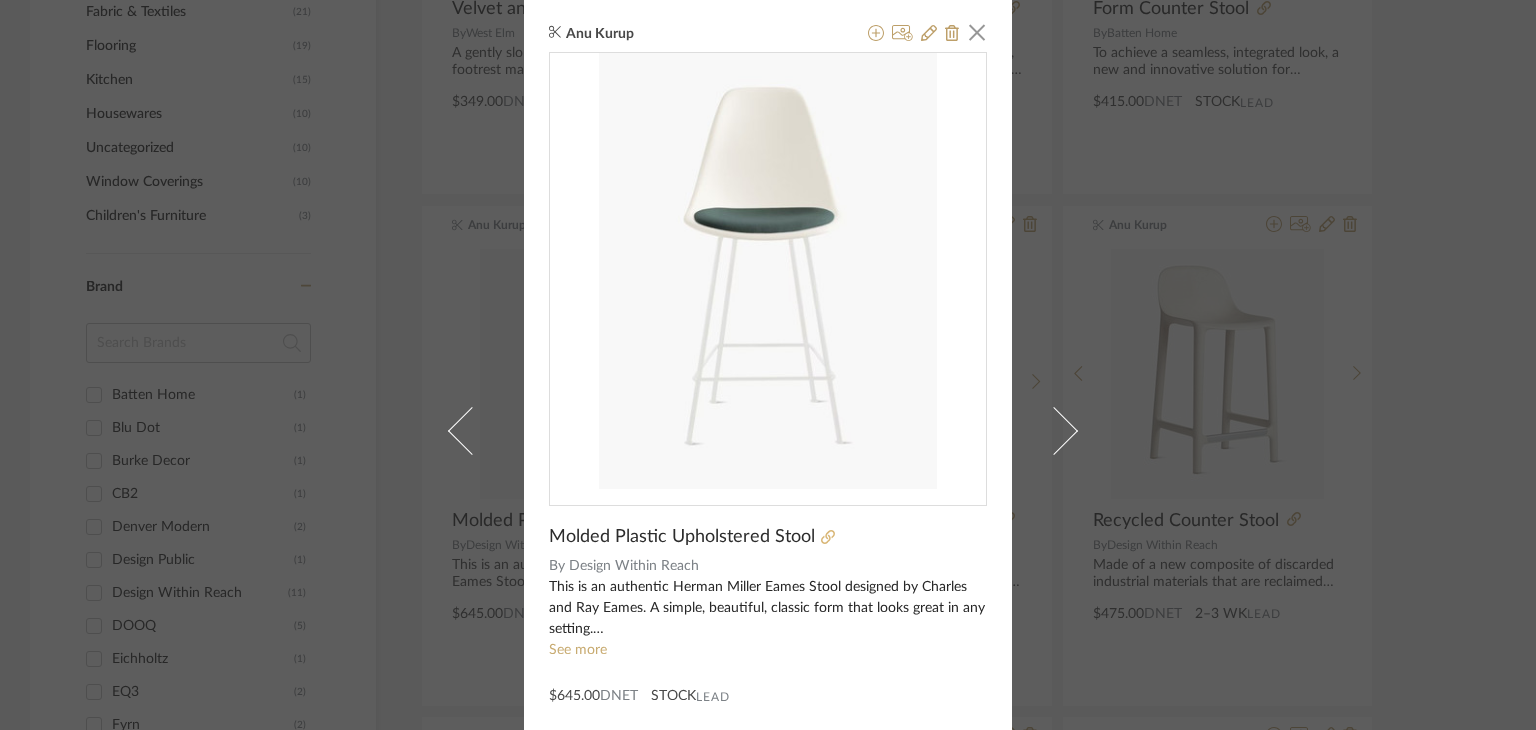 click 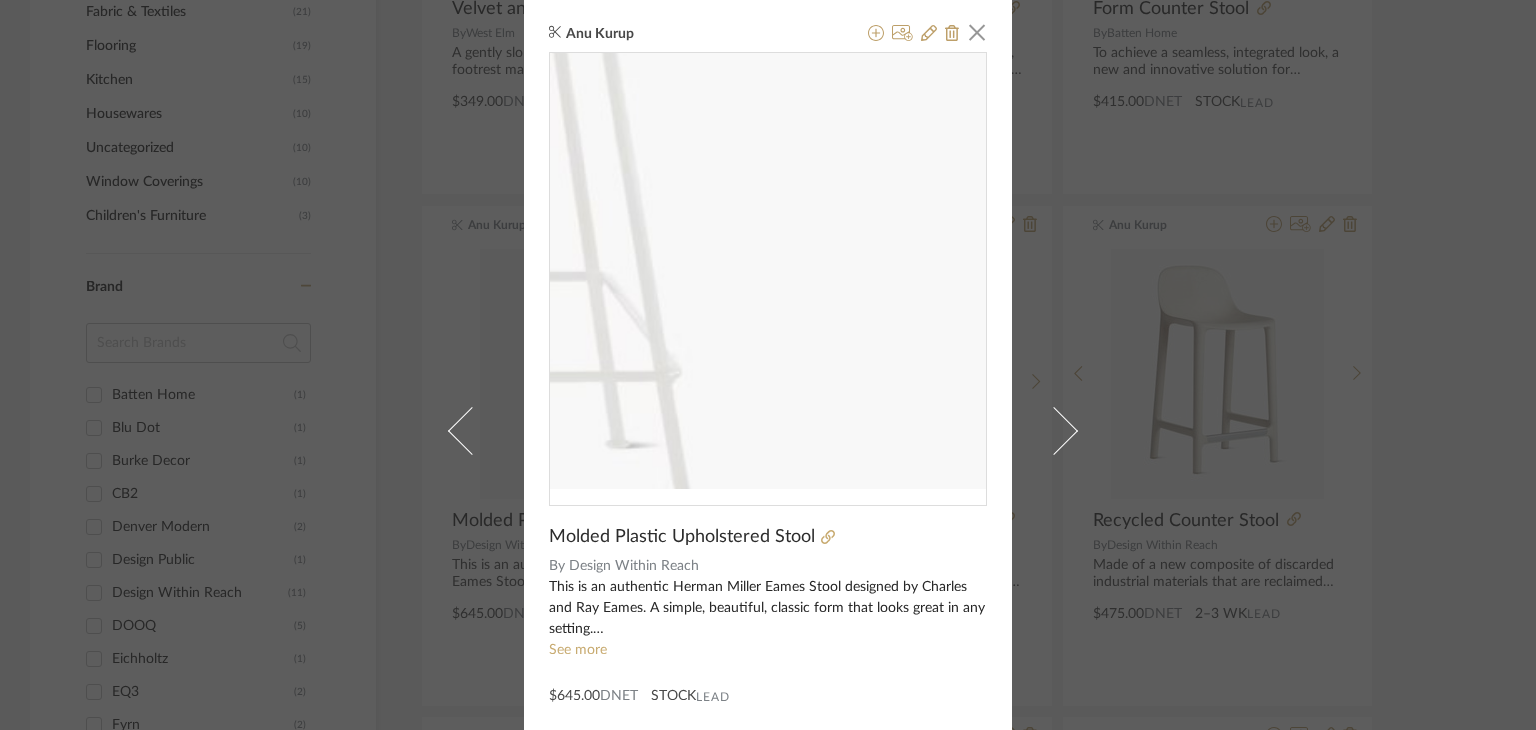 click at bounding box center (768, 271) 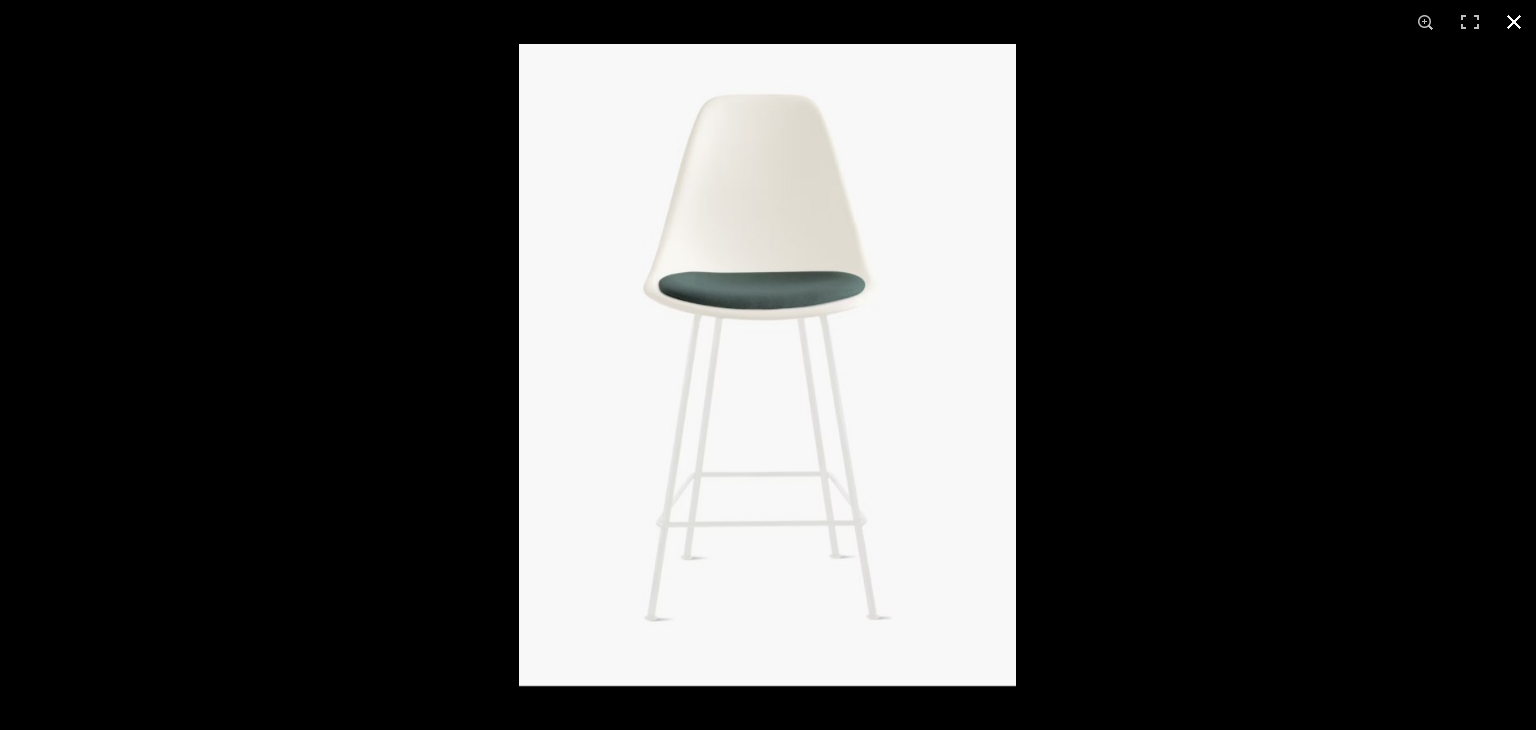 click at bounding box center (1287, 409) 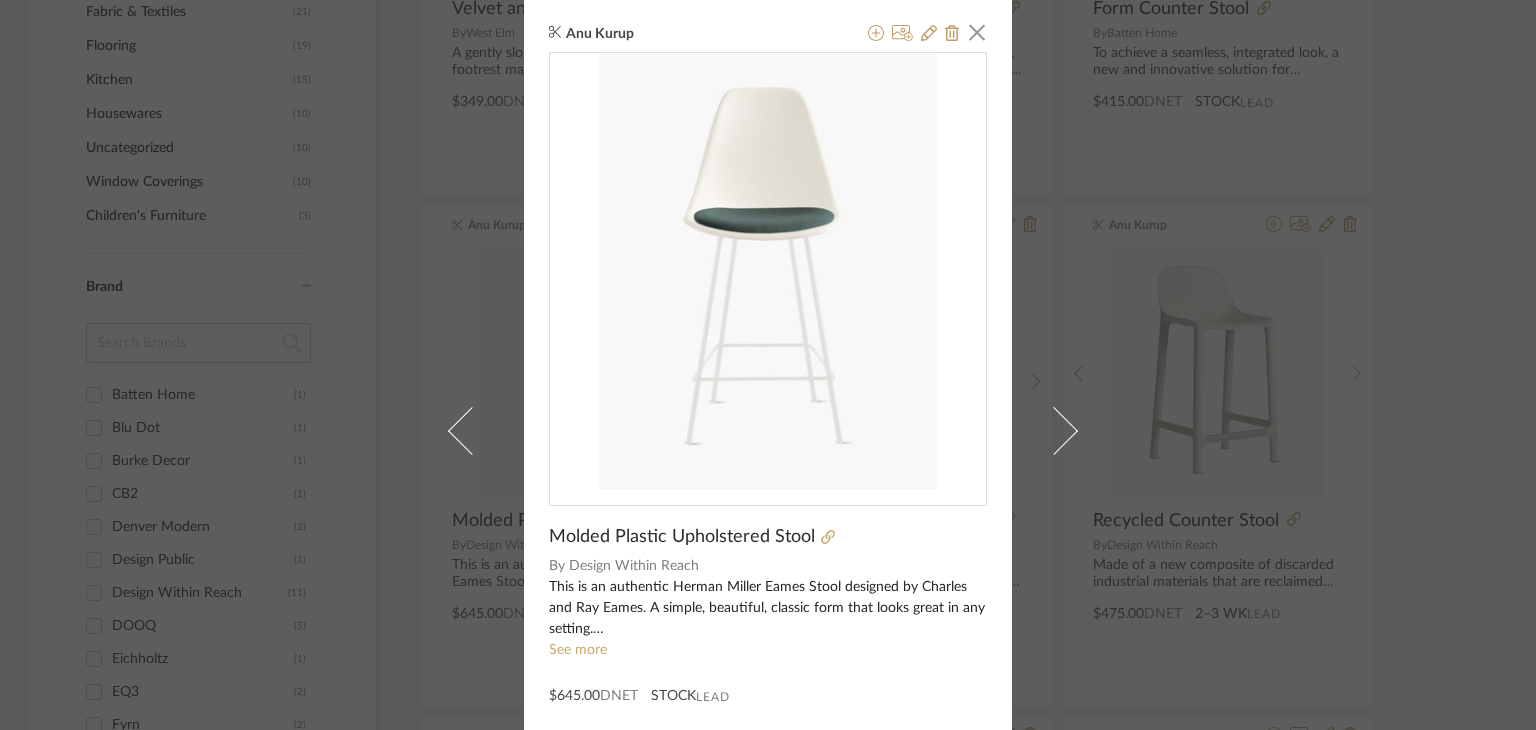 click on "Anu Kurup × Molded Plastic Upholstered Stool  By Design Within Reach This is an authentic Herman Miller Eames Stool designed by Charles and Ray Eames. A simple, beautiful, classic form that looks great in any setting.
Recyclable polypropylene or 100% post-industrial recycled plastic shell with colorful fabric seat pad.
Comfortable waterfall seat edge reduces pressure on thighs. See more $645.00  DNET  STOCK   Lead" at bounding box center [768, 365] 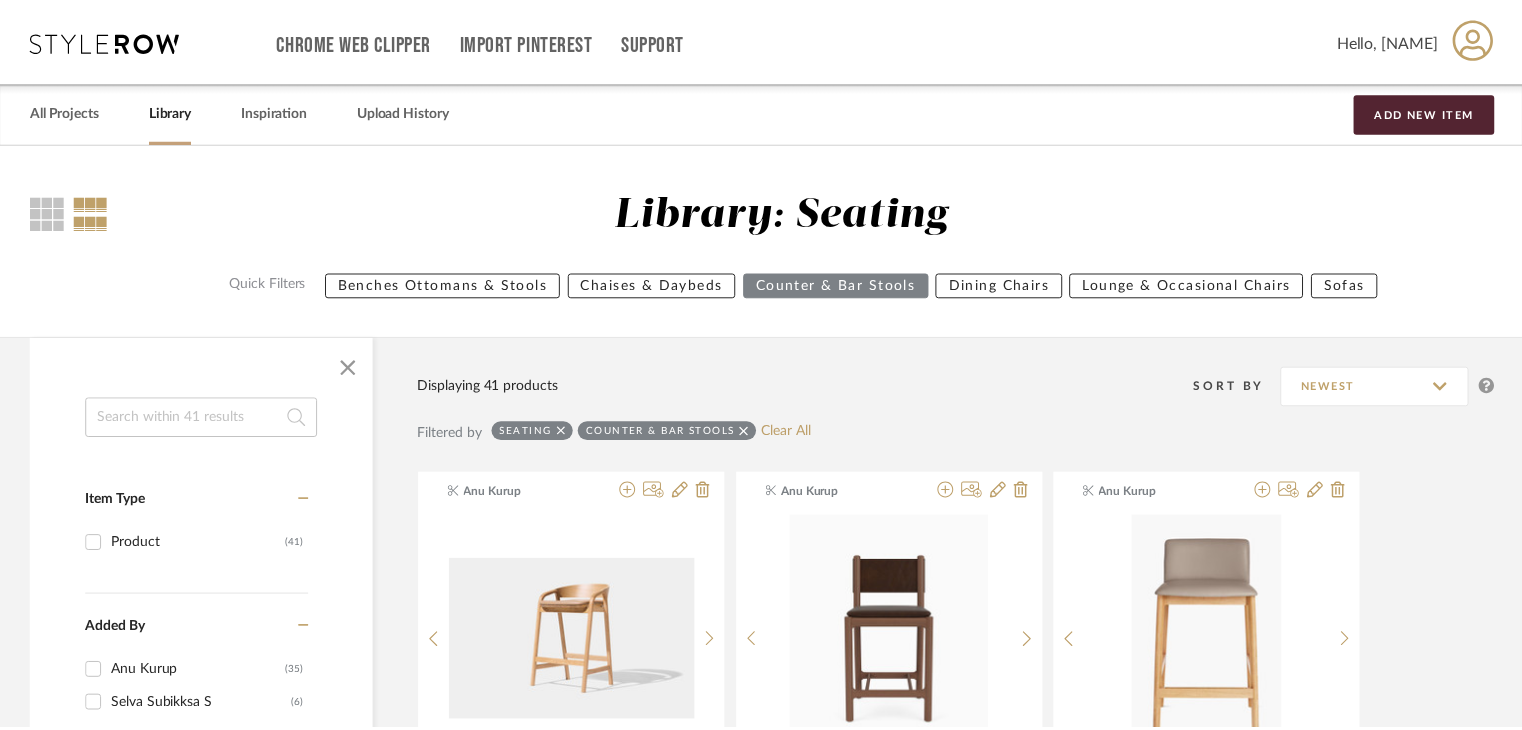scroll, scrollTop: 1800, scrollLeft: 0, axis: vertical 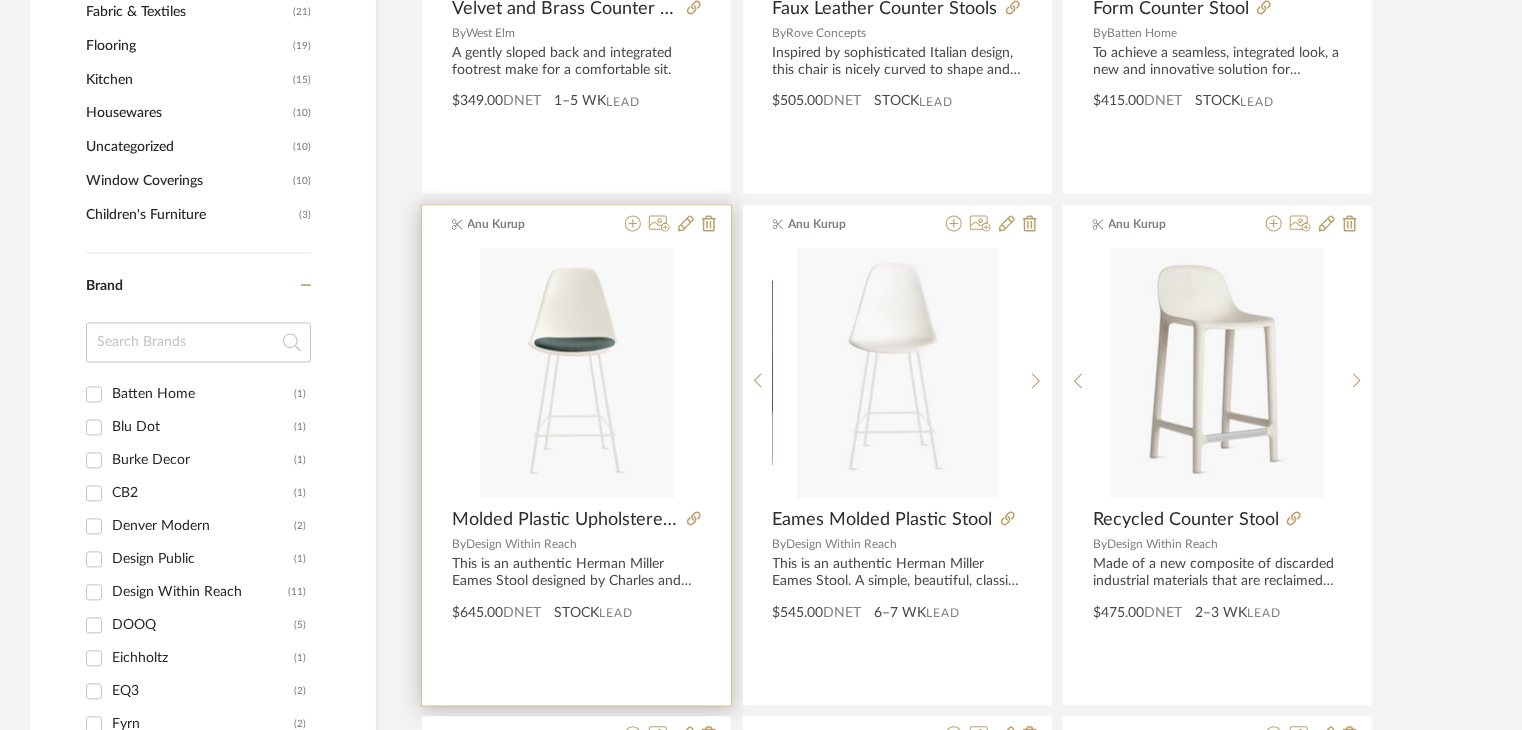click at bounding box center [576, 374] 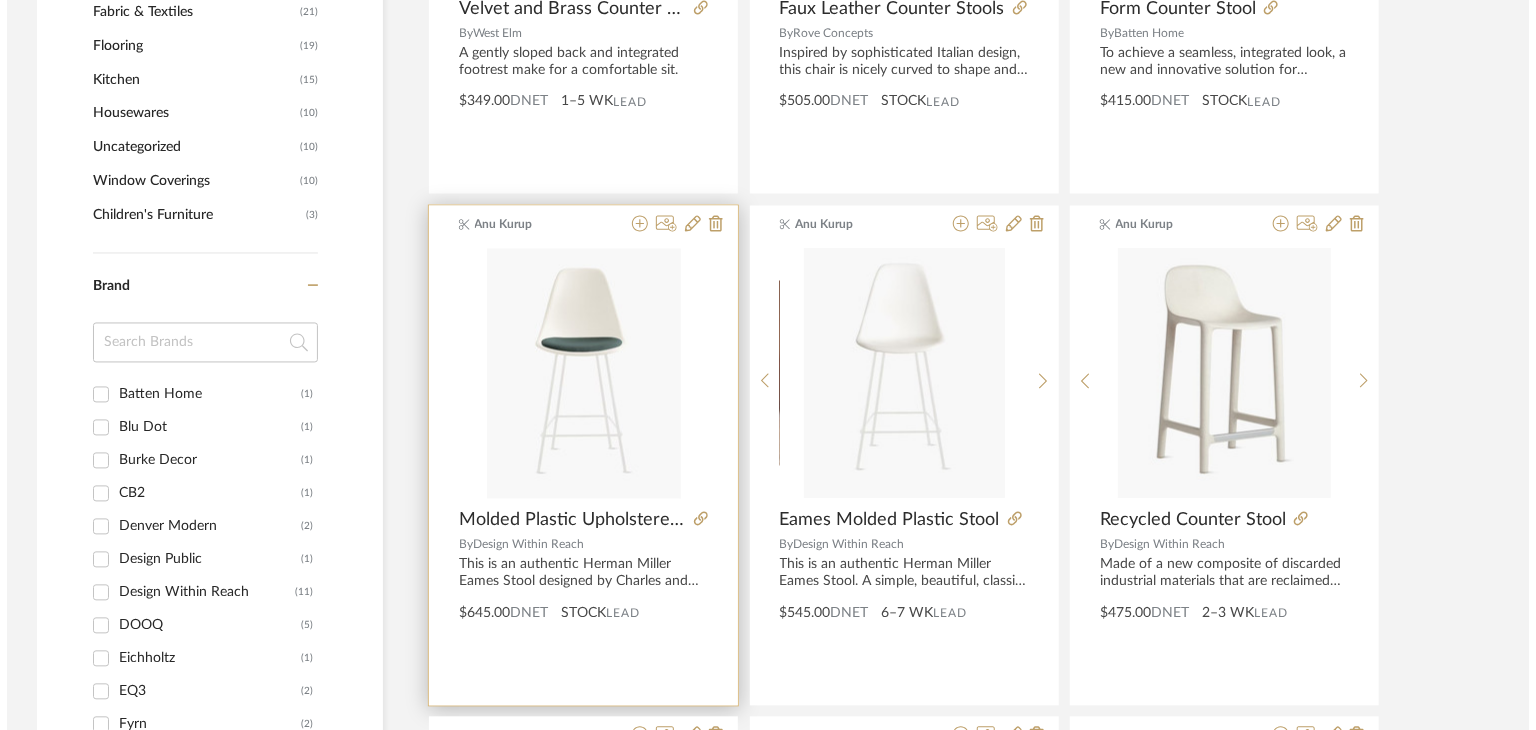 scroll, scrollTop: 0, scrollLeft: 0, axis: both 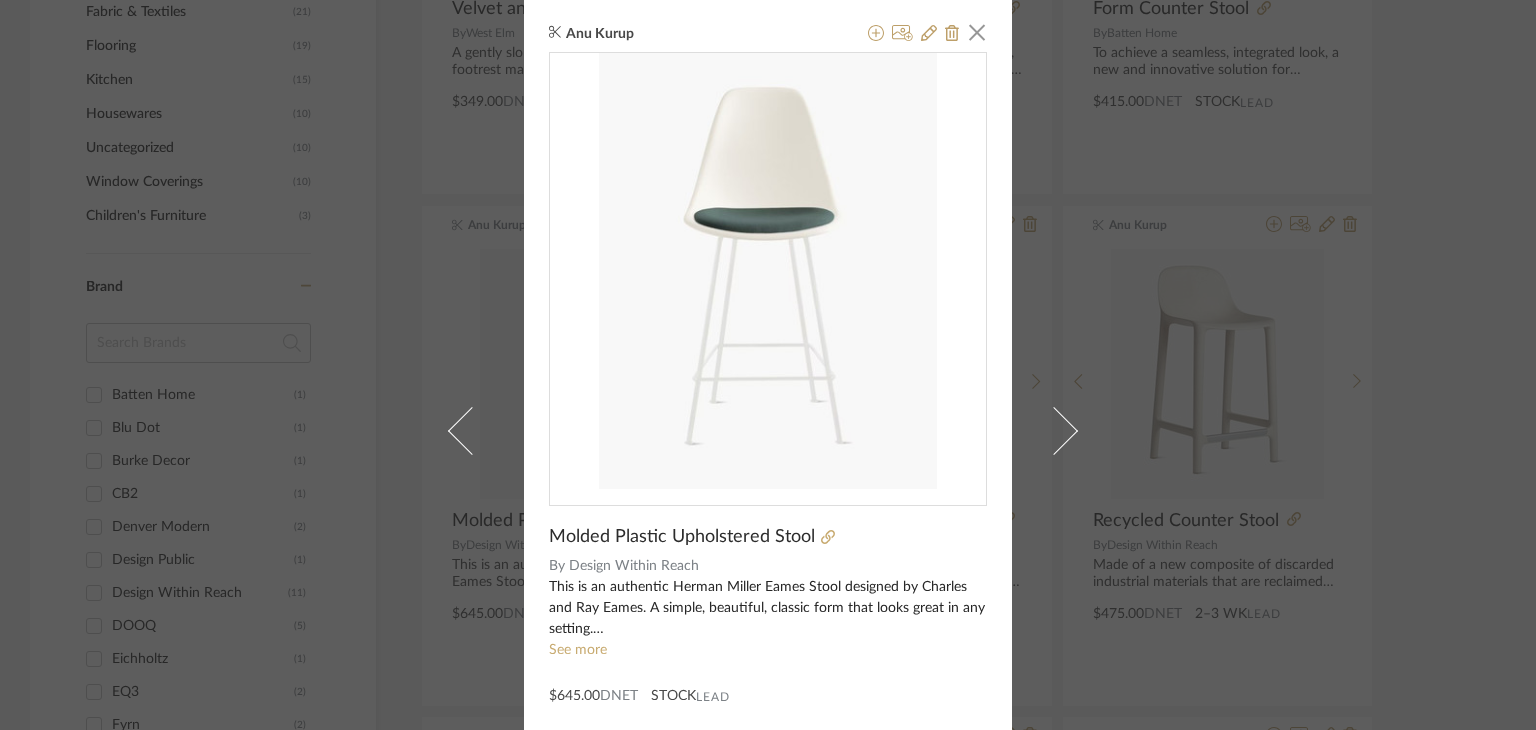 click 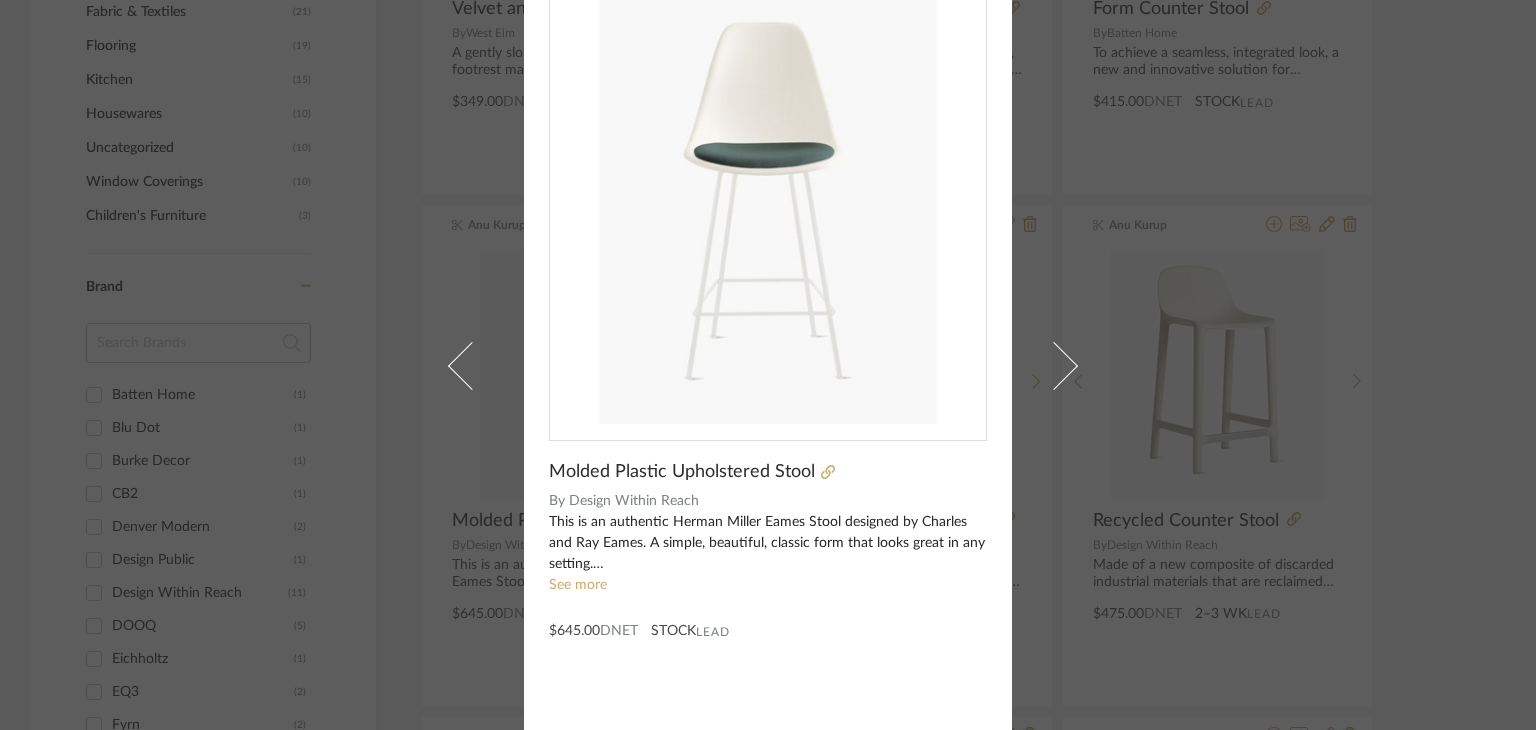 scroll, scrollTop: 131, scrollLeft: 0, axis: vertical 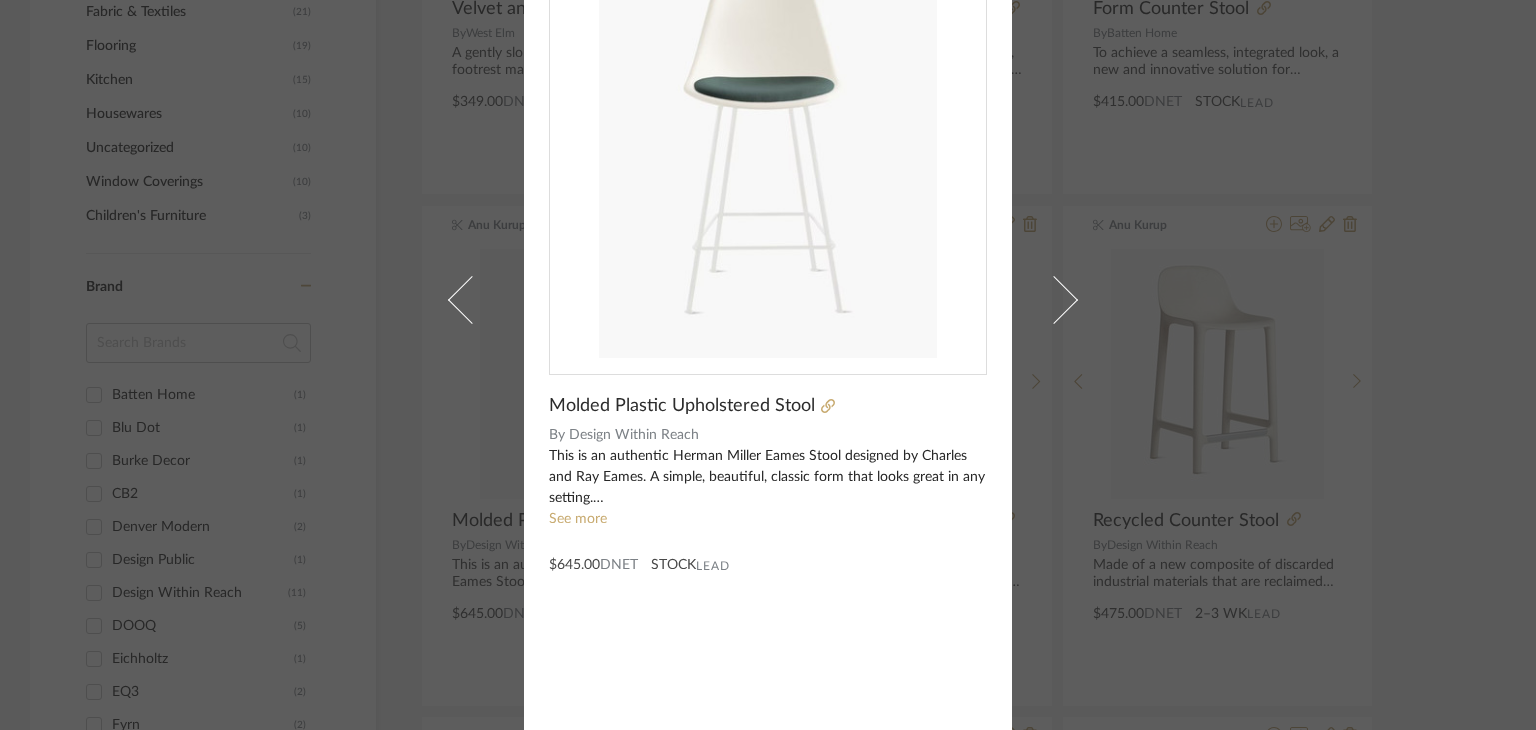 click on "Anu Kurup × Molded Plastic Upholstered Stool  By Design Within Reach This is an authentic Herman Miller Eames Stool designed by Charles and Ray Eames. A simple, beautiful, classic form that looks great in any setting.
Recyclable polypropylene or 100% post-industrial recycled plastic shell with colorful fabric seat pad.
Comfortable waterfall seat edge reduces pressure on thighs. See more $645.00  DNET  STOCK   Lead" at bounding box center [768, 365] 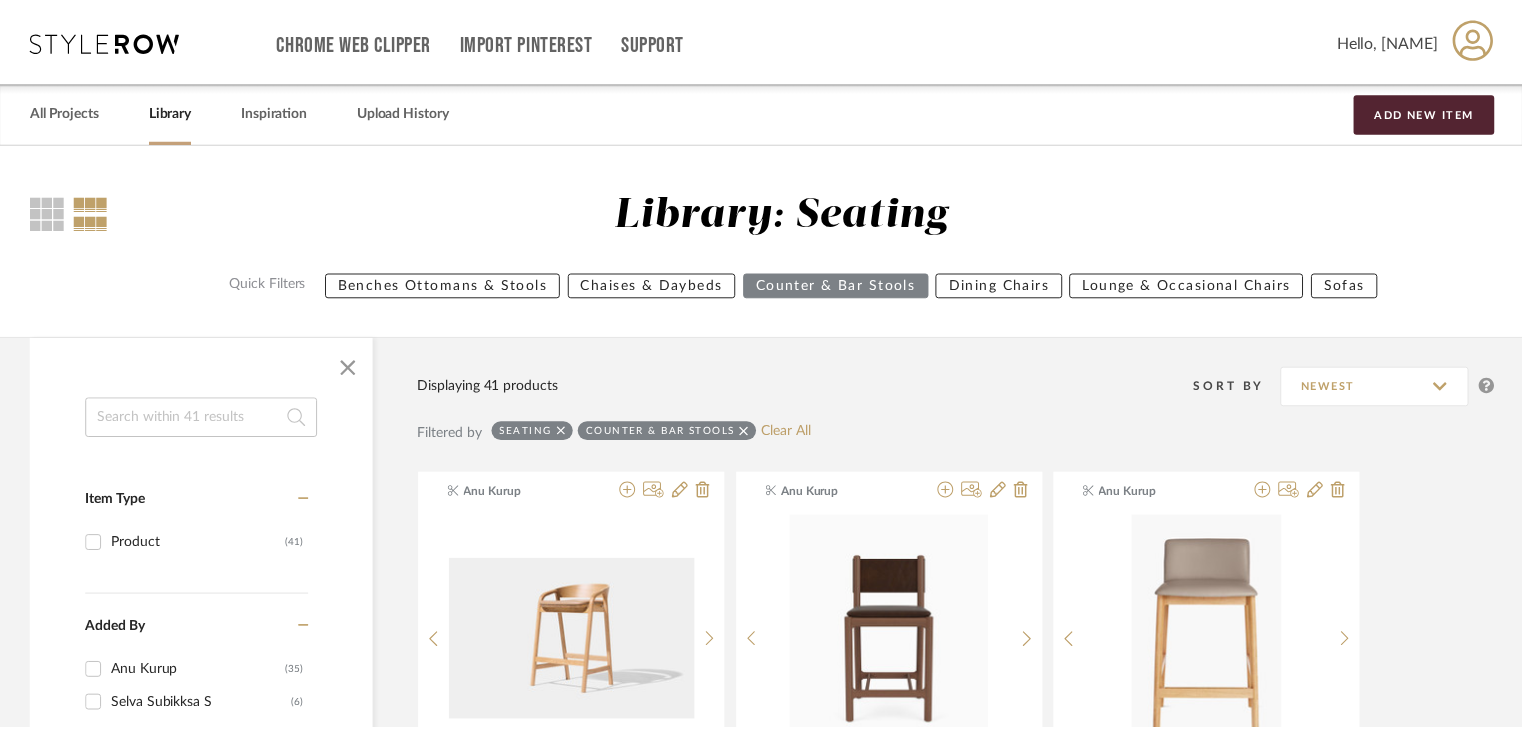 scroll, scrollTop: 1800, scrollLeft: 0, axis: vertical 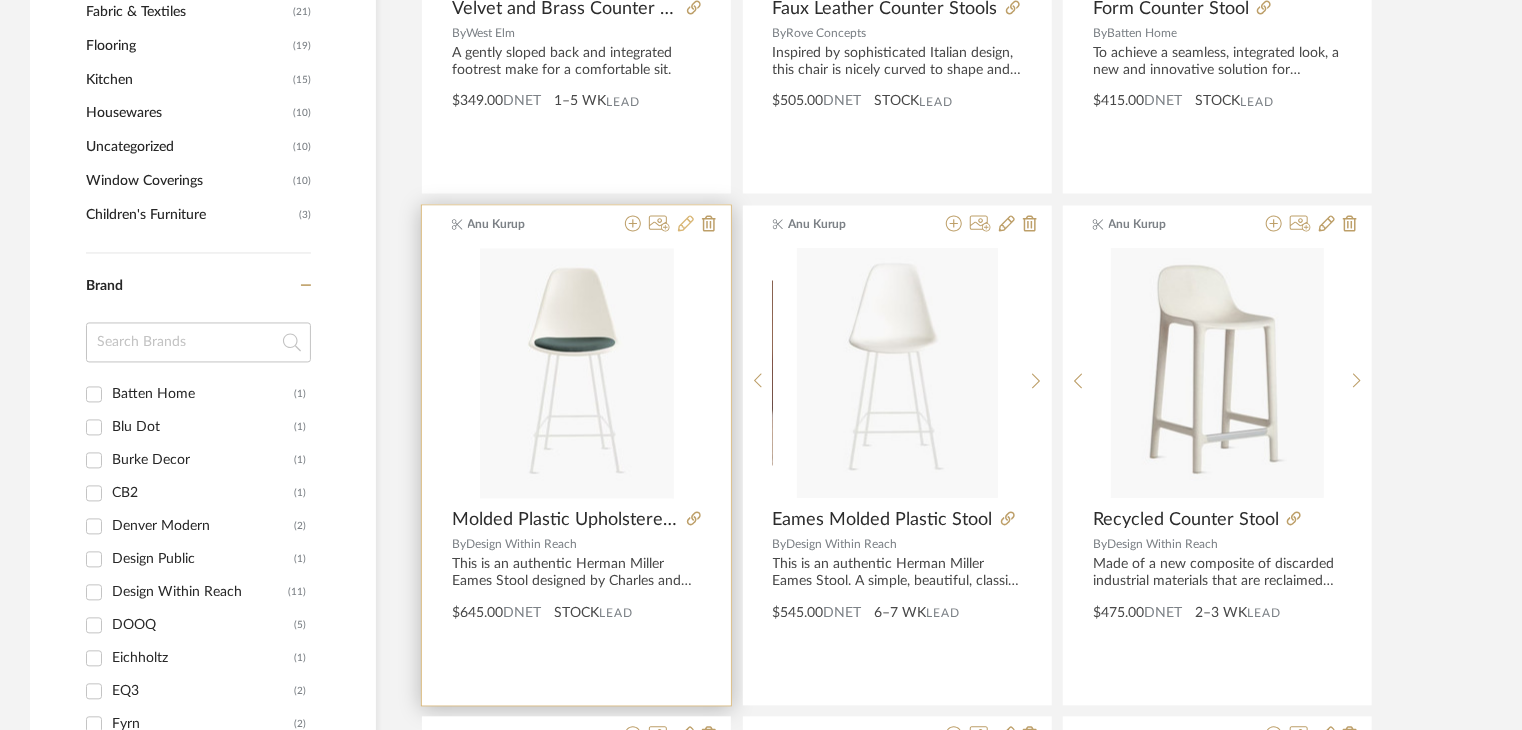 click 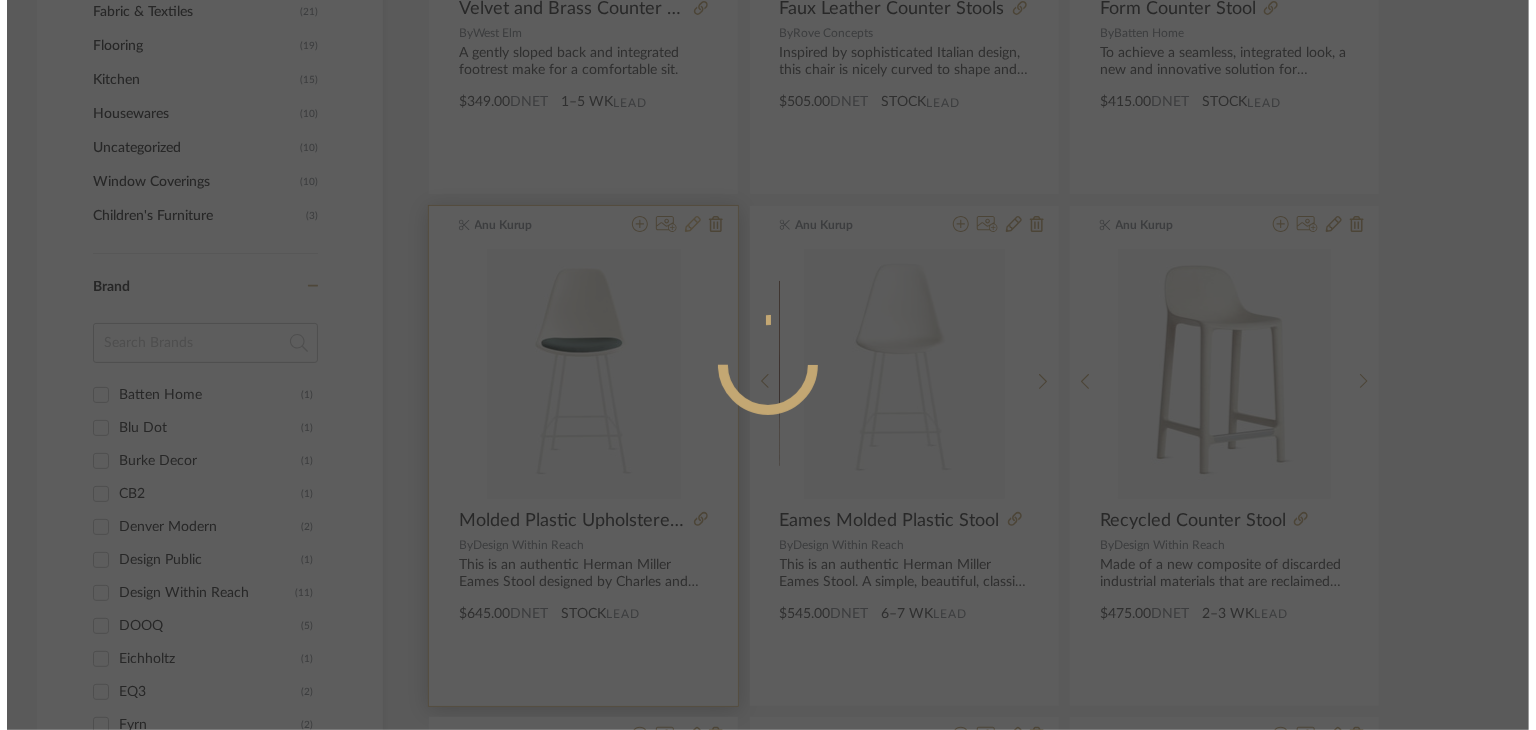 scroll, scrollTop: 0, scrollLeft: 0, axis: both 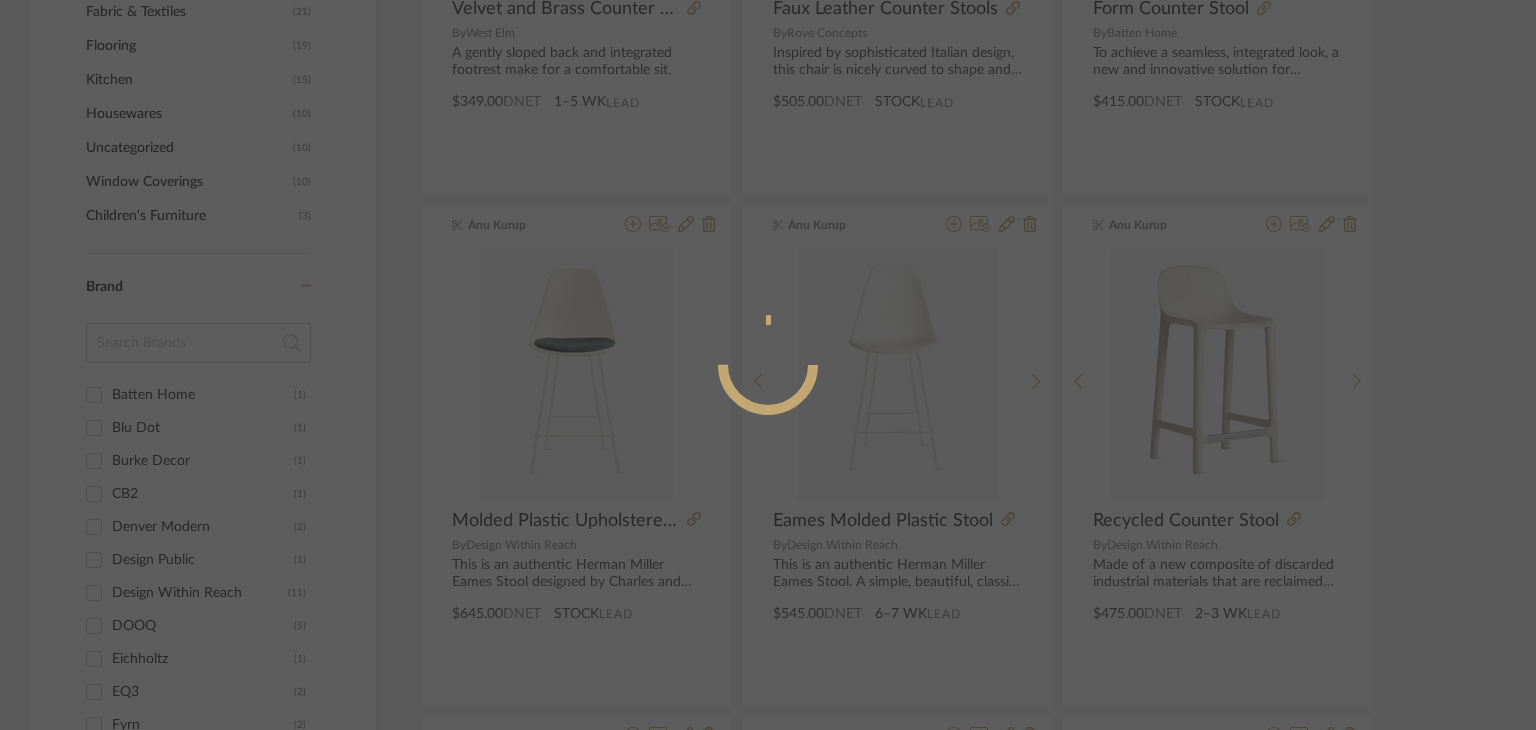radio on "true" 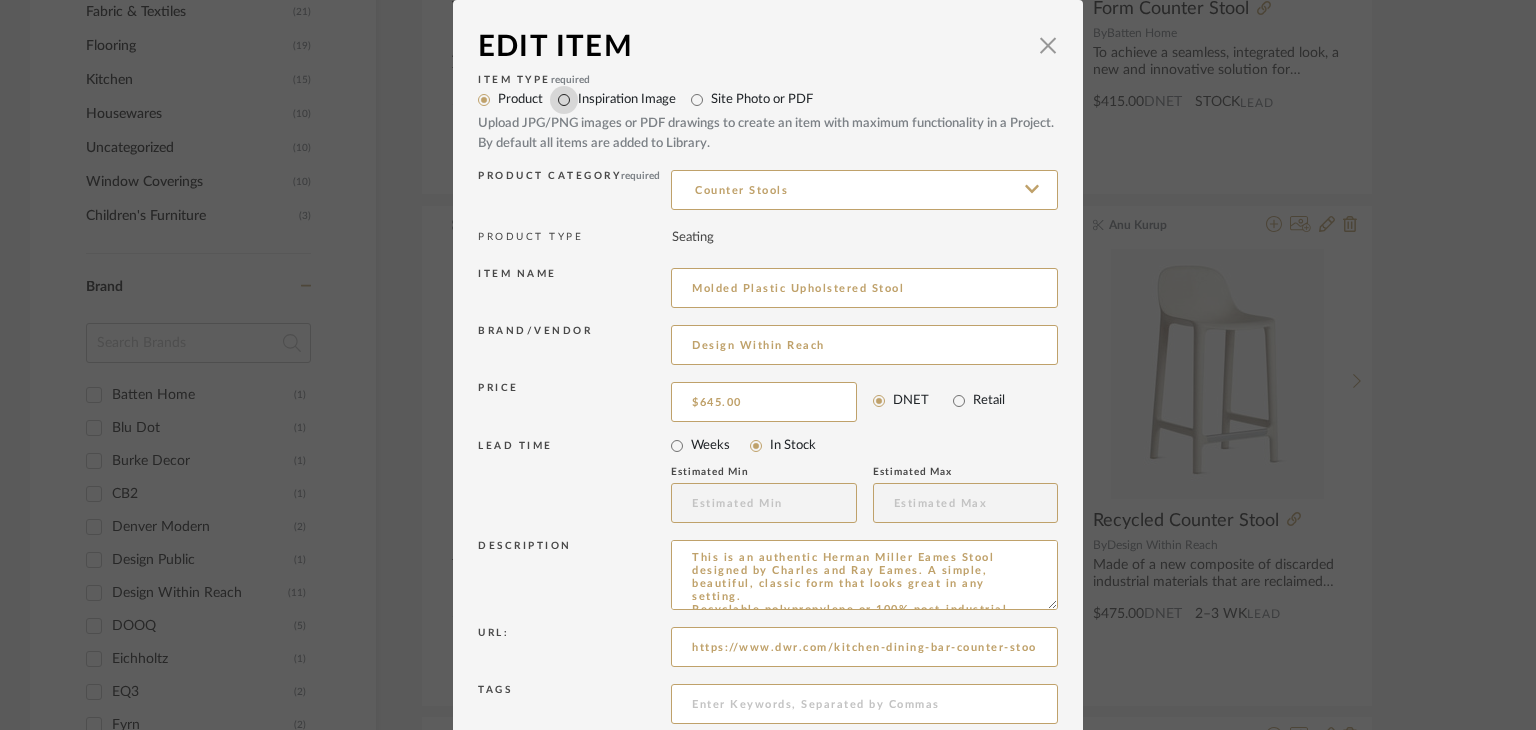 click on "Inspiration Image" at bounding box center [564, 100] 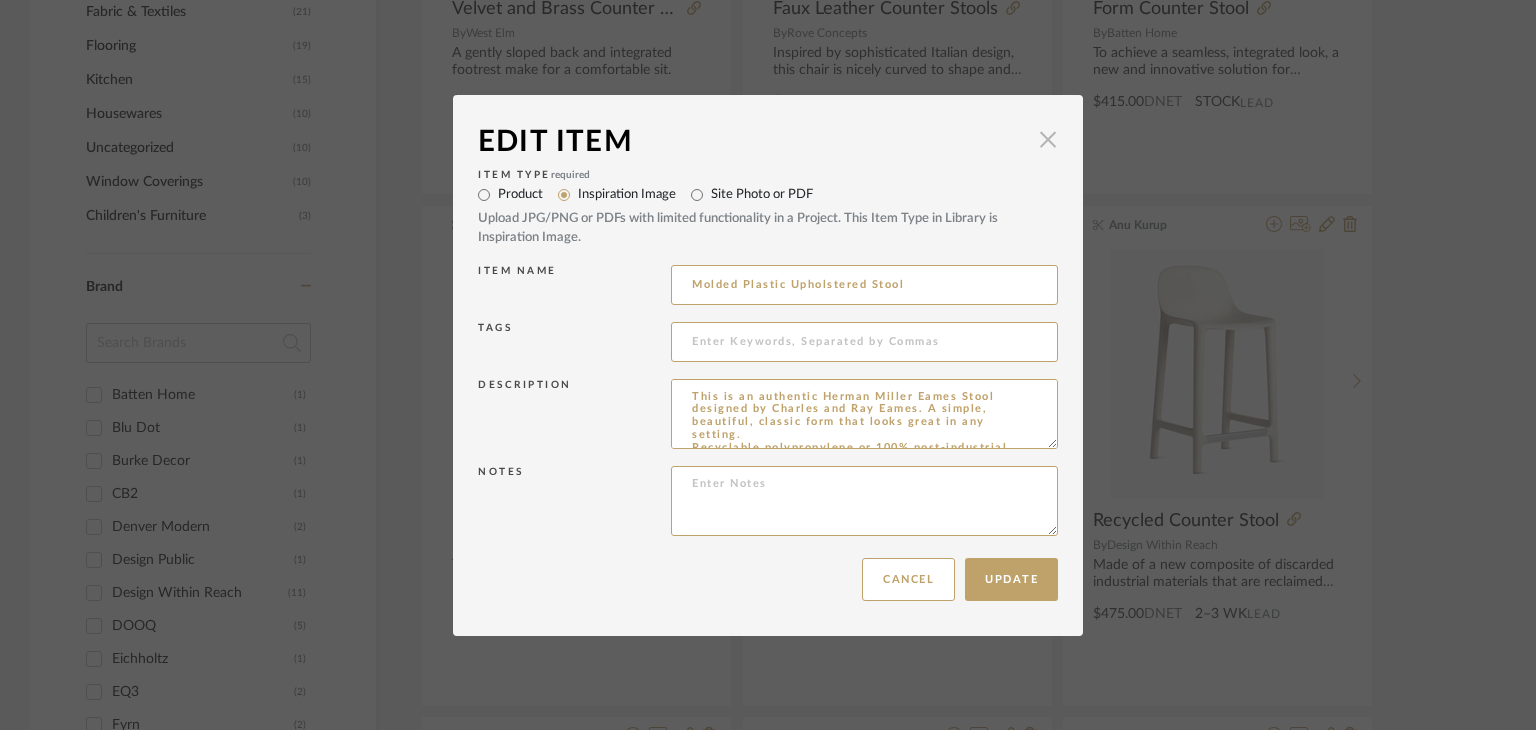 click at bounding box center (1048, 140) 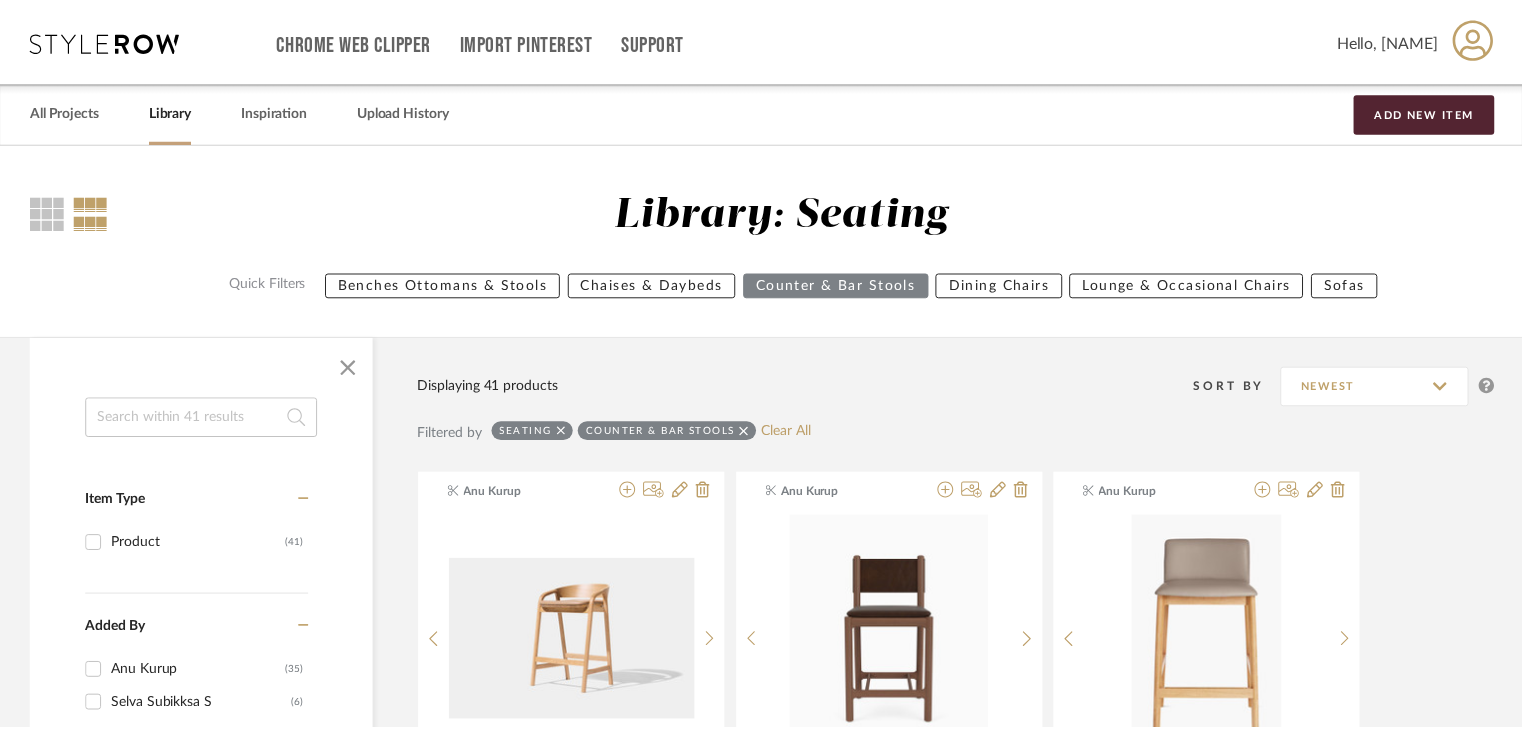scroll, scrollTop: 1800, scrollLeft: 0, axis: vertical 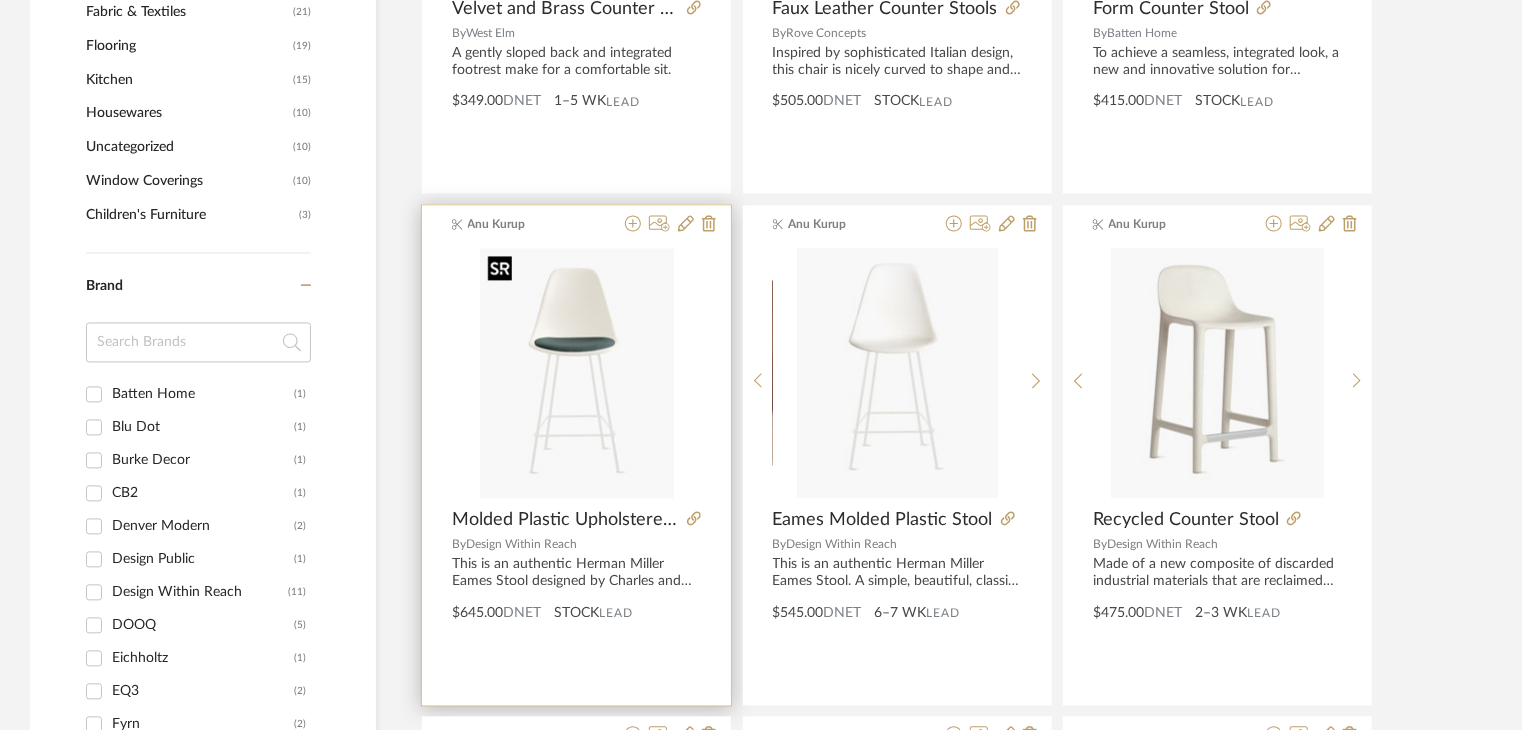 click at bounding box center (577, 374) 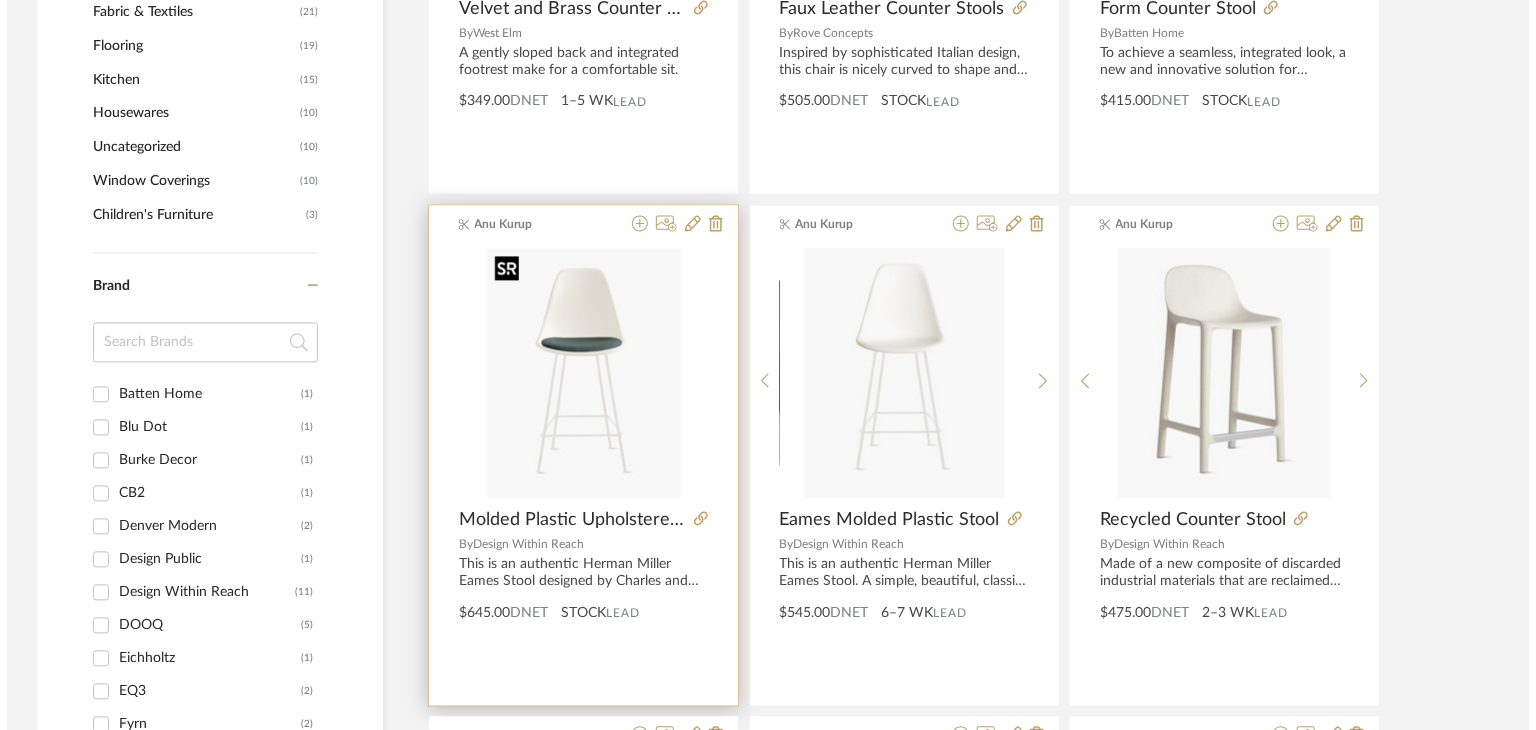 scroll, scrollTop: 0, scrollLeft: 0, axis: both 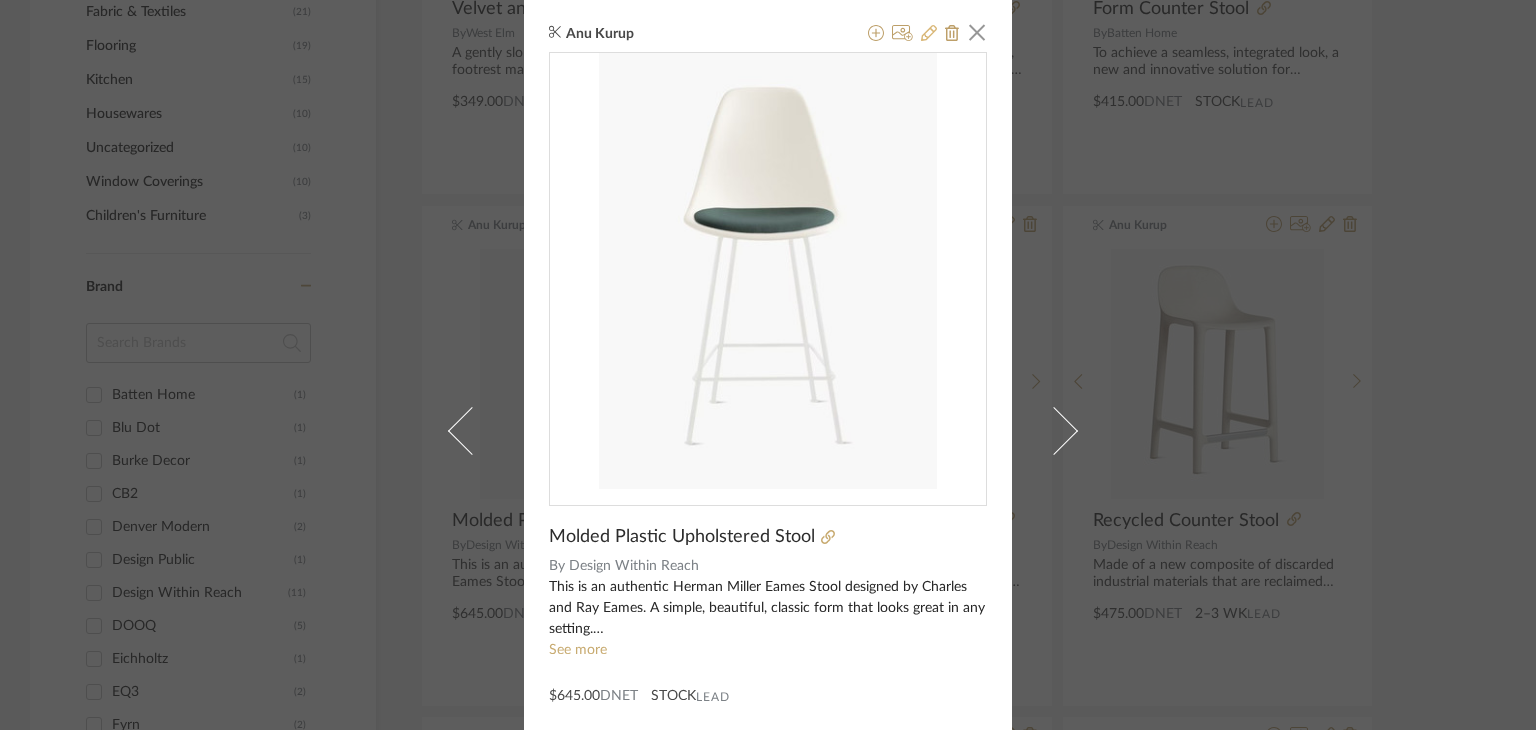 click at bounding box center [929, 34] 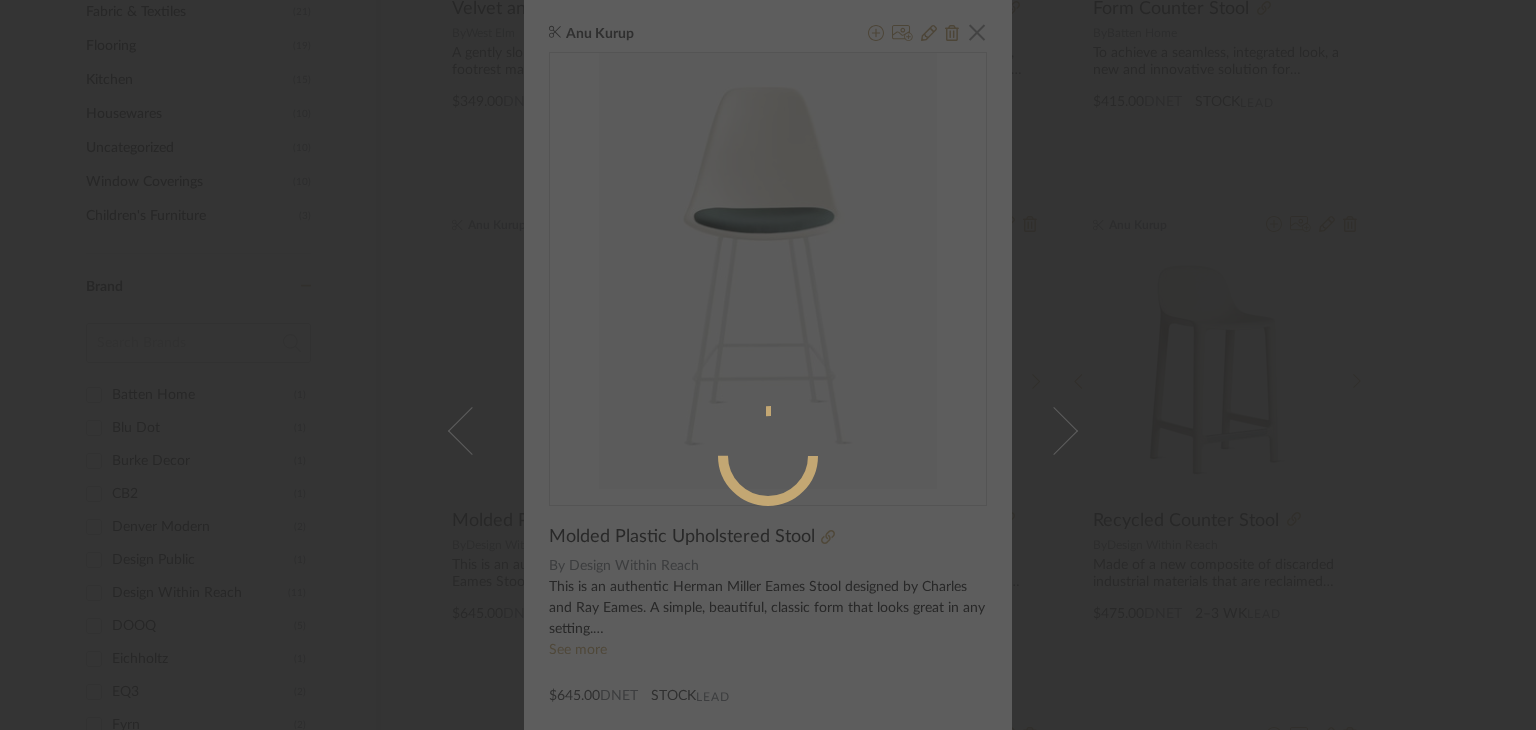 radio on "true" 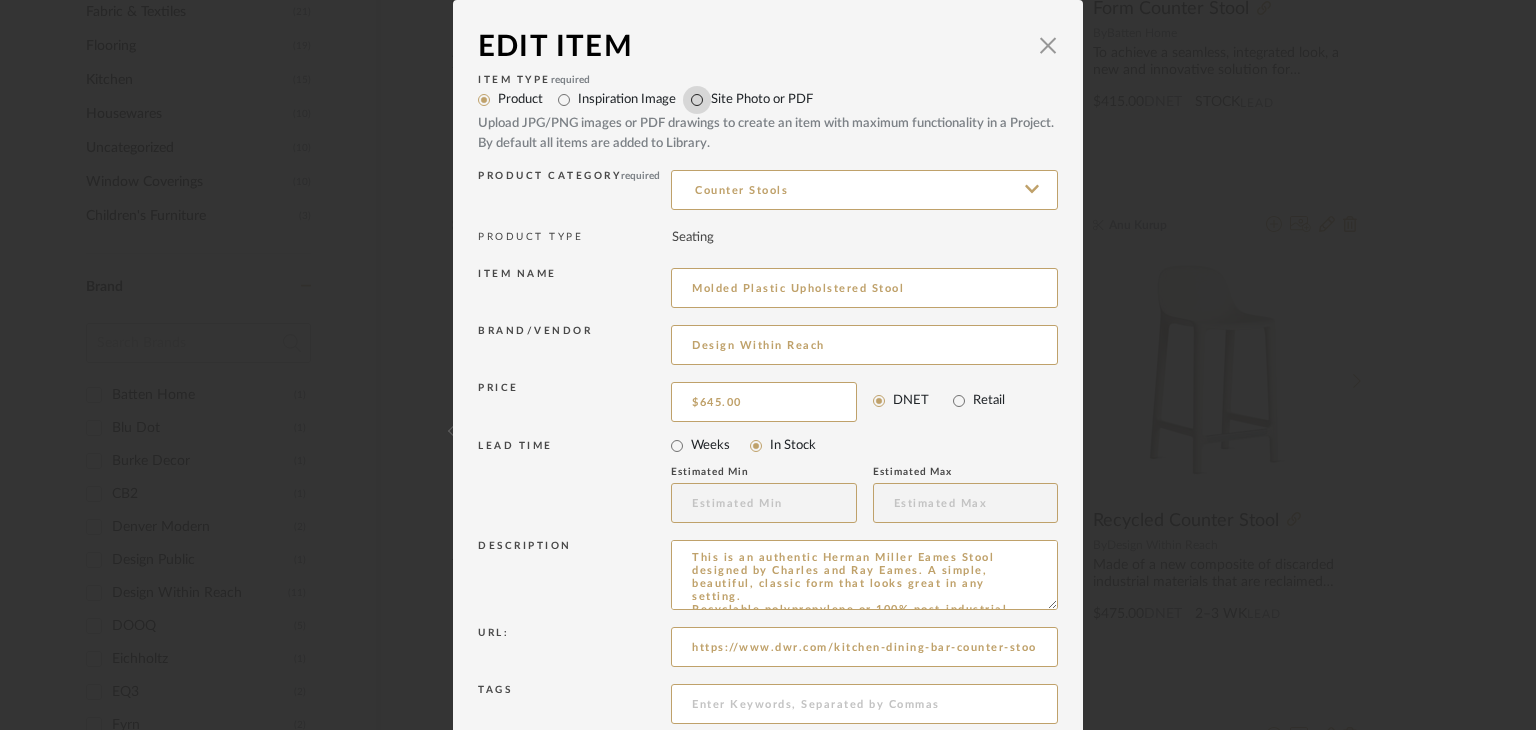 click on "Site Photo or PDF" at bounding box center [697, 100] 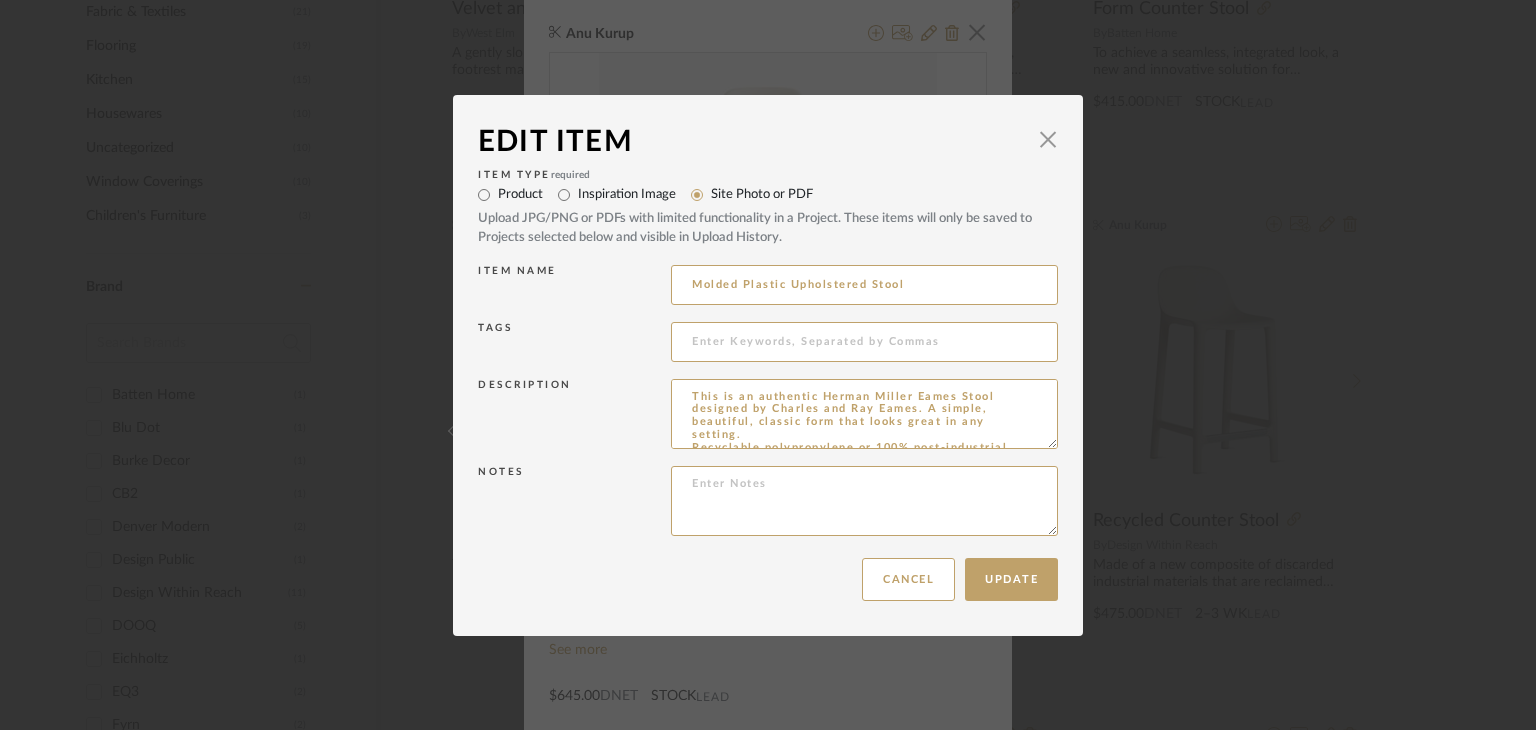 click on "Inspiration Image" at bounding box center (627, 195) 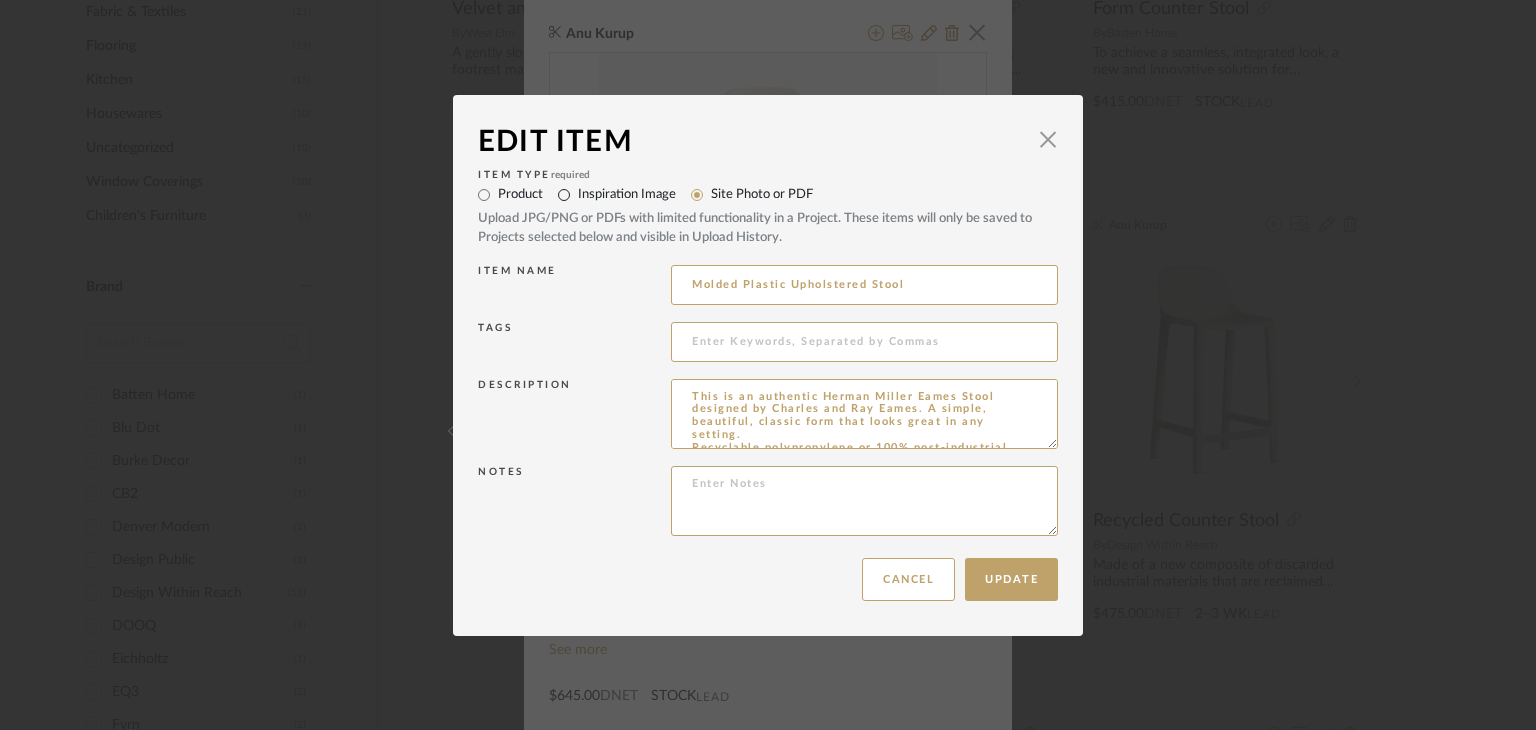 click on "Inspiration Image" at bounding box center (564, 195) 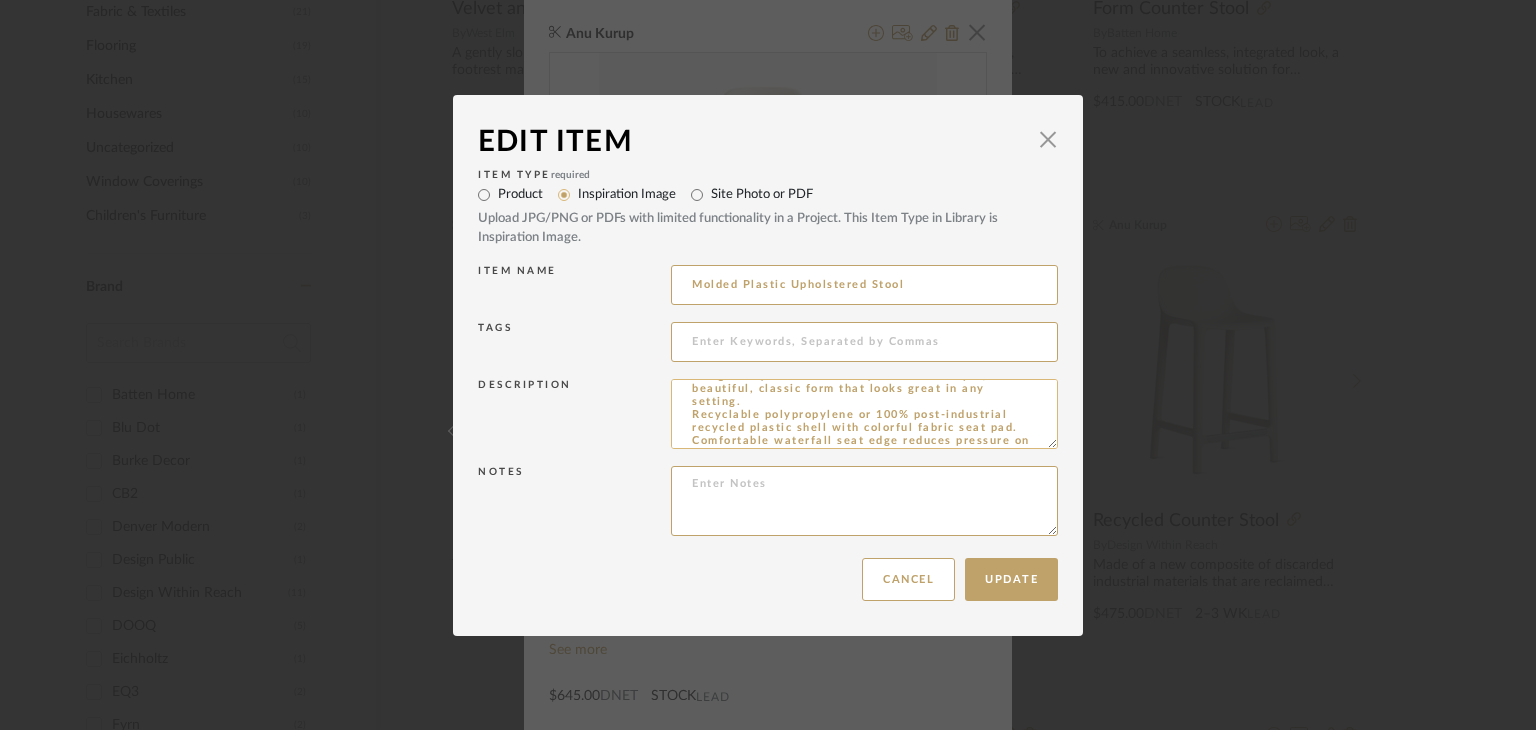 scroll, scrollTop: 51, scrollLeft: 0, axis: vertical 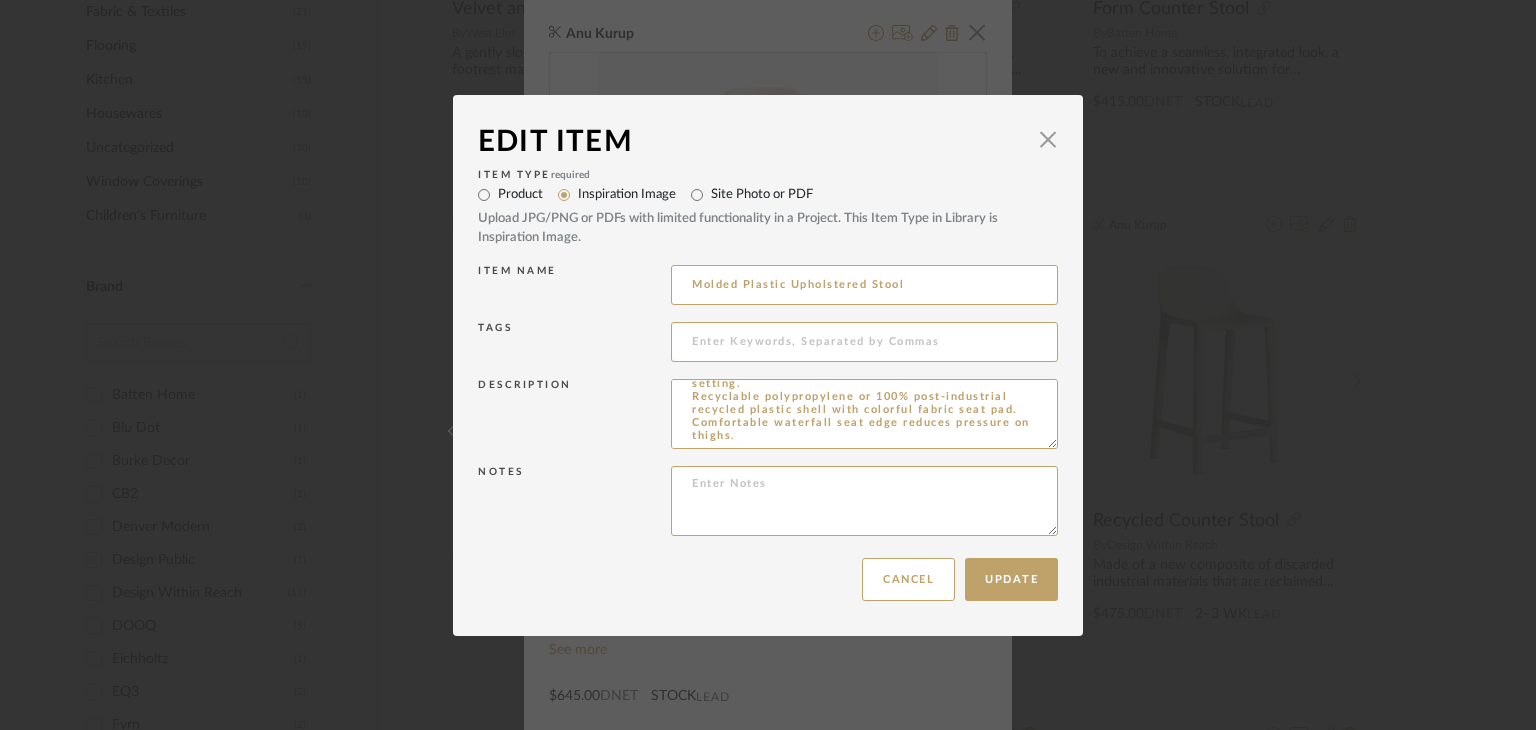 click on "Product" at bounding box center [520, 195] 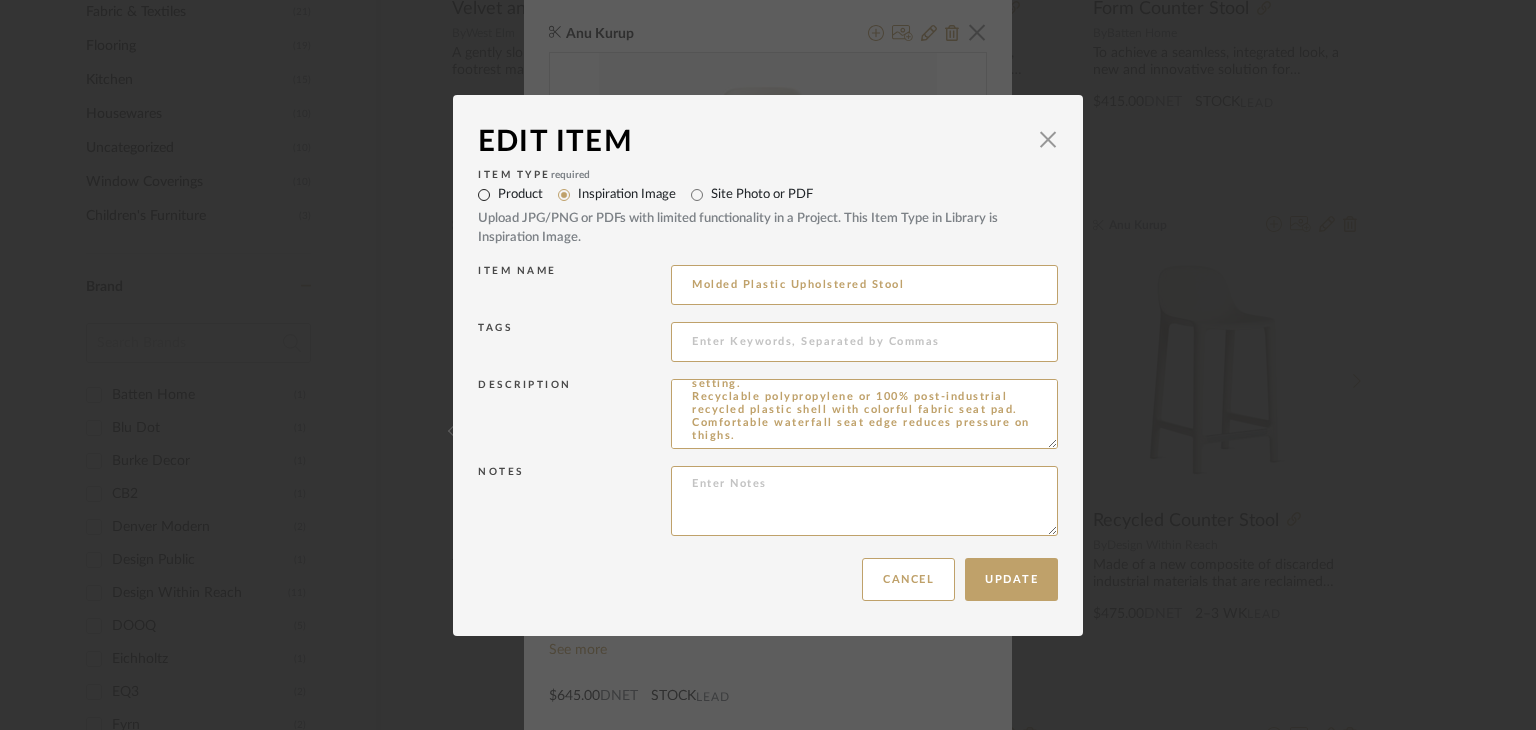 click on "Product" at bounding box center (484, 195) 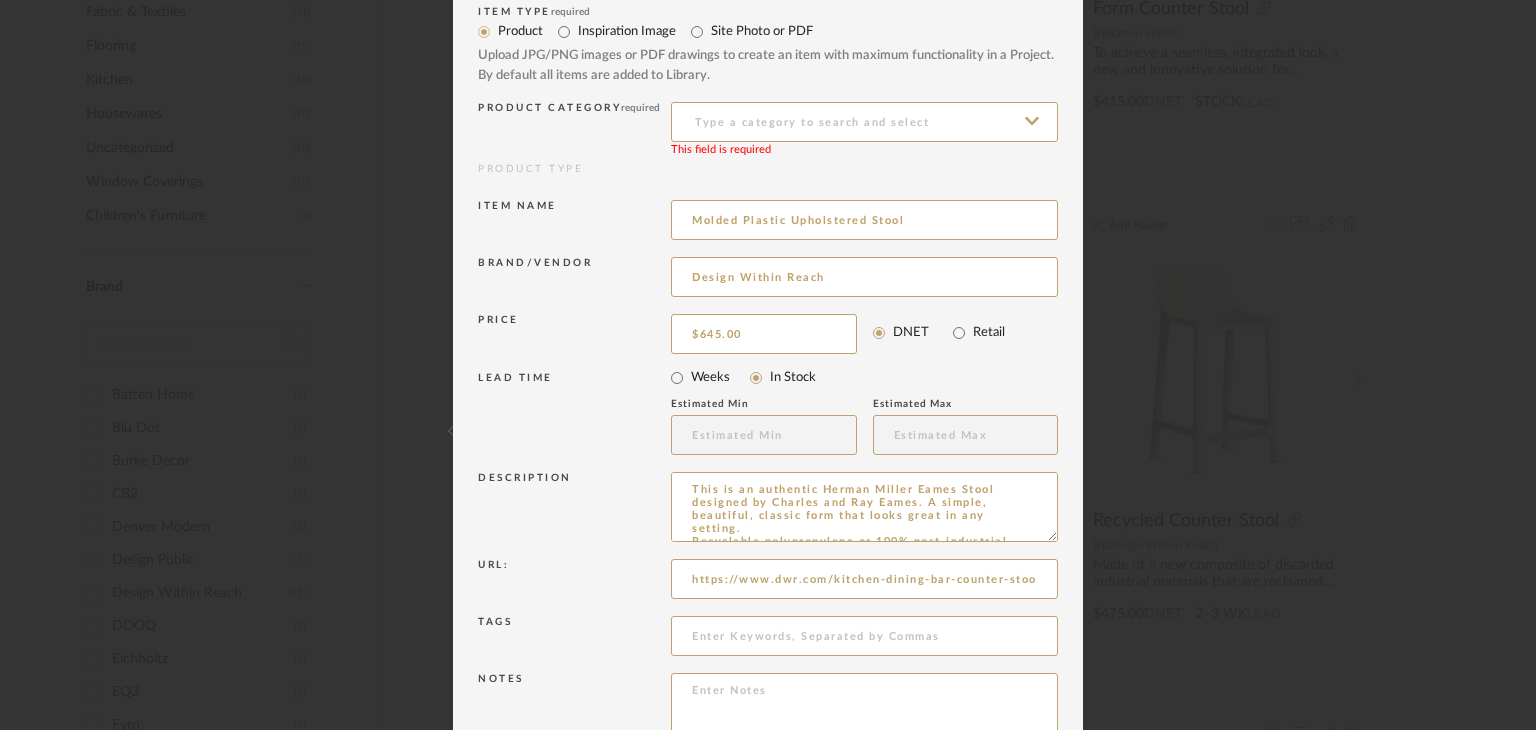scroll, scrollTop: 0, scrollLeft: 0, axis: both 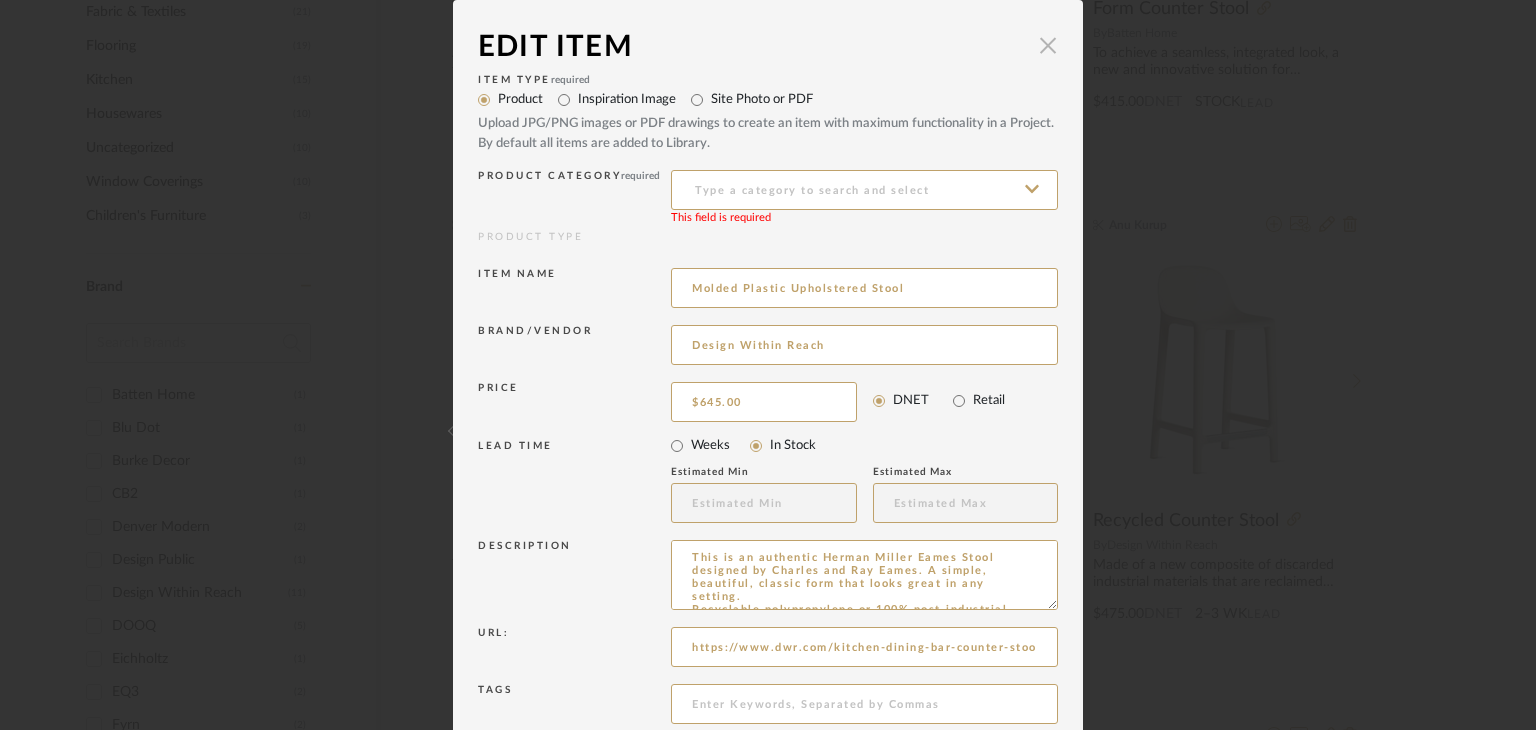 click at bounding box center [1048, 45] 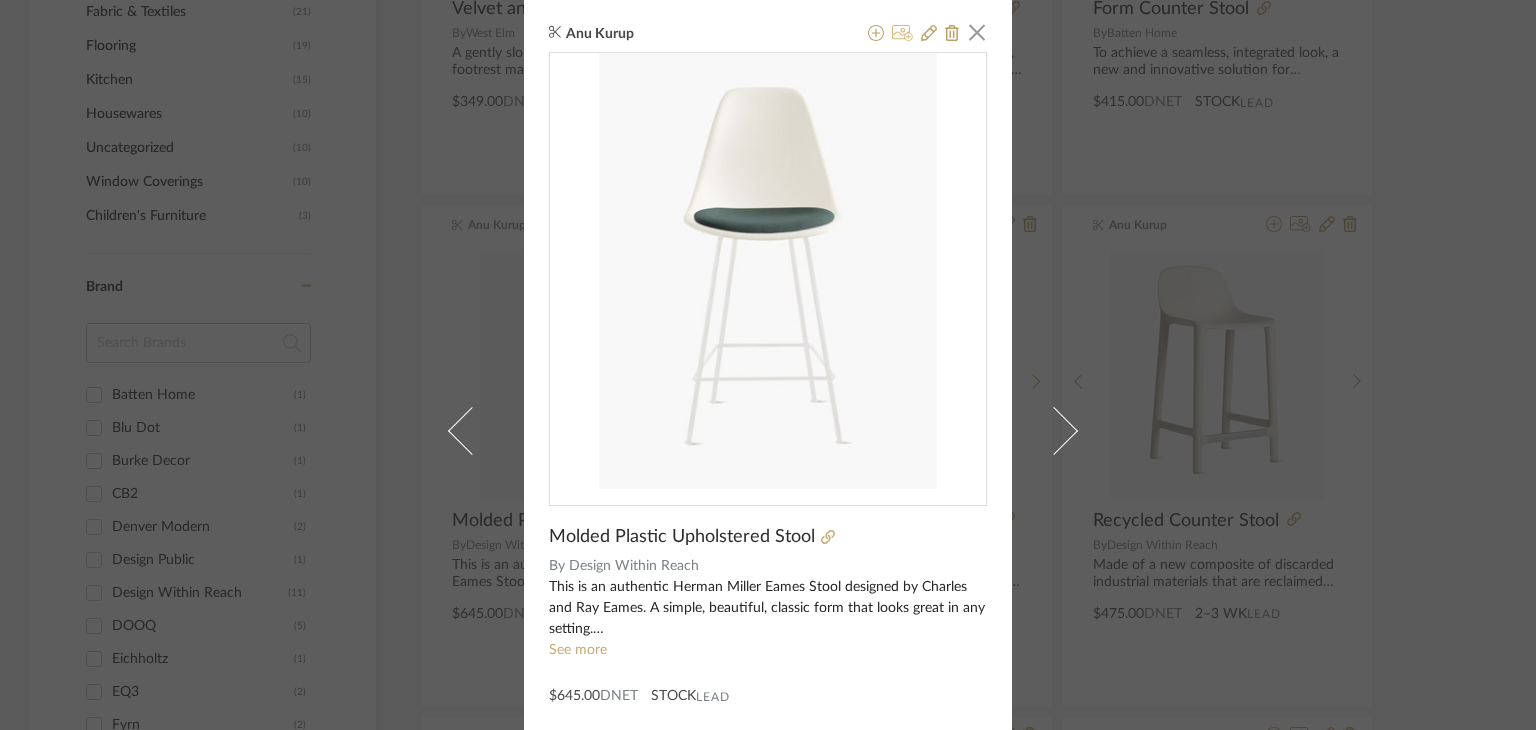 click 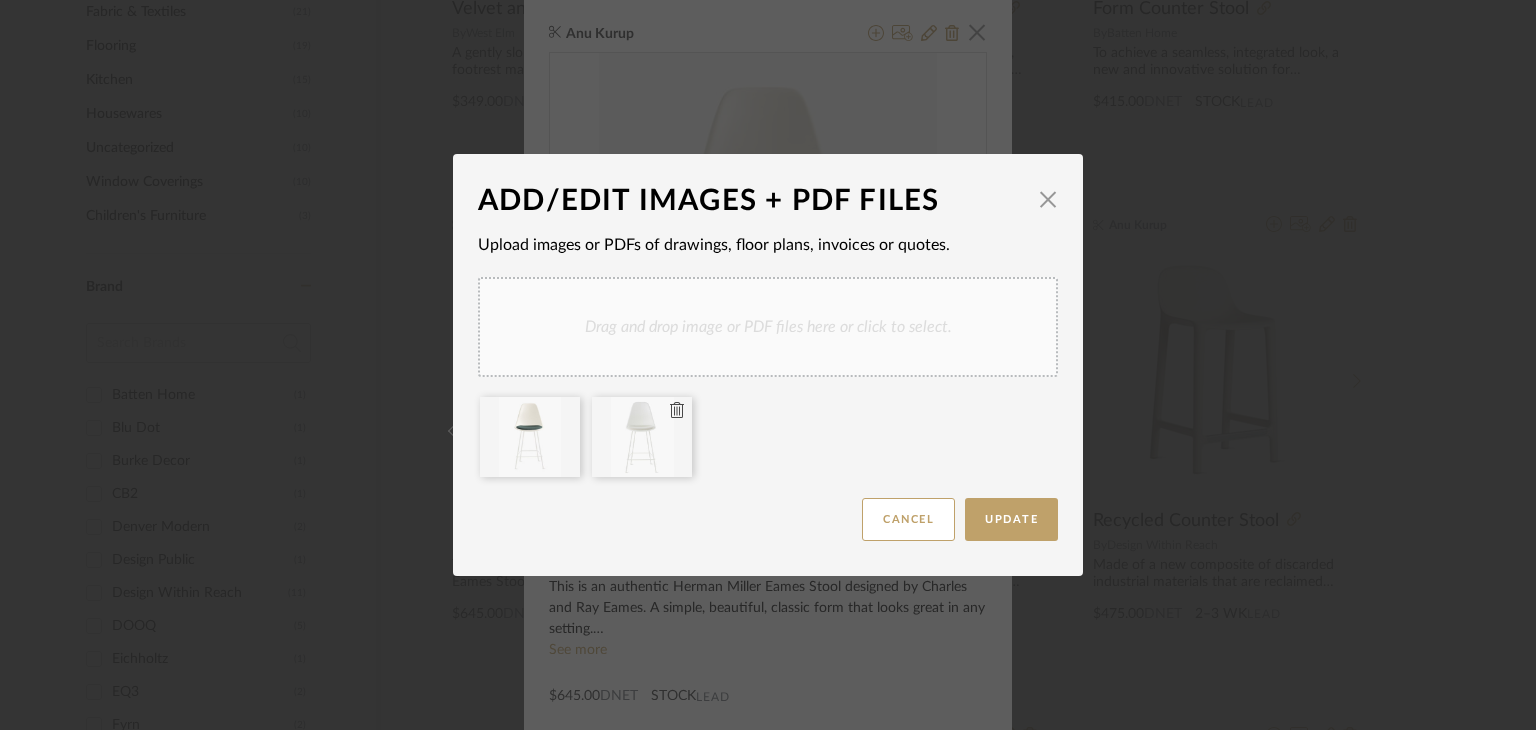 type 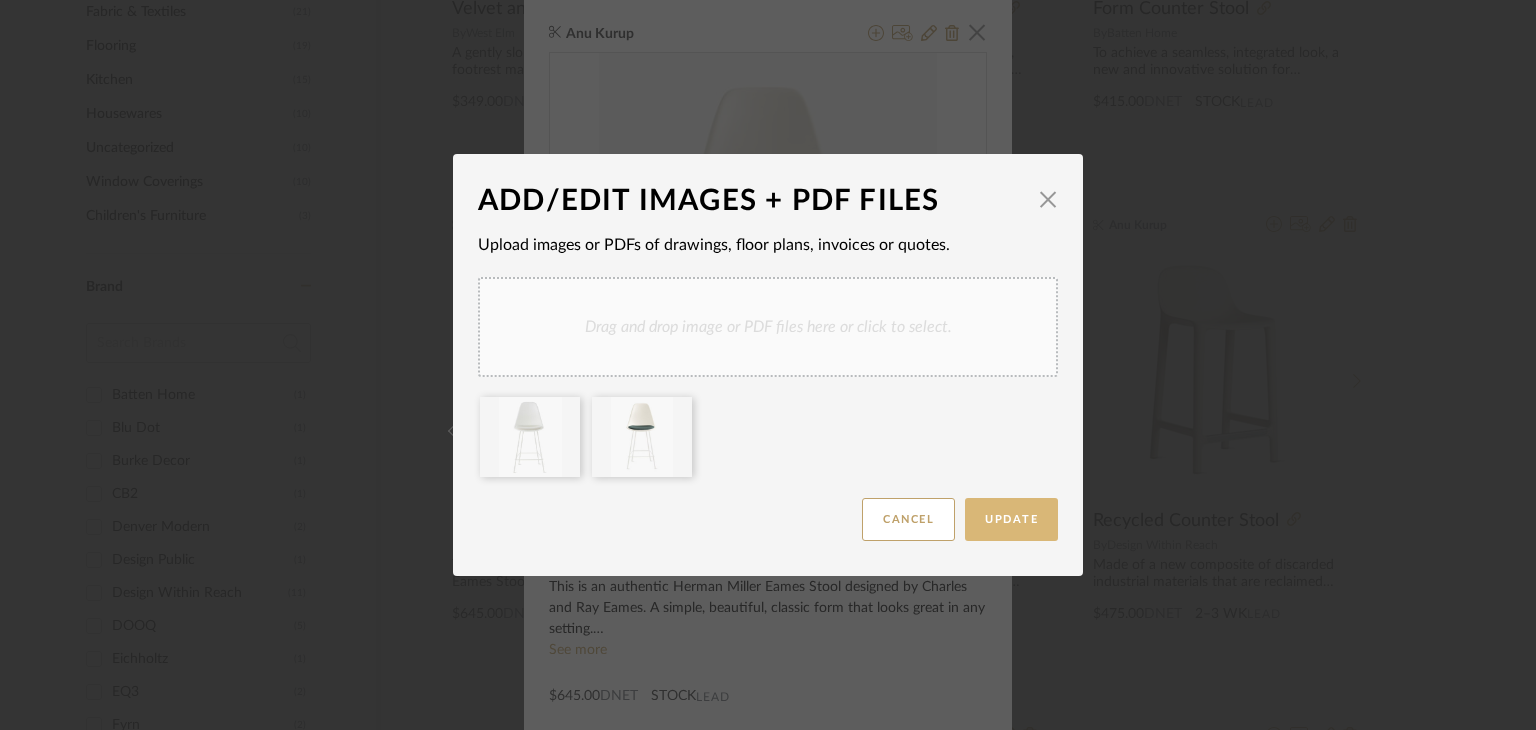 click on "Update" at bounding box center [1011, 519] 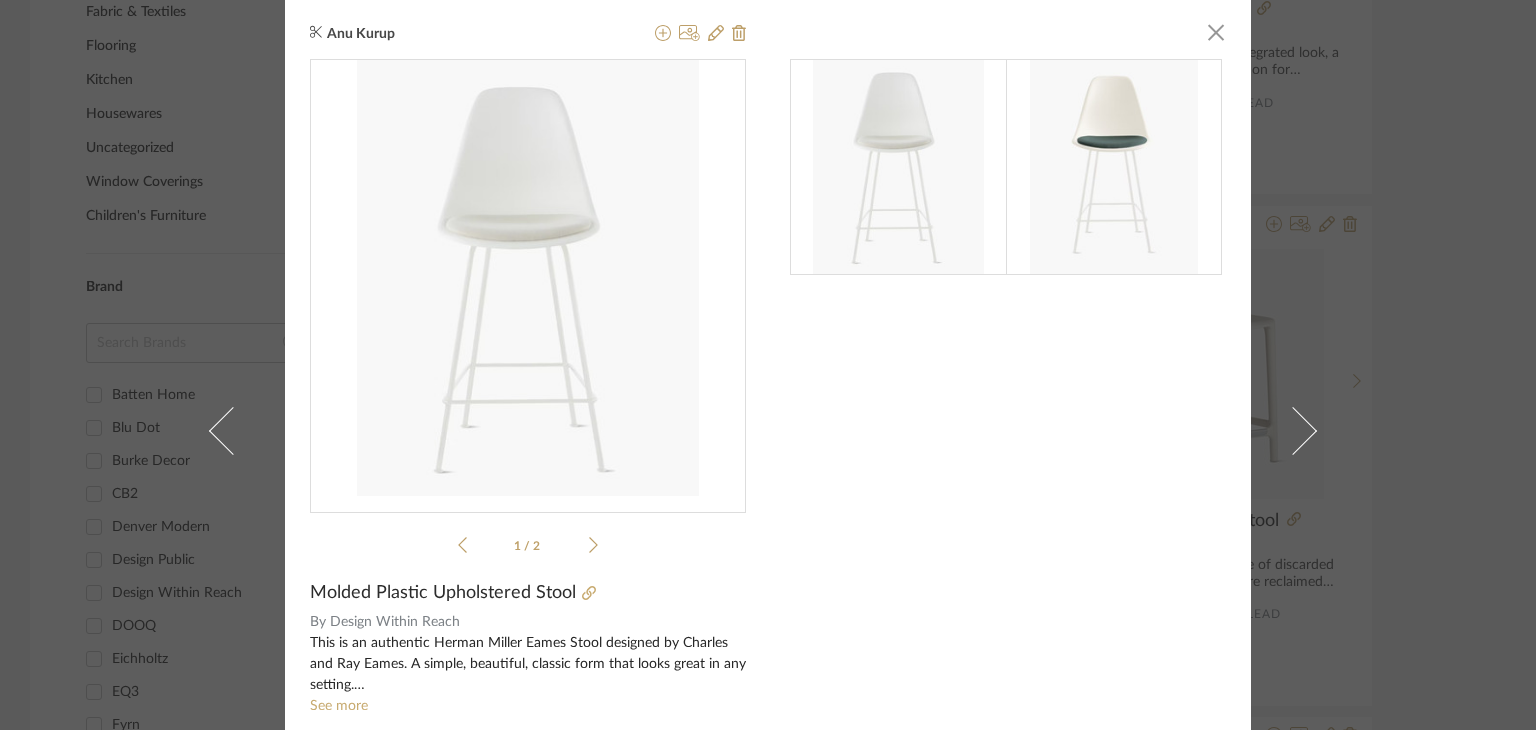 click on "Anu Kurup × 1 / 2 Molded Plastic Upholstered Stool  By Design Within Reach This is an authentic Herman Miller Eames Stool designed by Charles and Ray Eames. A simple, beautiful, classic form that looks great in any setting.
Recyclable polypropylene or 100% post-industrial recycled plastic shell with colorful fabric seat pad.
Comfortable waterfall seat edge reduces pressure on thighs. See more $645.00  DNET  STOCK   Lead" at bounding box center (768, 365) 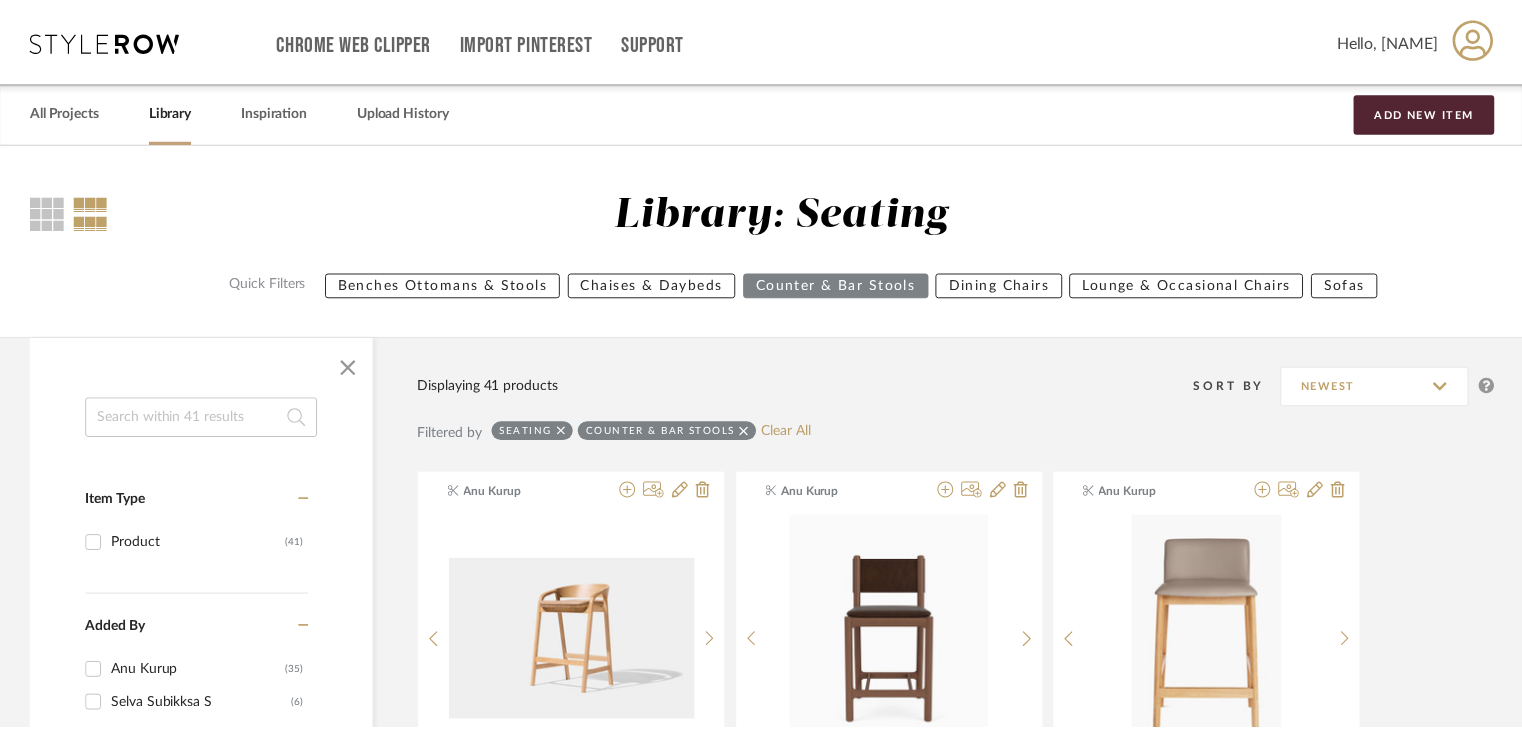 scroll, scrollTop: 1800, scrollLeft: 0, axis: vertical 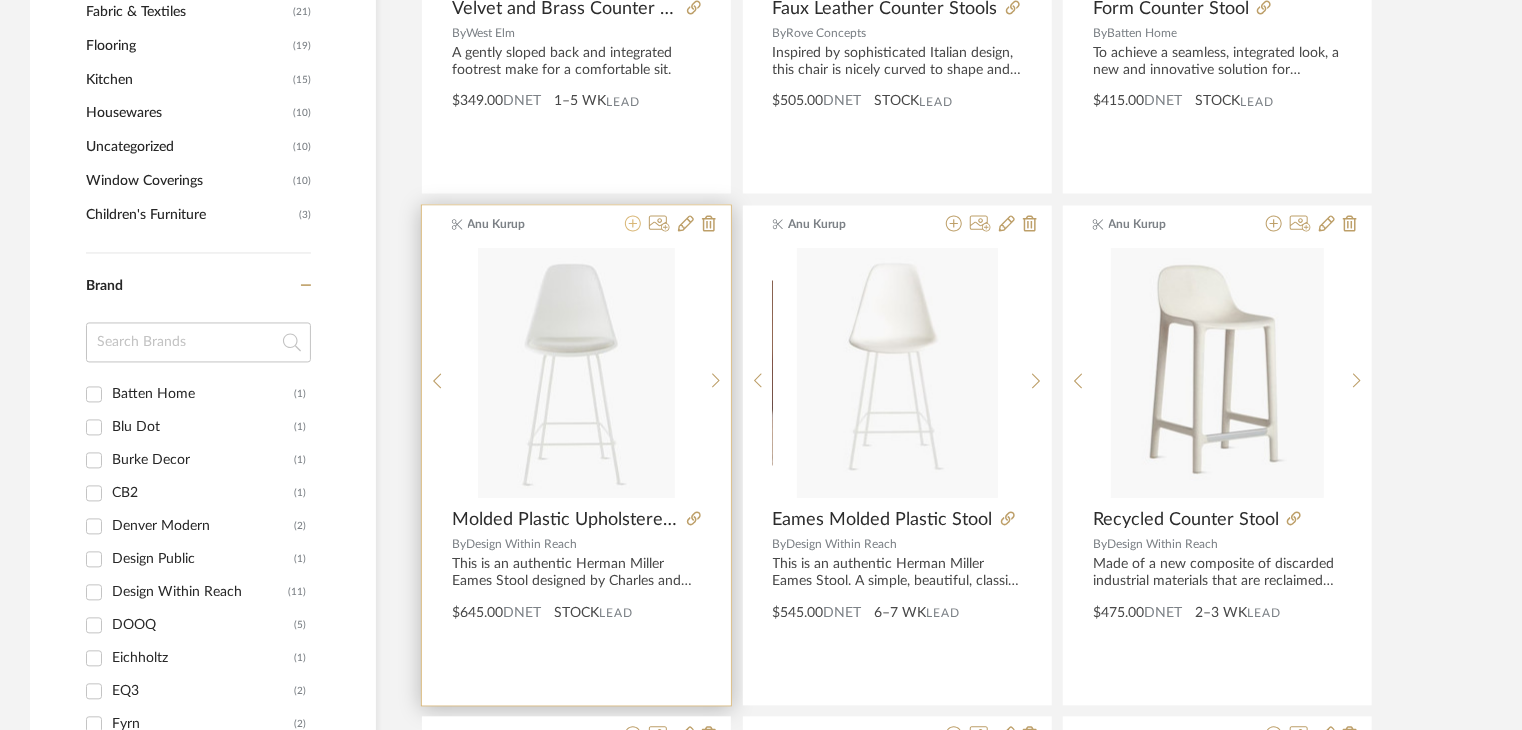 click 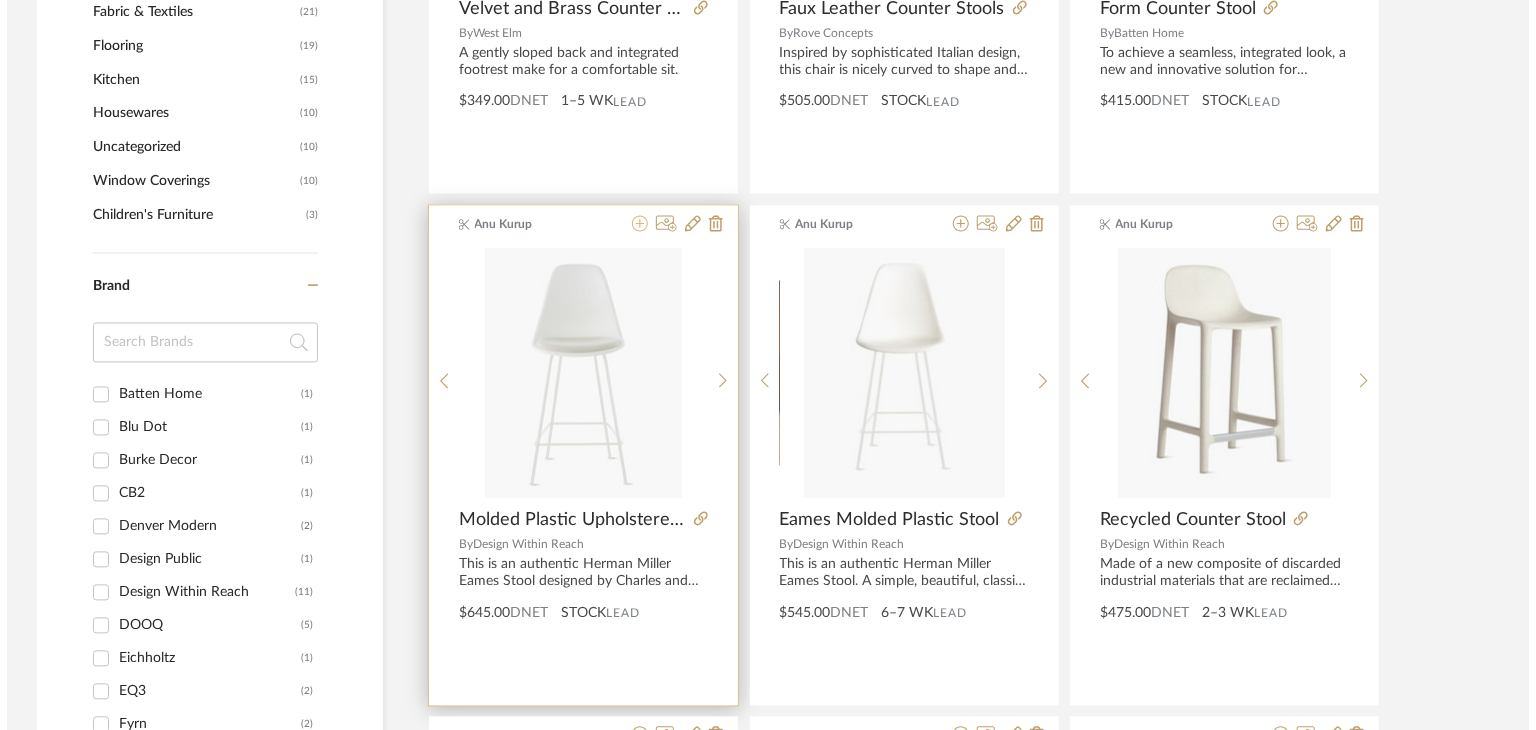 scroll, scrollTop: 0, scrollLeft: 0, axis: both 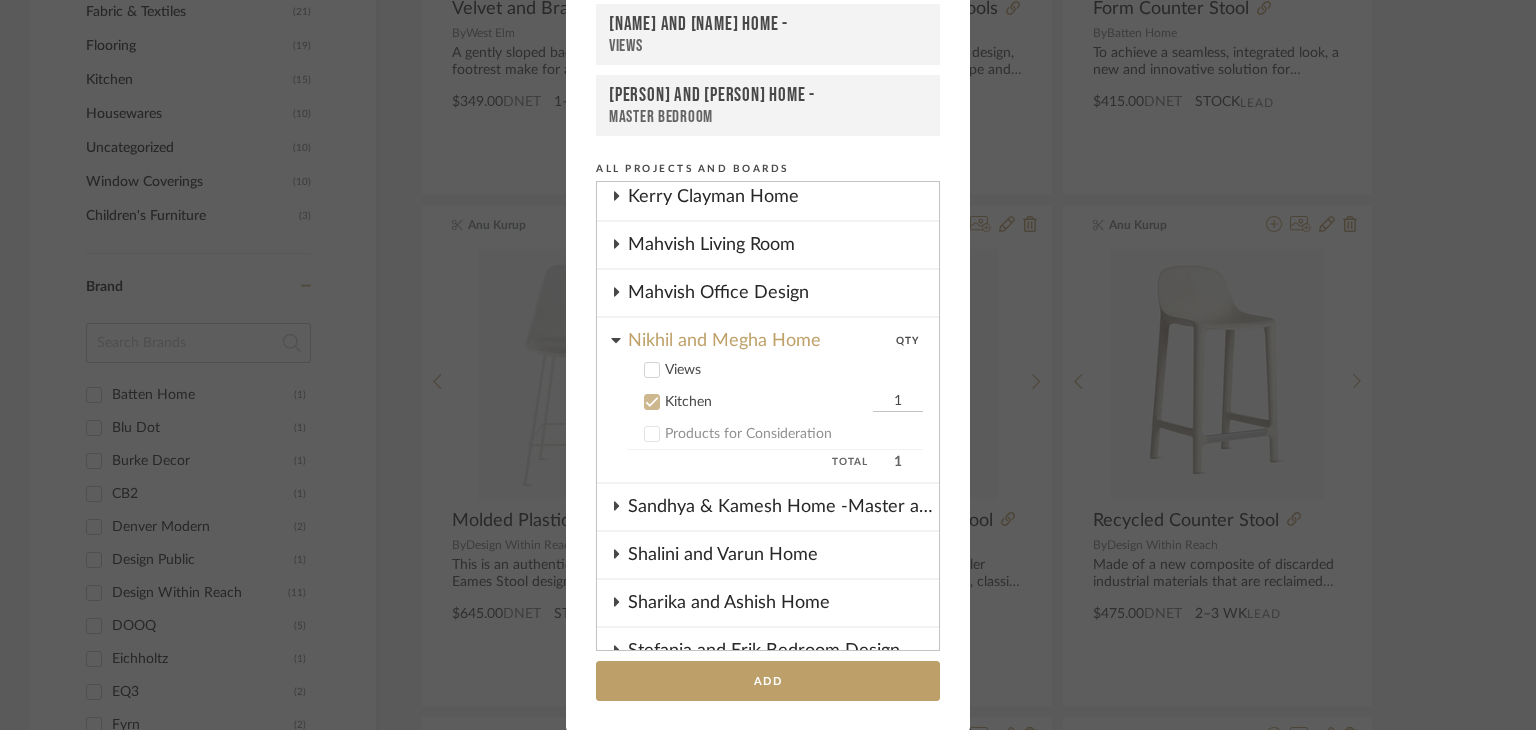 click on "1" at bounding box center [898, 402] 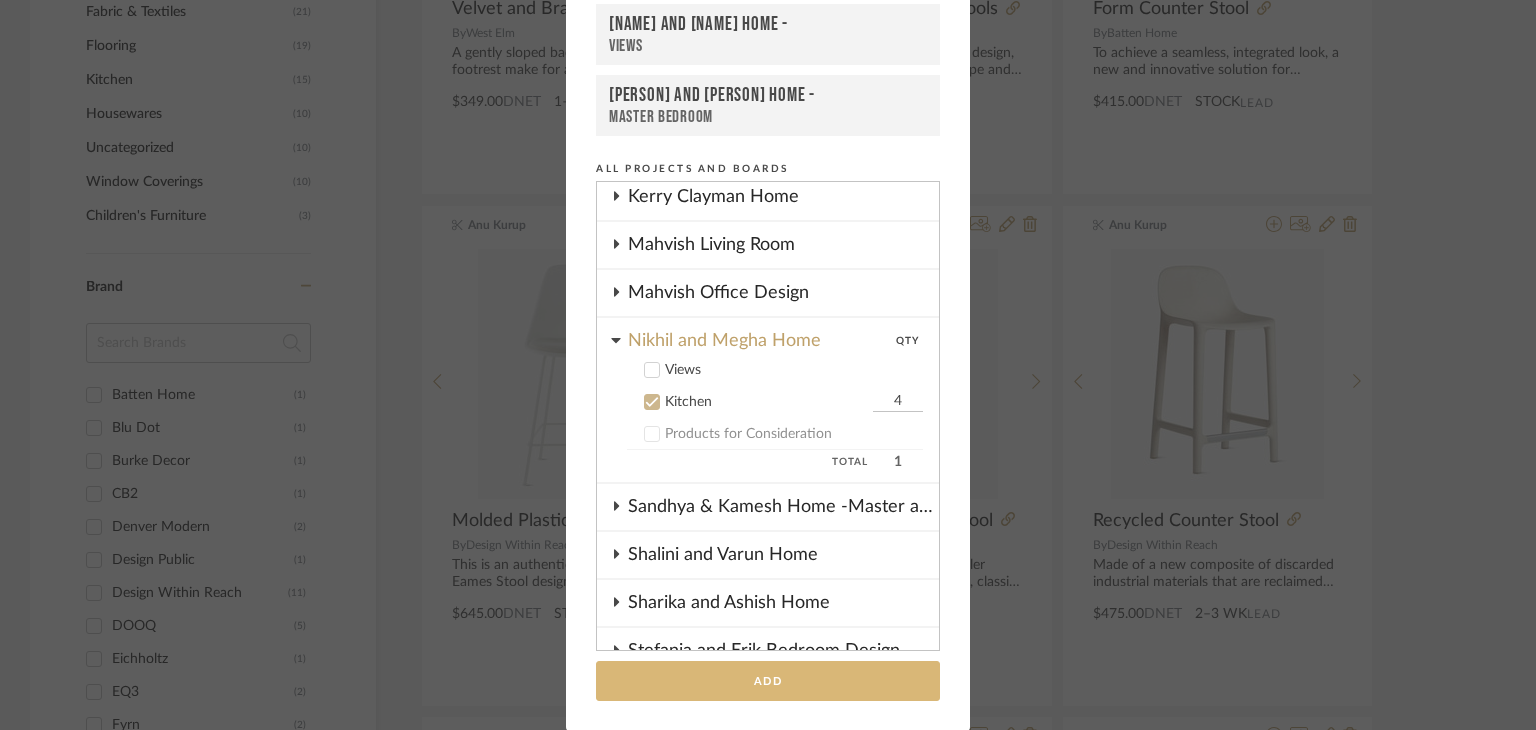 type on "4" 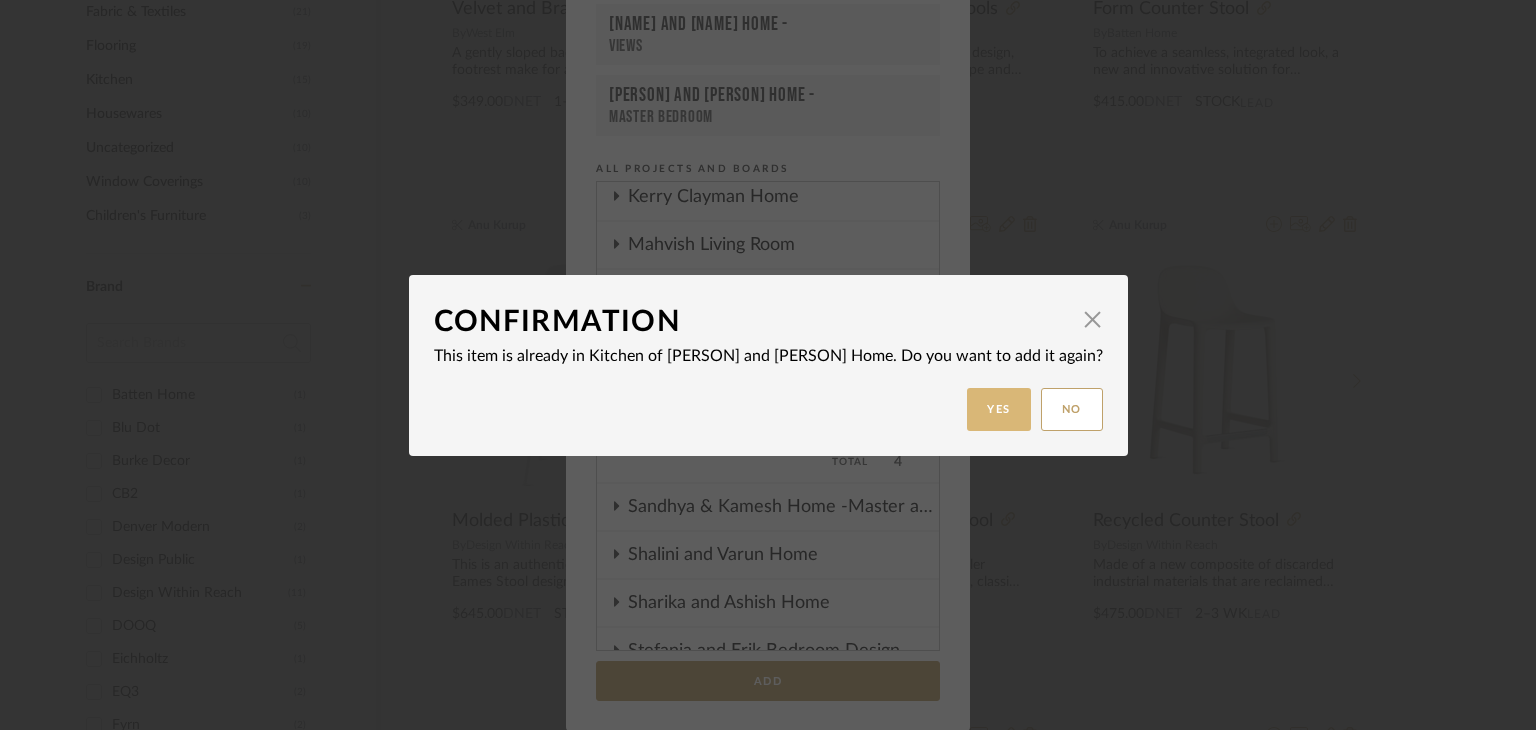 click on "Yes" at bounding box center [999, 409] 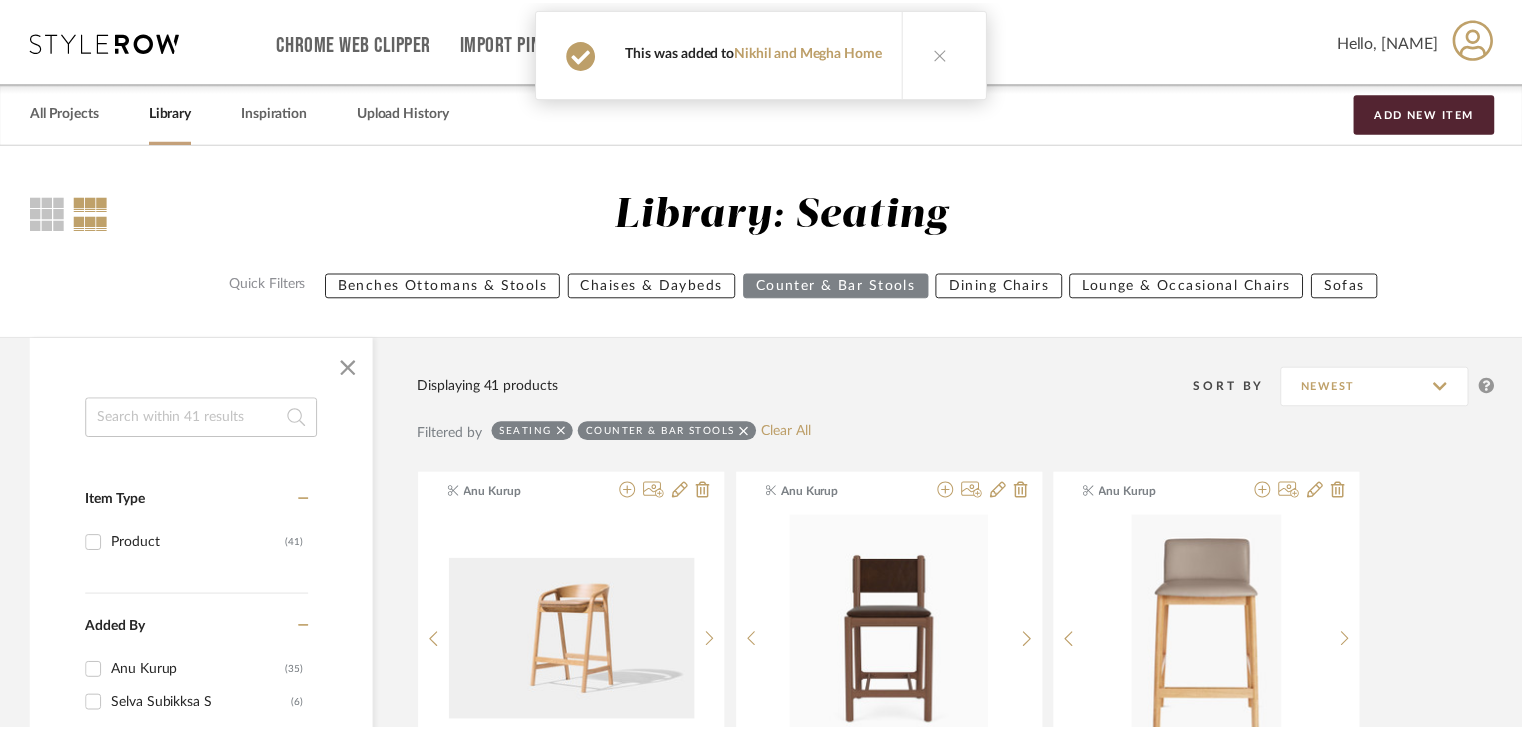 scroll, scrollTop: 1800, scrollLeft: 0, axis: vertical 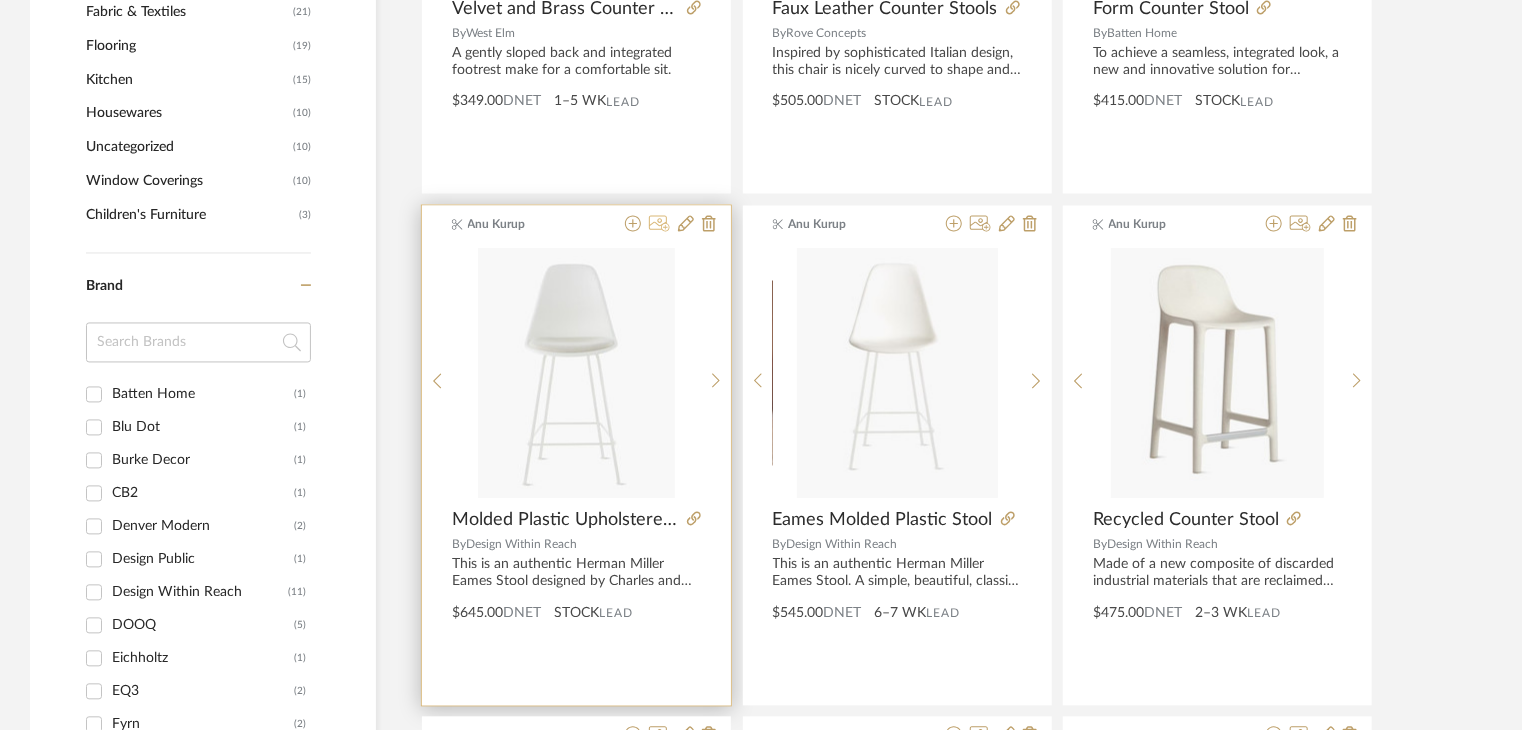 click 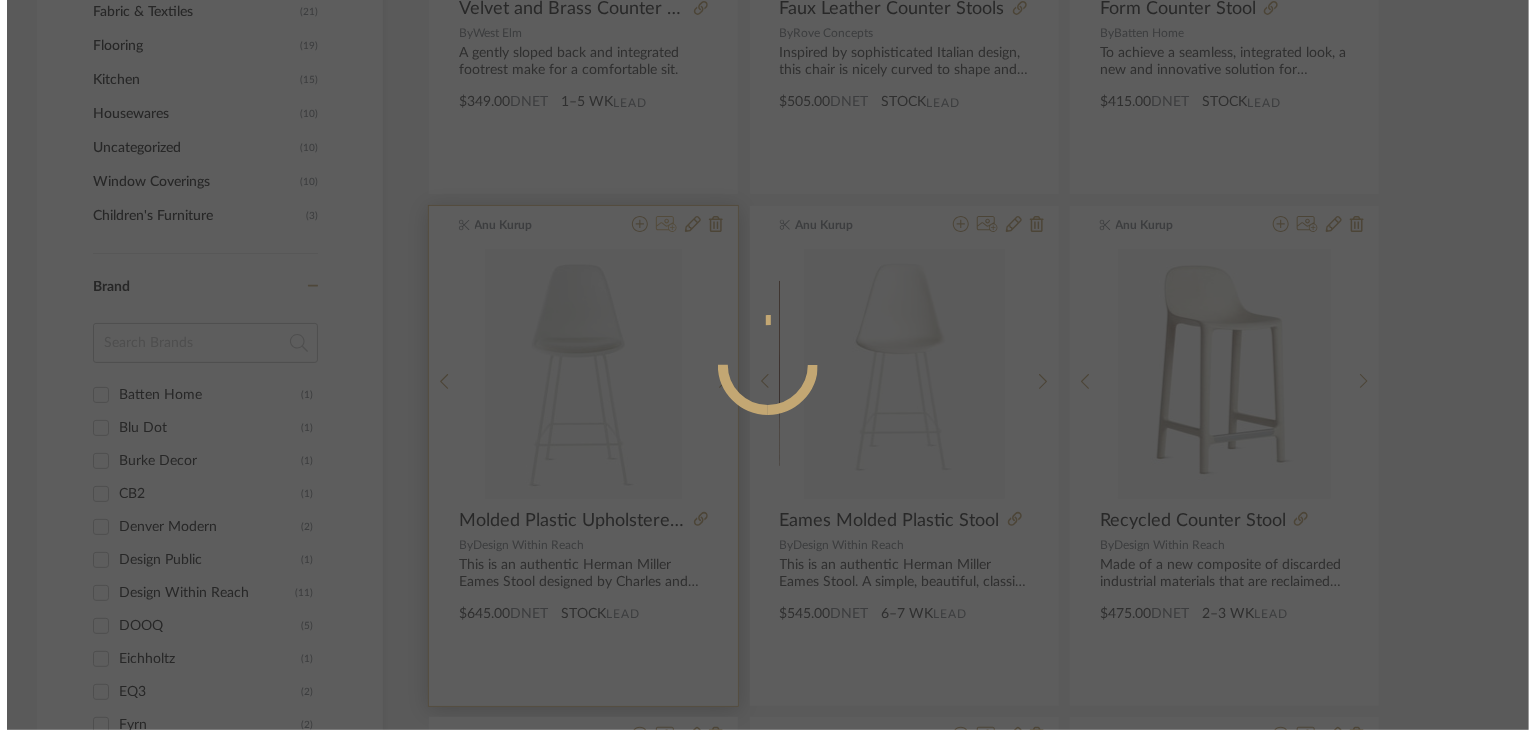 scroll, scrollTop: 0, scrollLeft: 0, axis: both 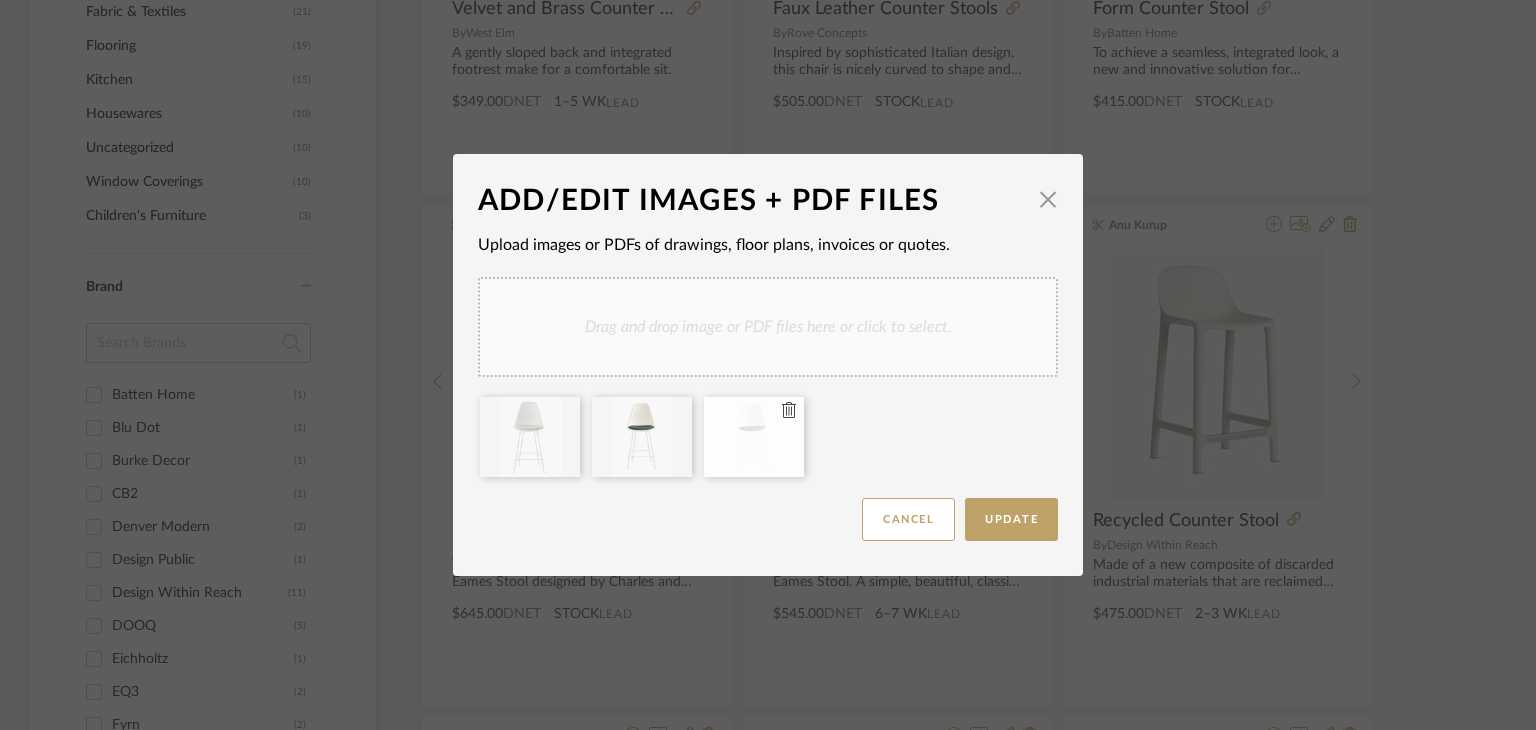 type 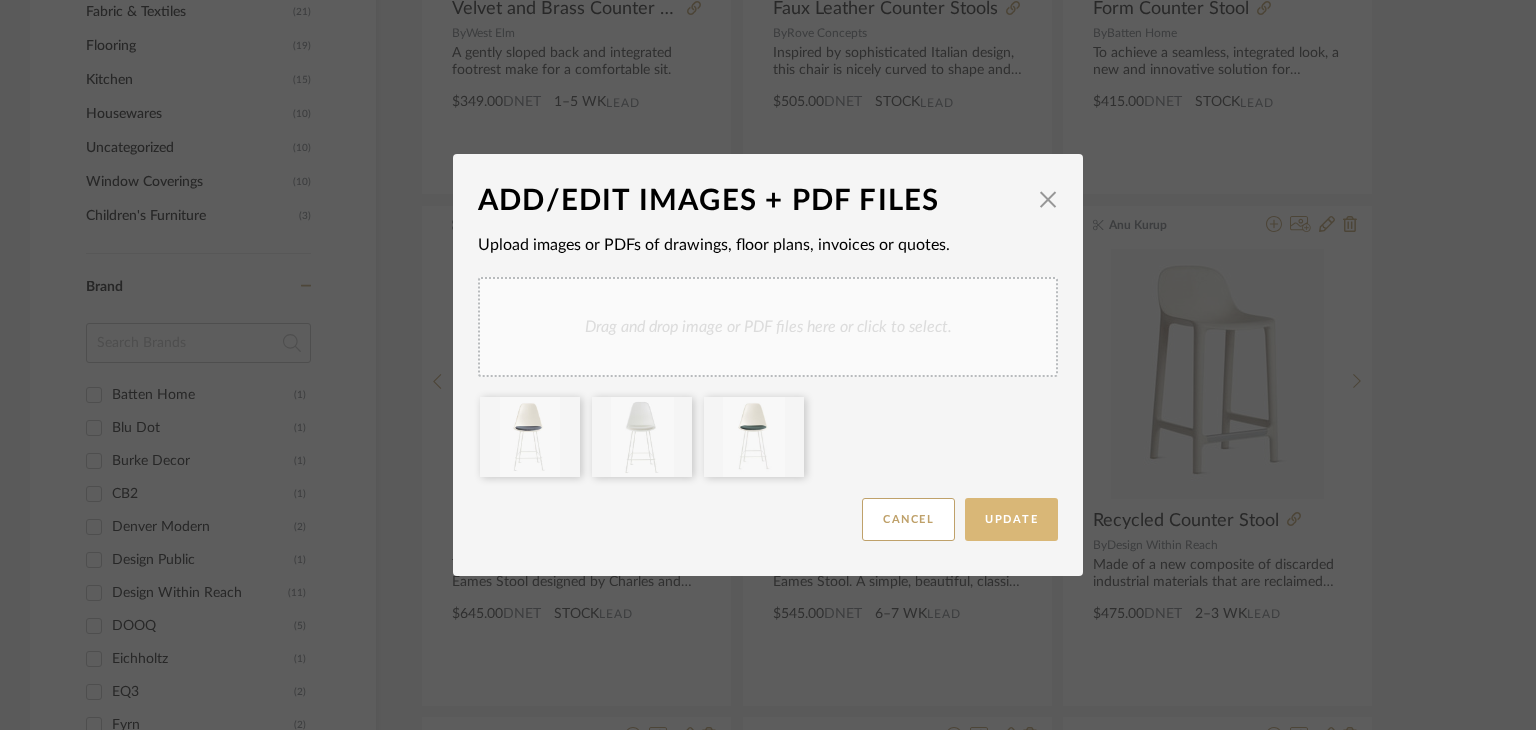 click on "Update" at bounding box center [1011, 519] 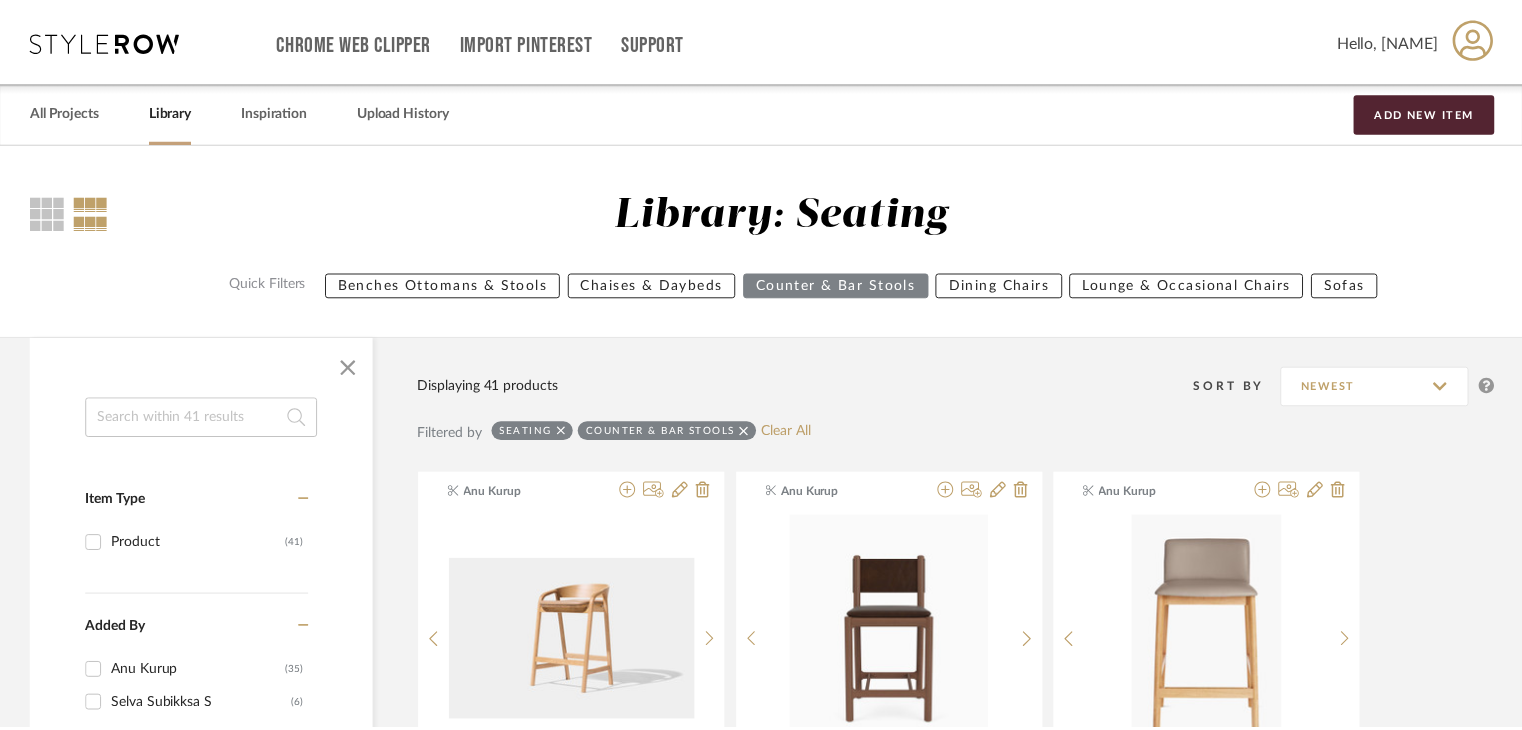 scroll, scrollTop: 1800, scrollLeft: 0, axis: vertical 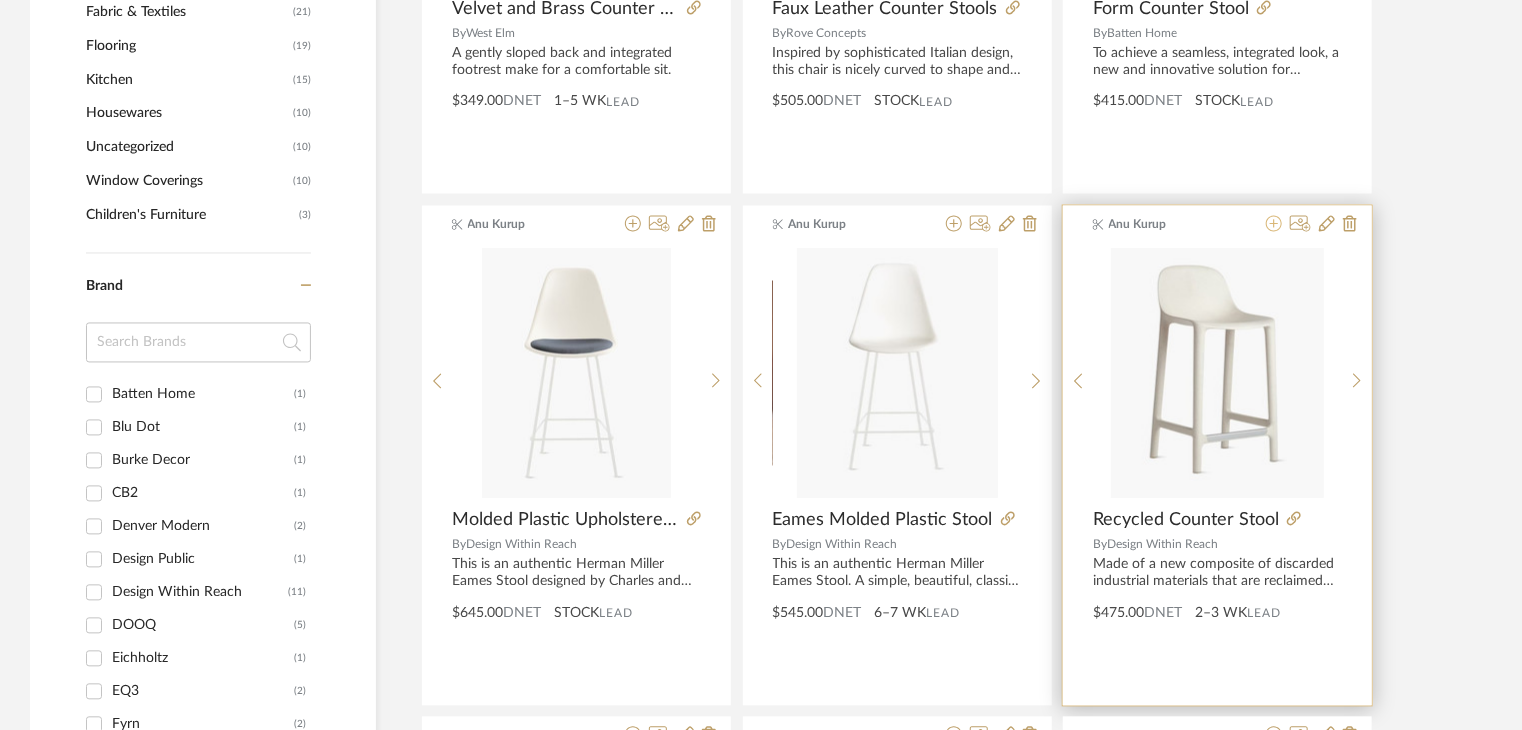 click 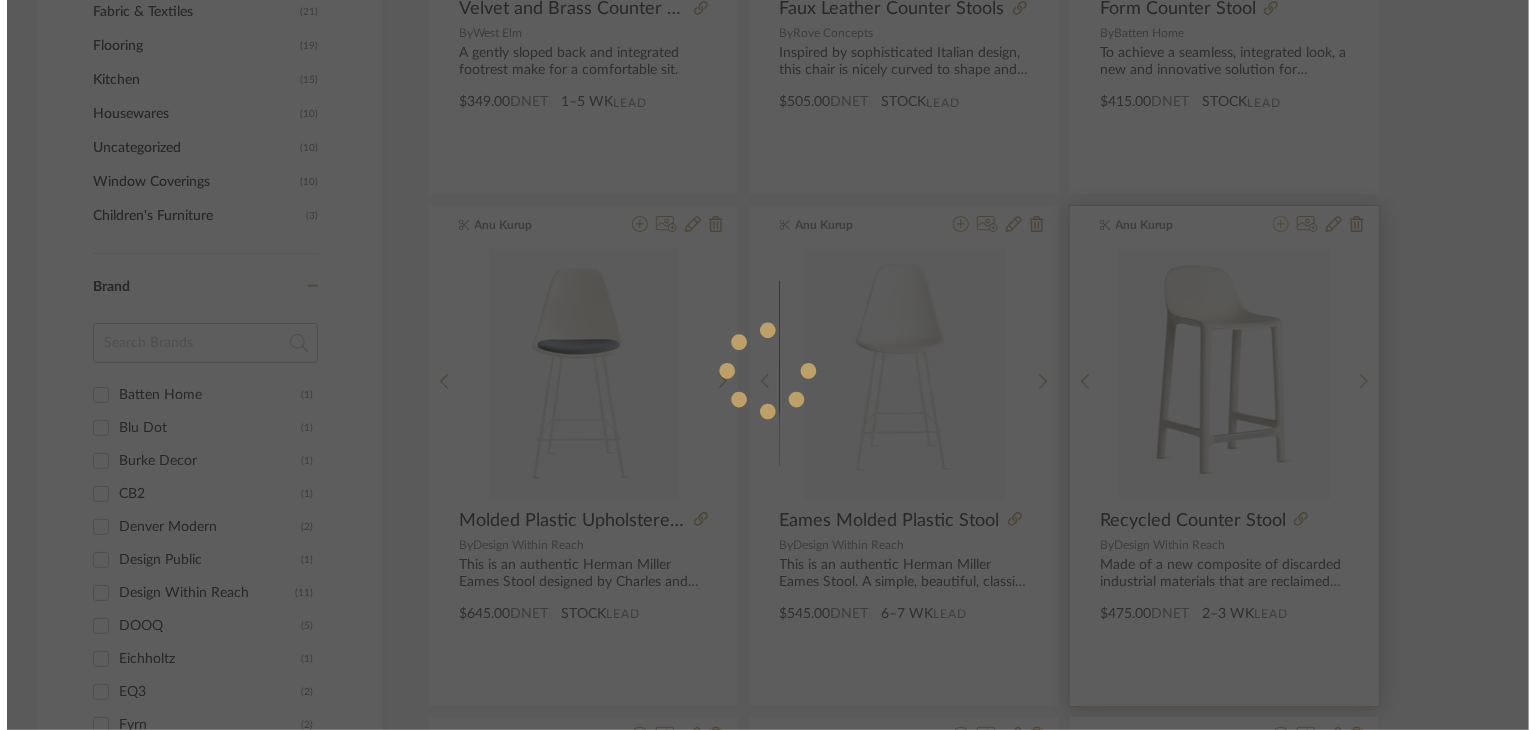 scroll, scrollTop: 0, scrollLeft: 0, axis: both 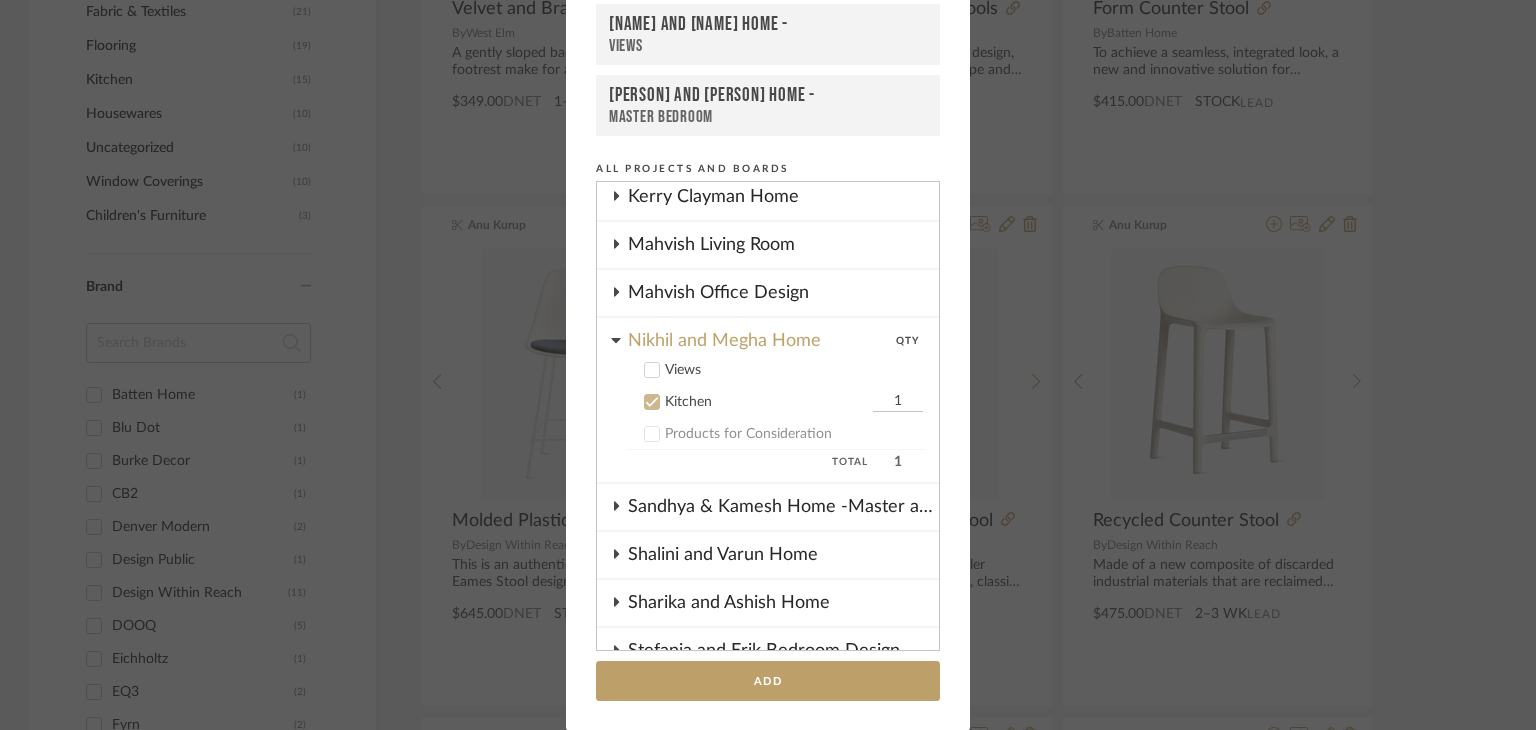 click on "1" at bounding box center (898, 402) 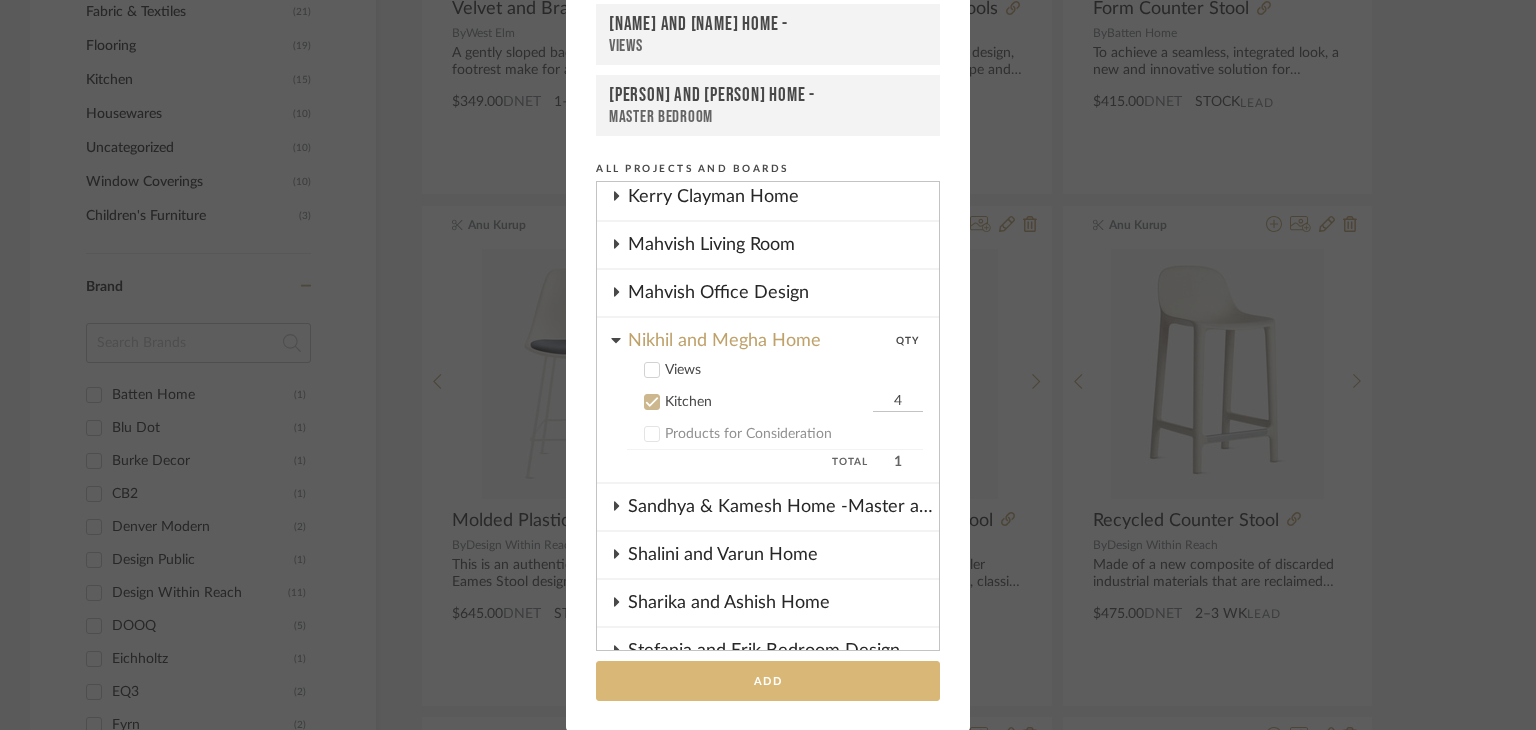 type on "4" 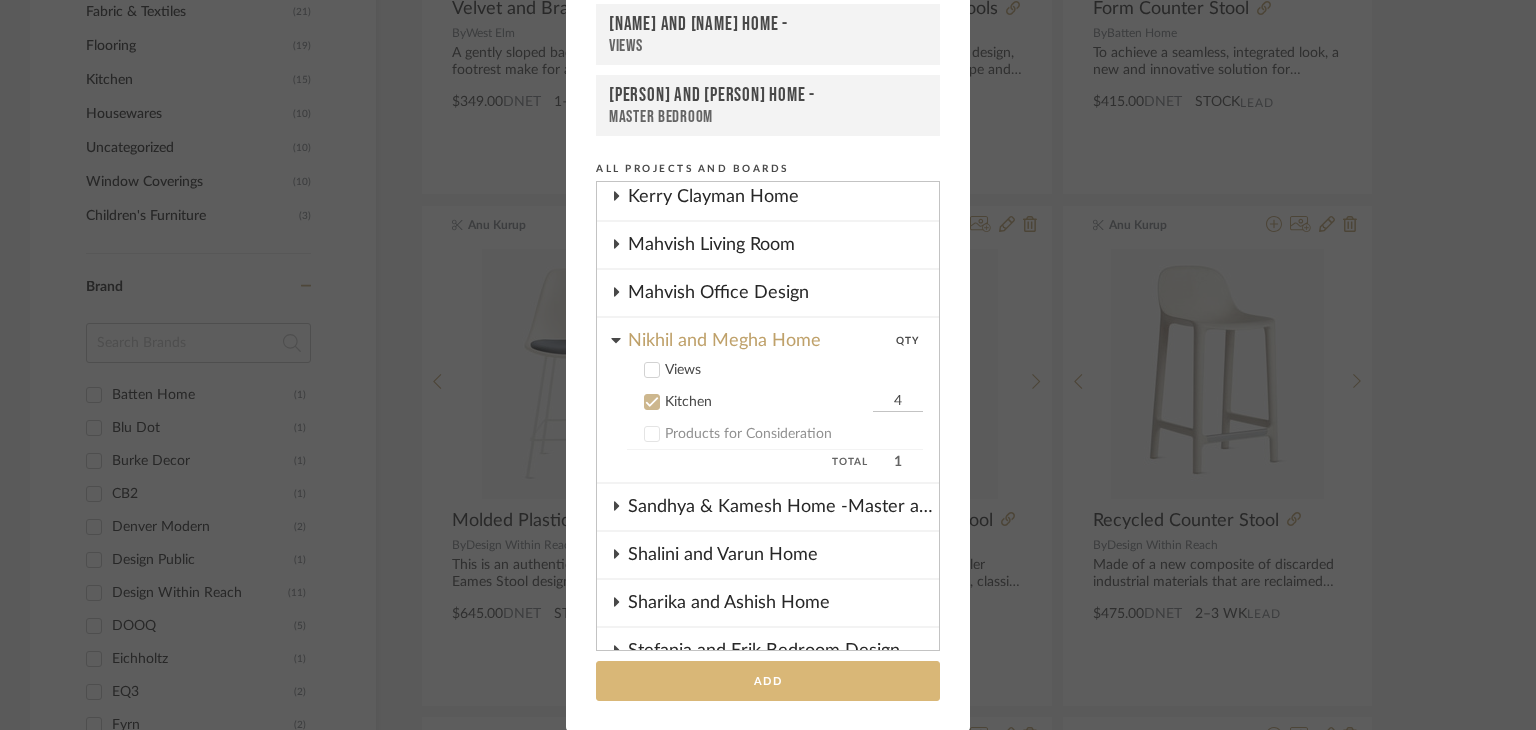 click on "Add" at bounding box center (768, 681) 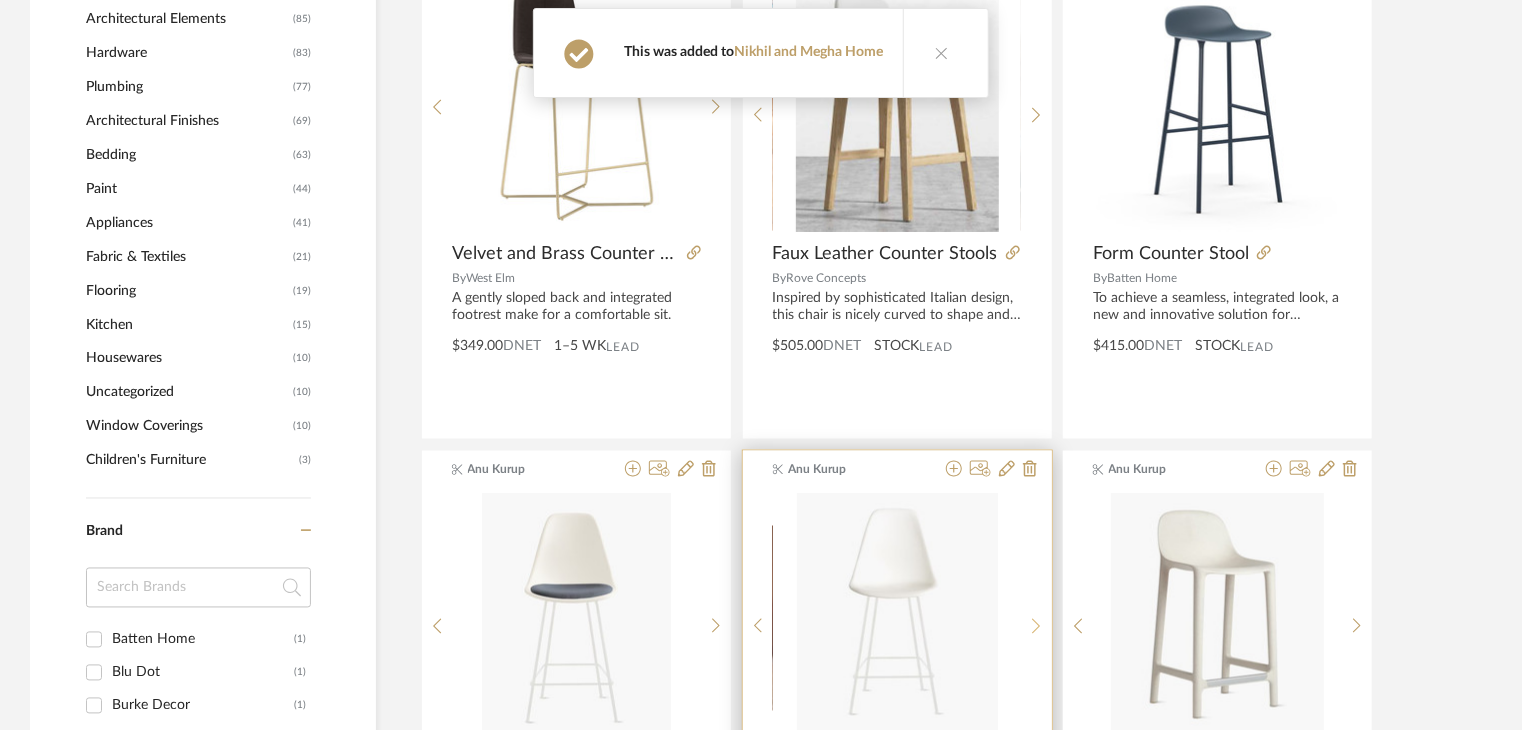 scroll, scrollTop: 1400, scrollLeft: 0, axis: vertical 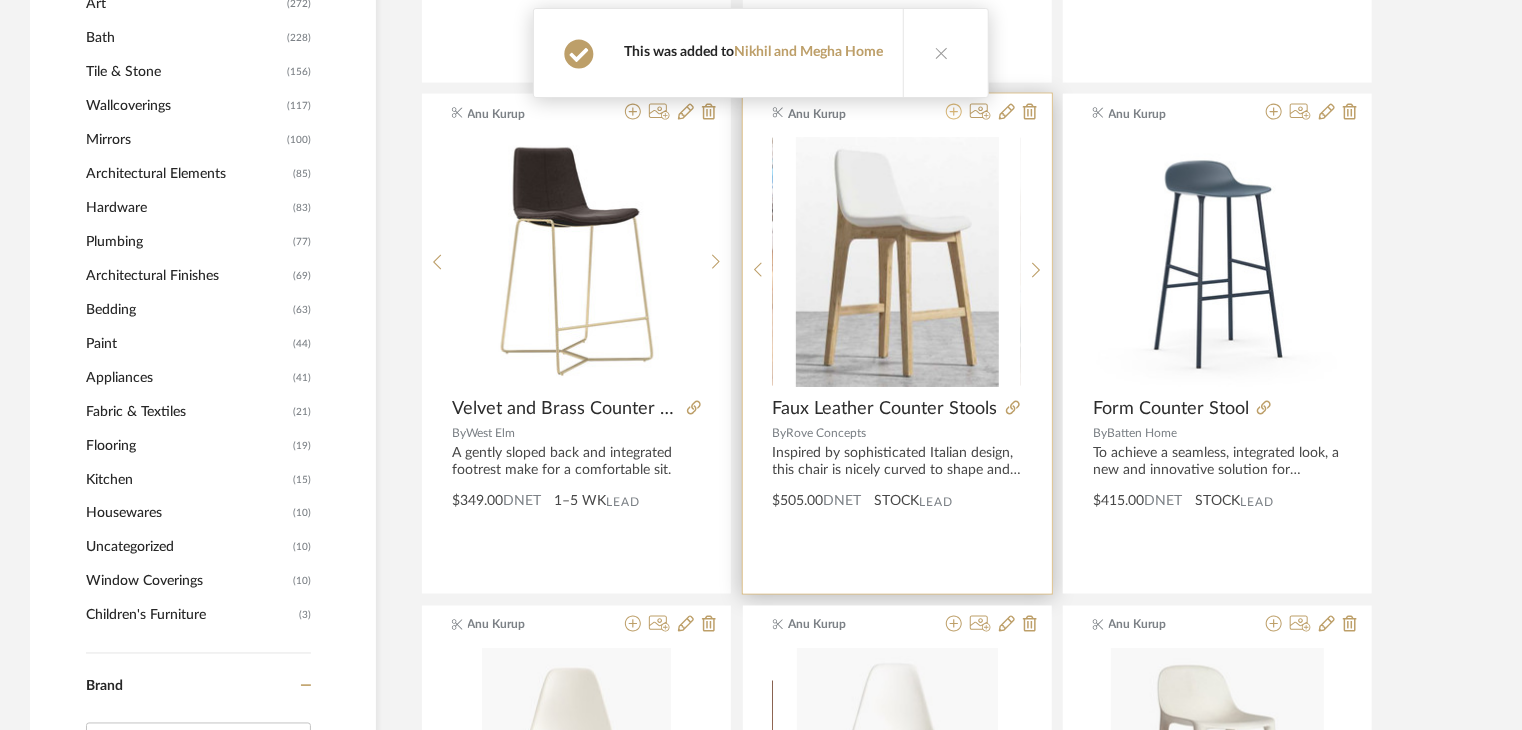 click 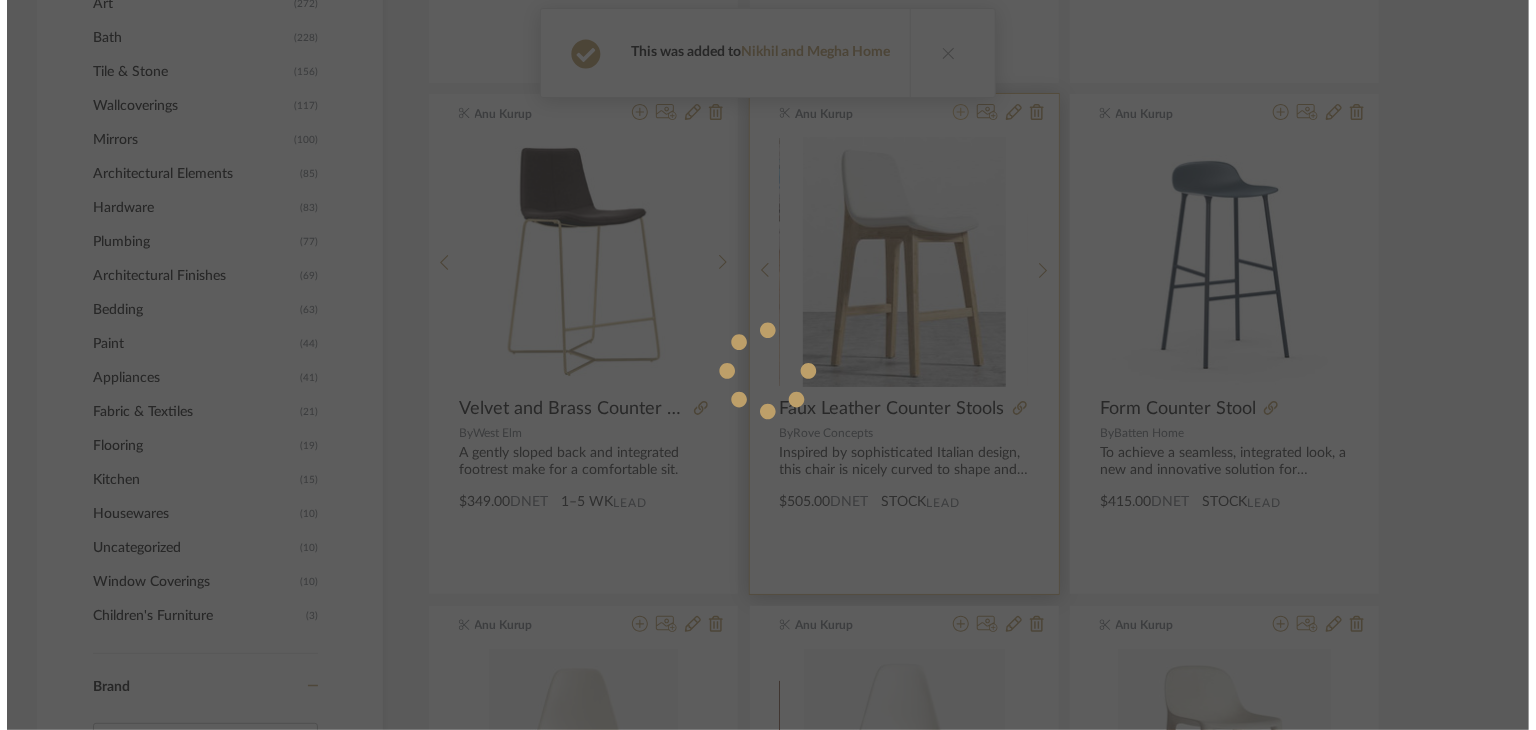 scroll, scrollTop: 0, scrollLeft: 0, axis: both 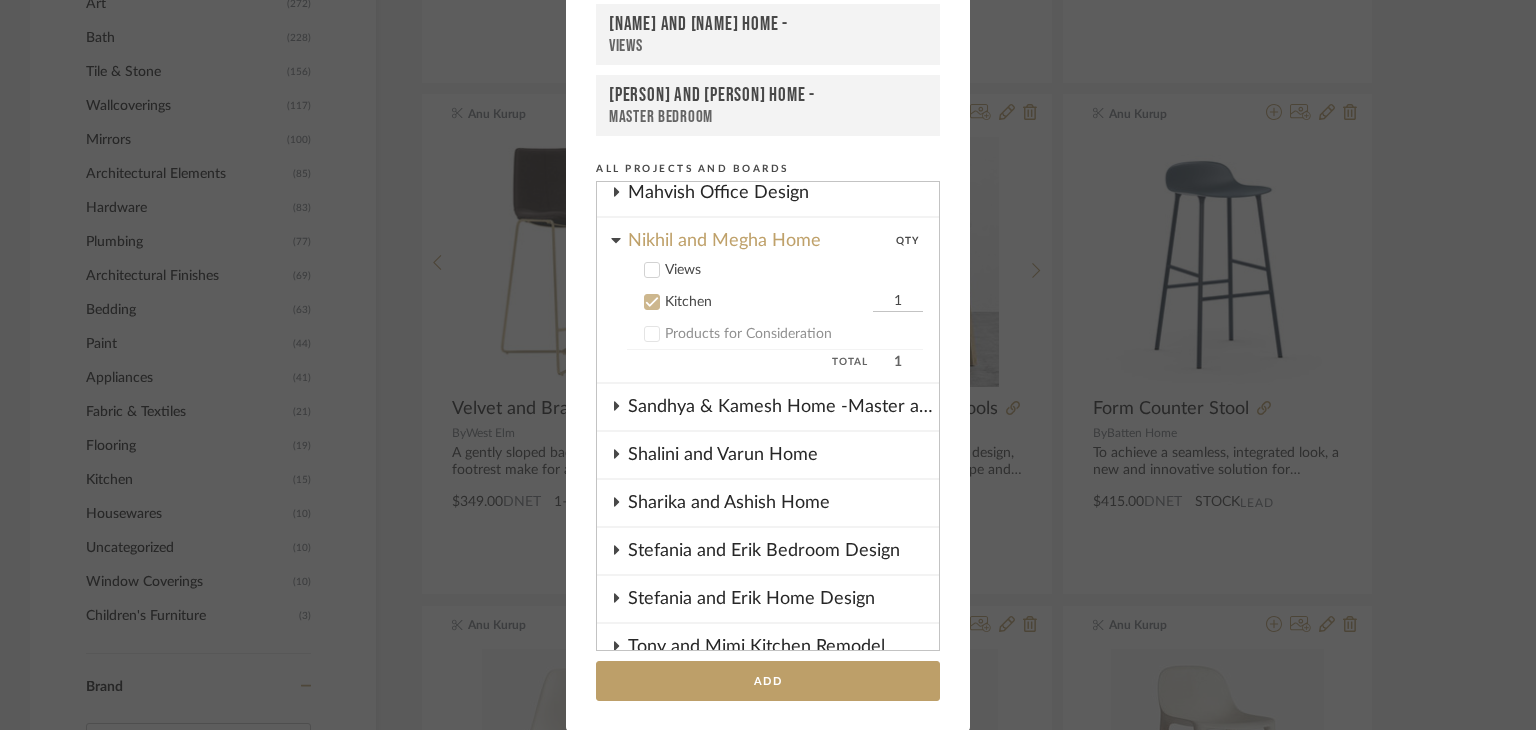 click on "1" at bounding box center [898, 302] 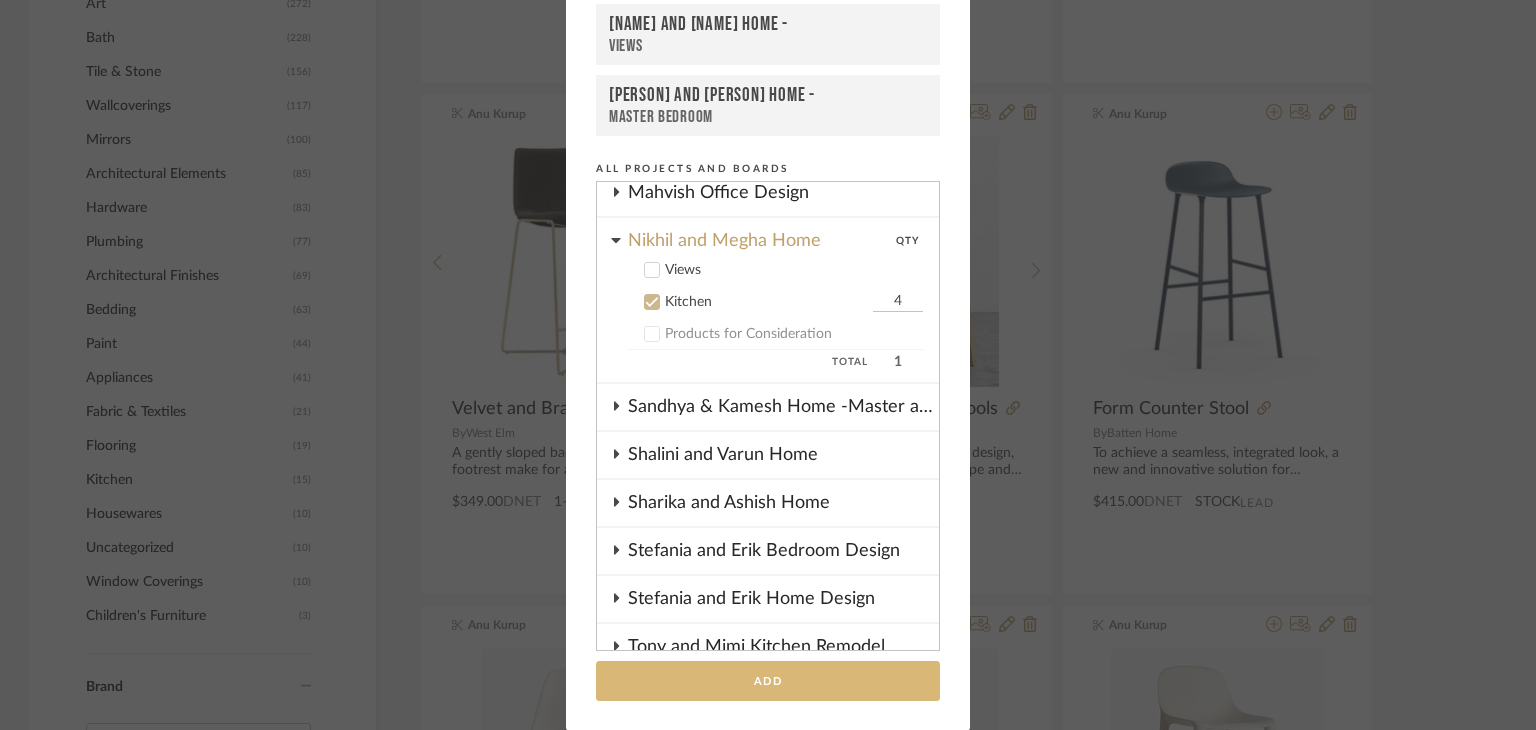 type on "4" 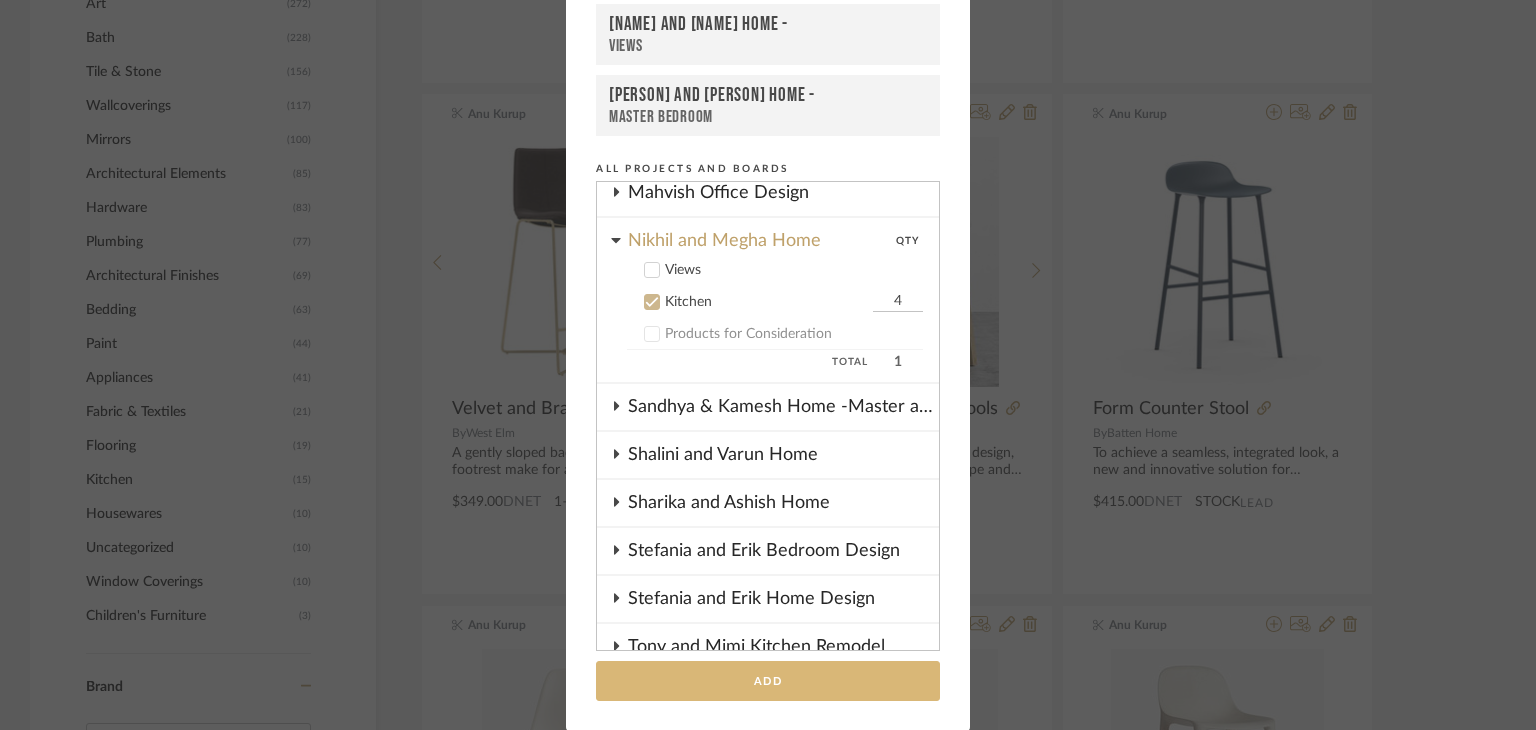 click on "Add" at bounding box center [768, 681] 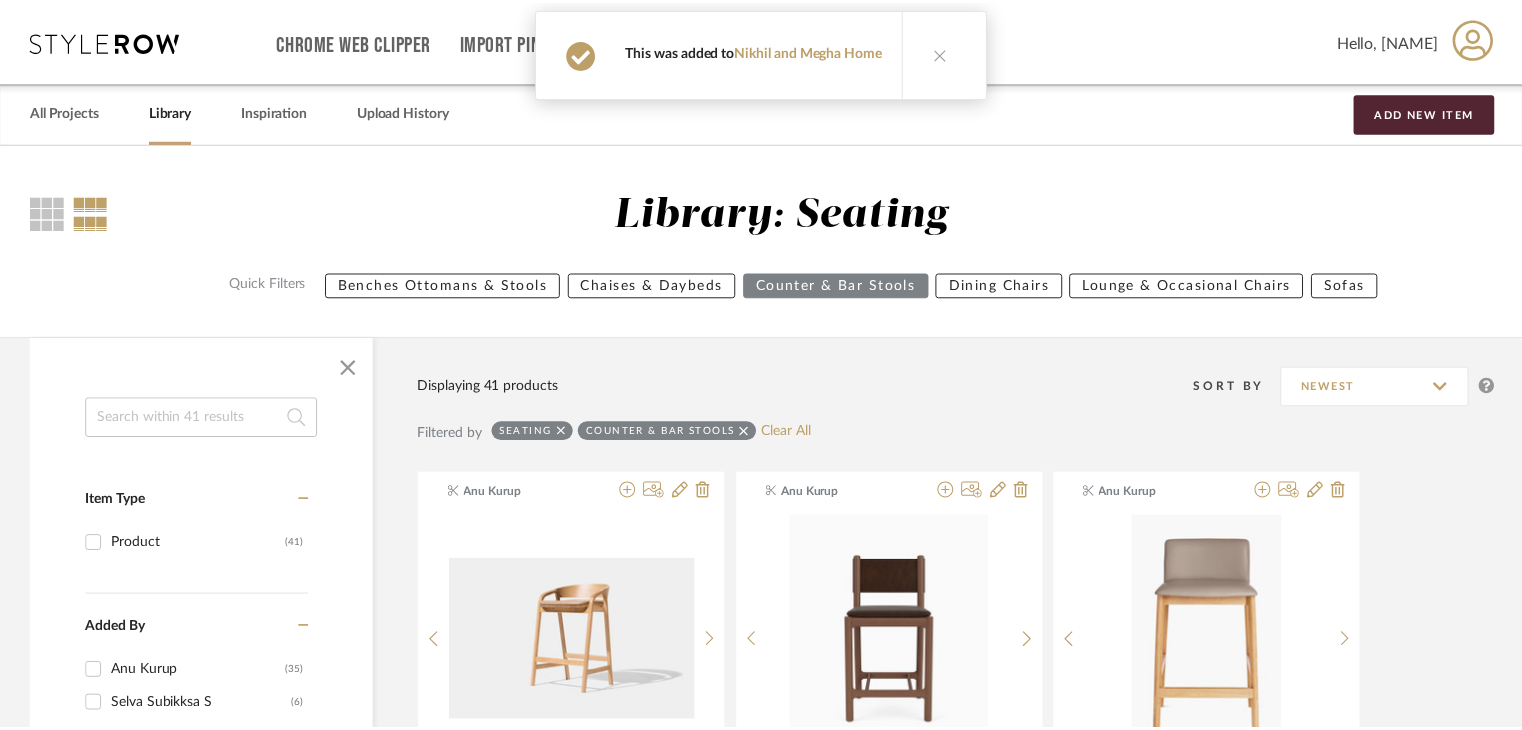 scroll, scrollTop: 1400, scrollLeft: 0, axis: vertical 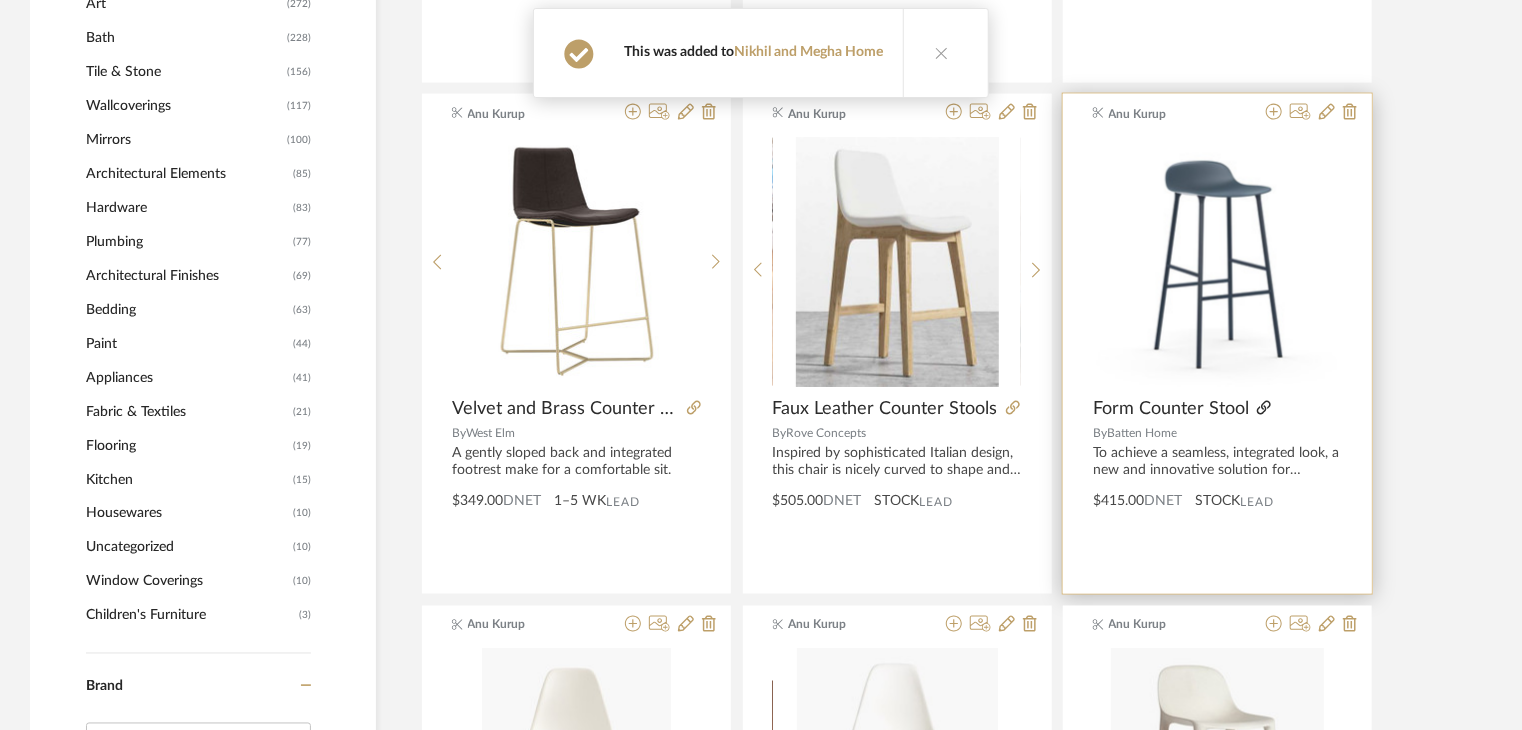 click 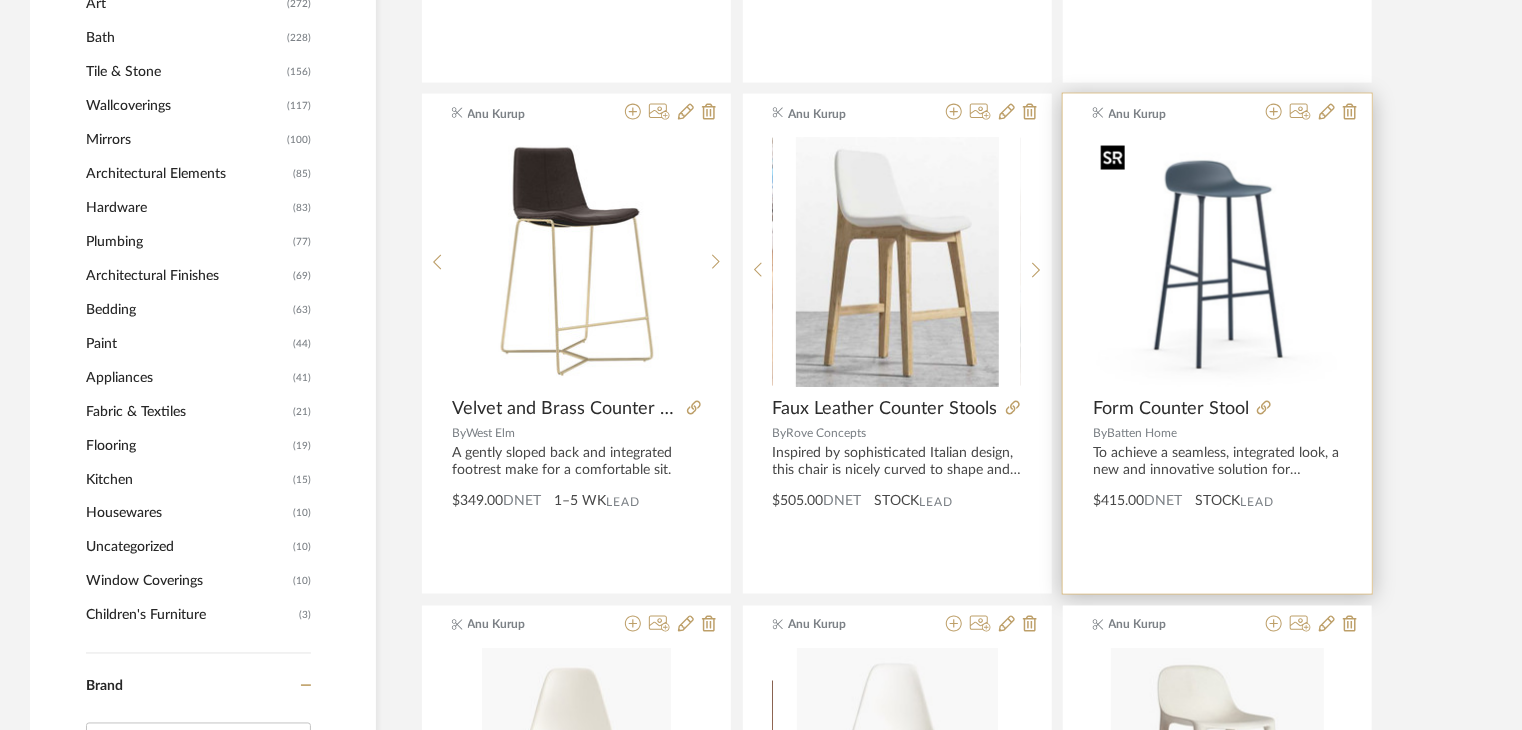 click at bounding box center [1217, 262] 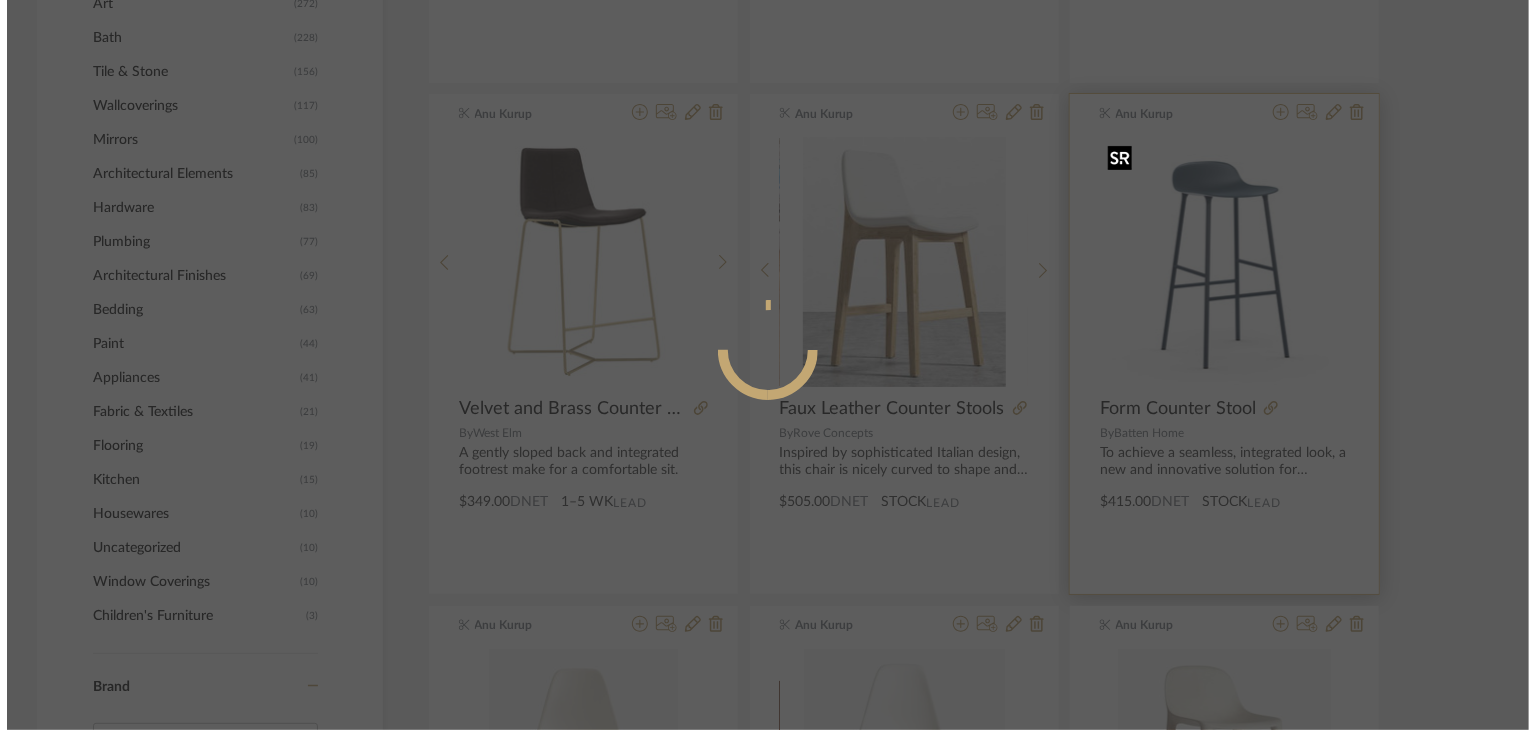 scroll, scrollTop: 0, scrollLeft: 0, axis: both 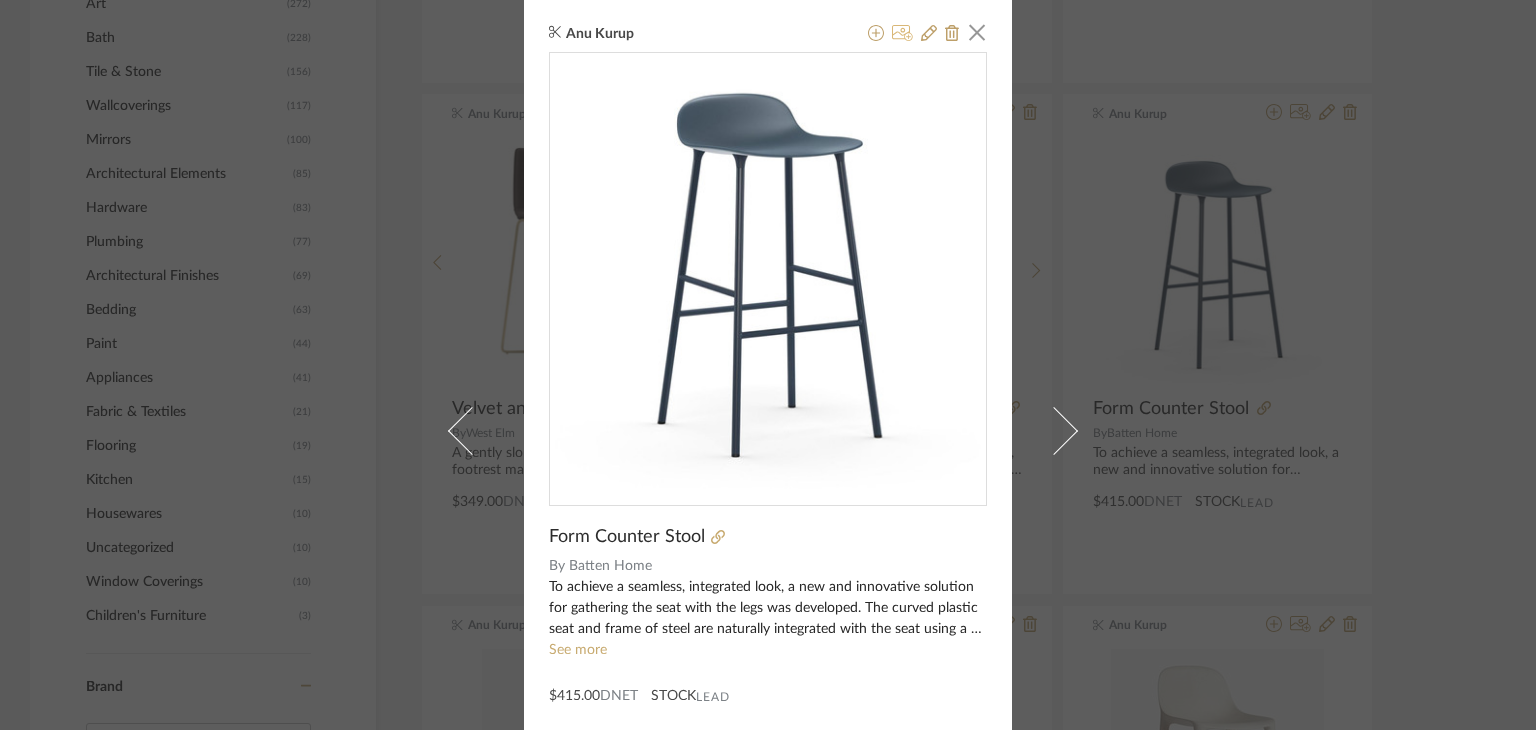 click 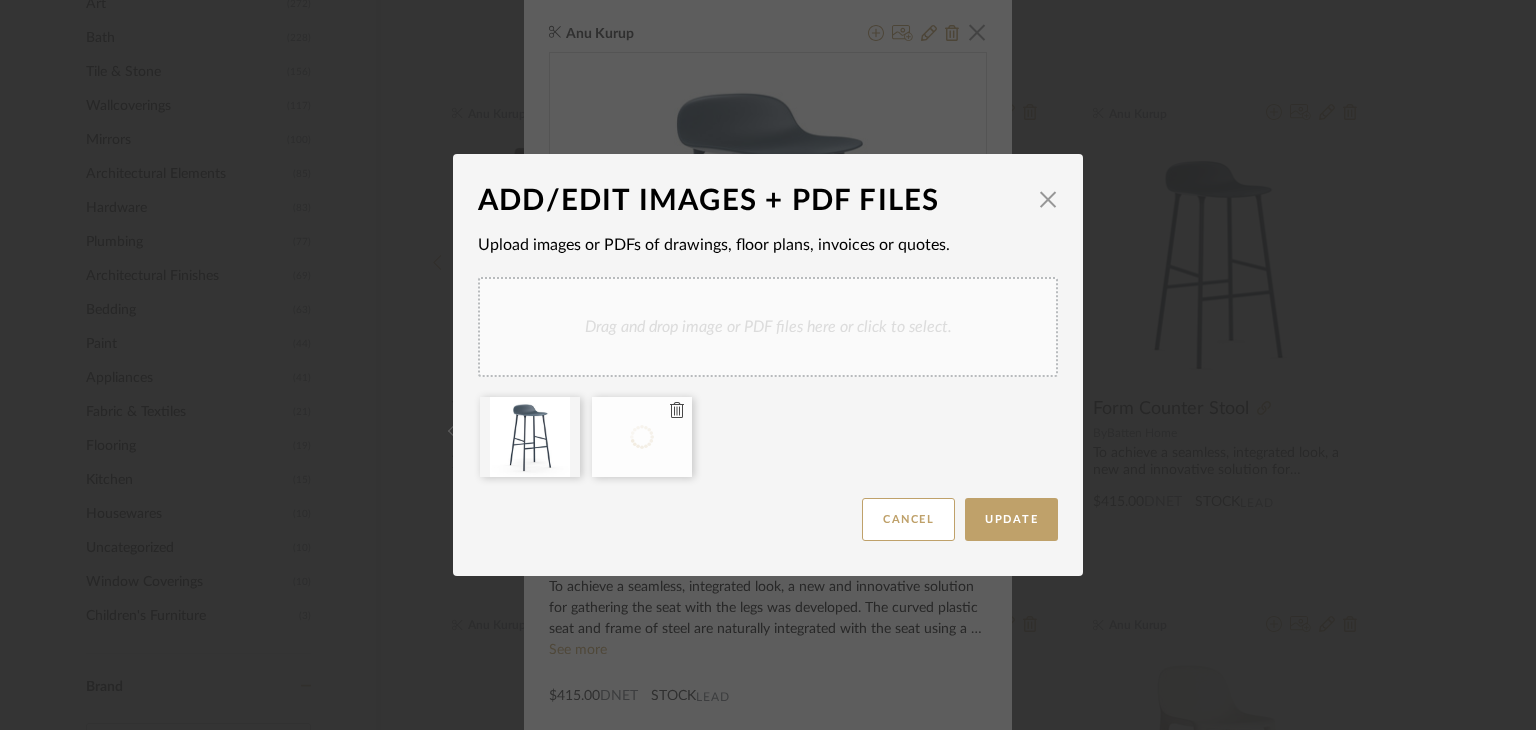 type 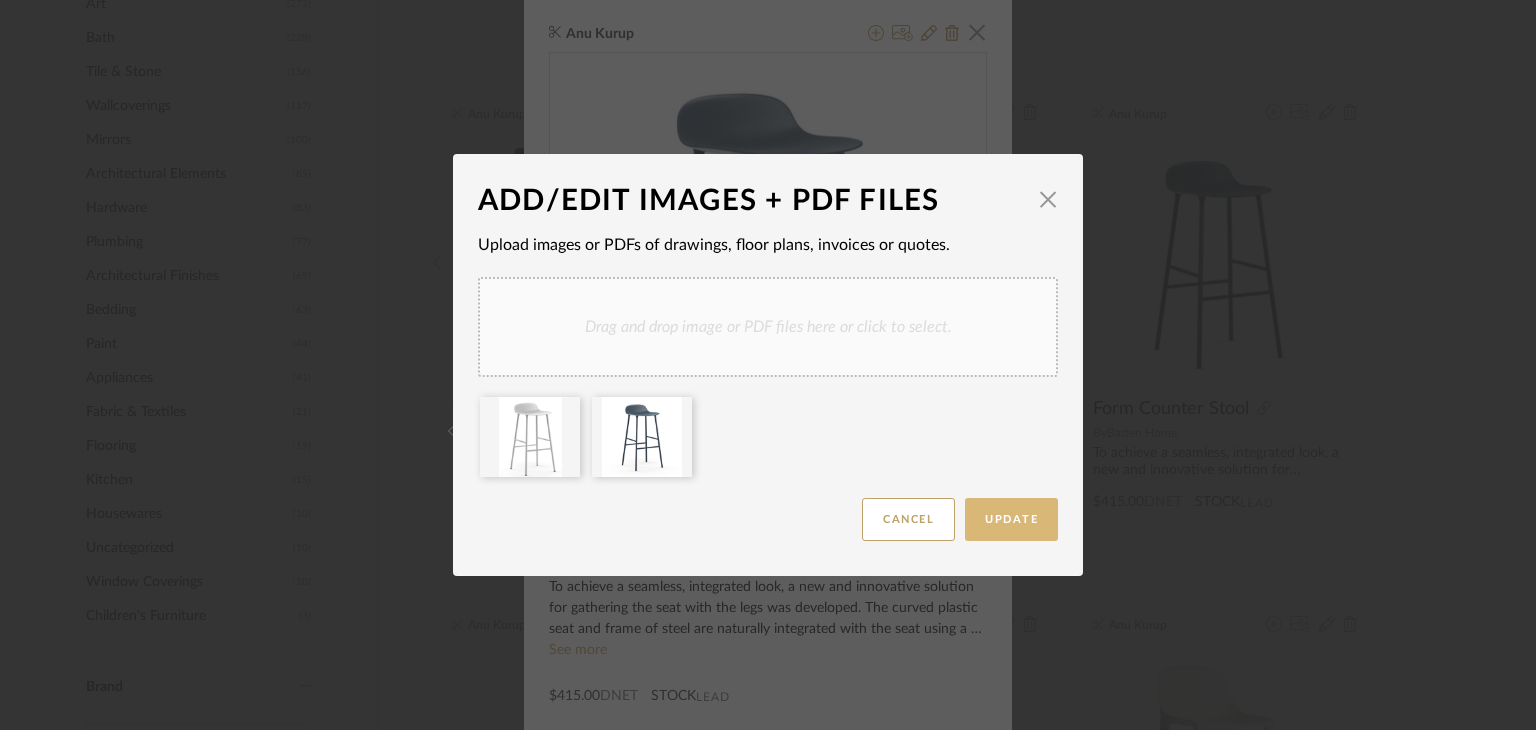 click on "Update" at bounding box center [1011, 519] 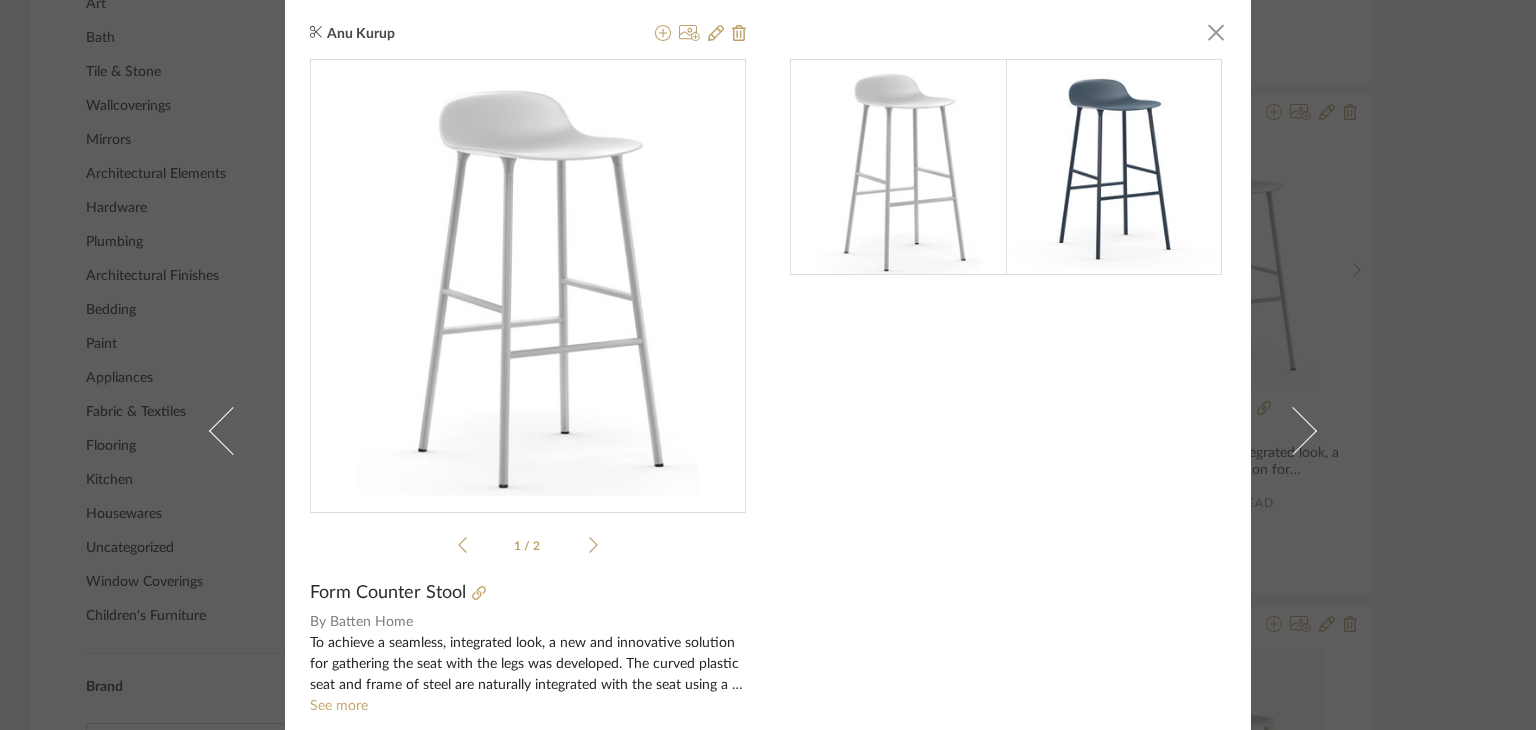 click on "Anu Kurup × 1 / 2 Form Counter Stool By Batten Home To achieve a seamless, integrated look, a new and innovative solution for gathering the seat with the legs was developed. The curved plastic seat and frame of steel are naturally integrated with the seat using a unique cup system. The plastic seat and steel legs meet elegantly, accentuating the high quality craftsmanship and the simplicity of the Scandinavian furniture design. See more $415.00  DNET  STOCK   Lead" at bounding box center (768, 365) 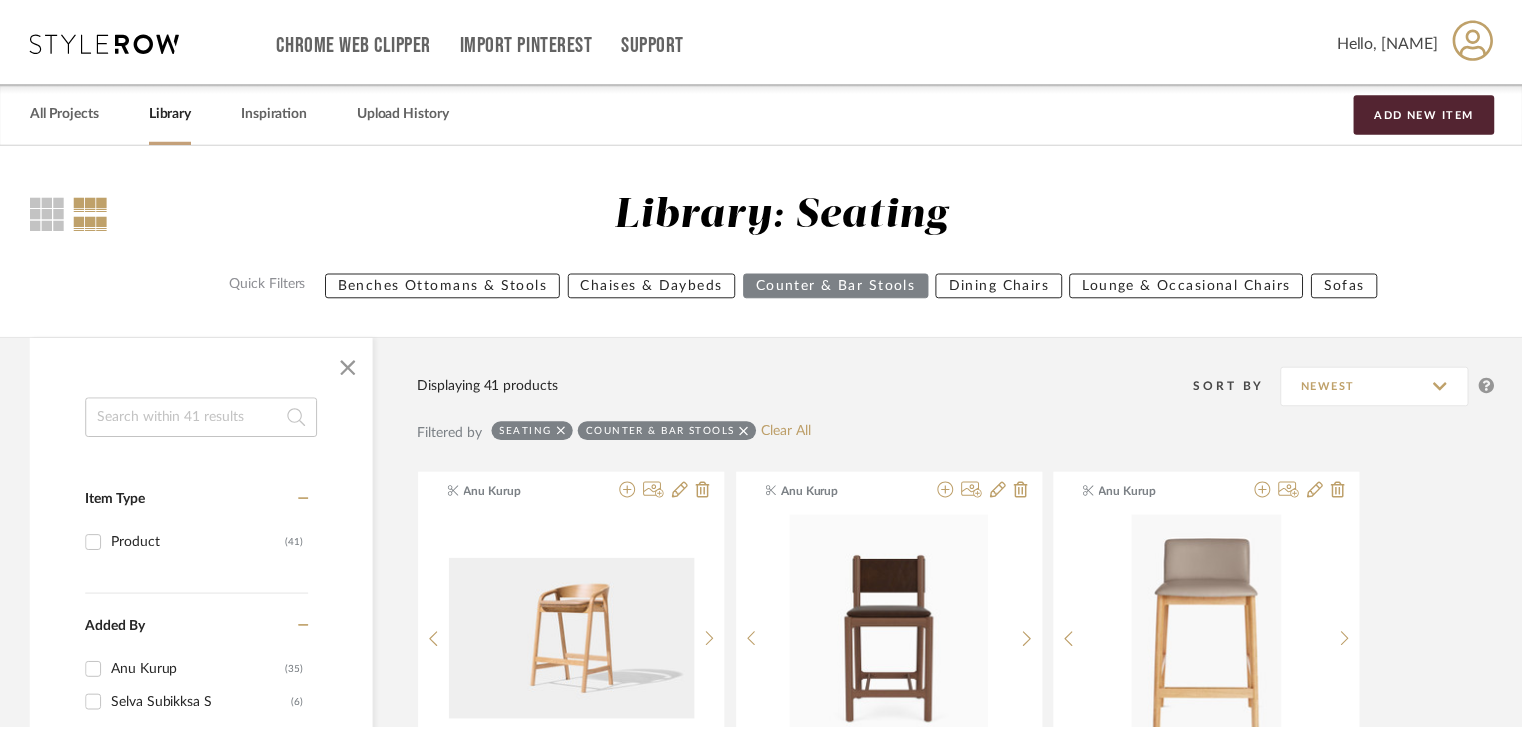 scroll, scrollTop: 1400, scrollLeft: 0, axis: vertical 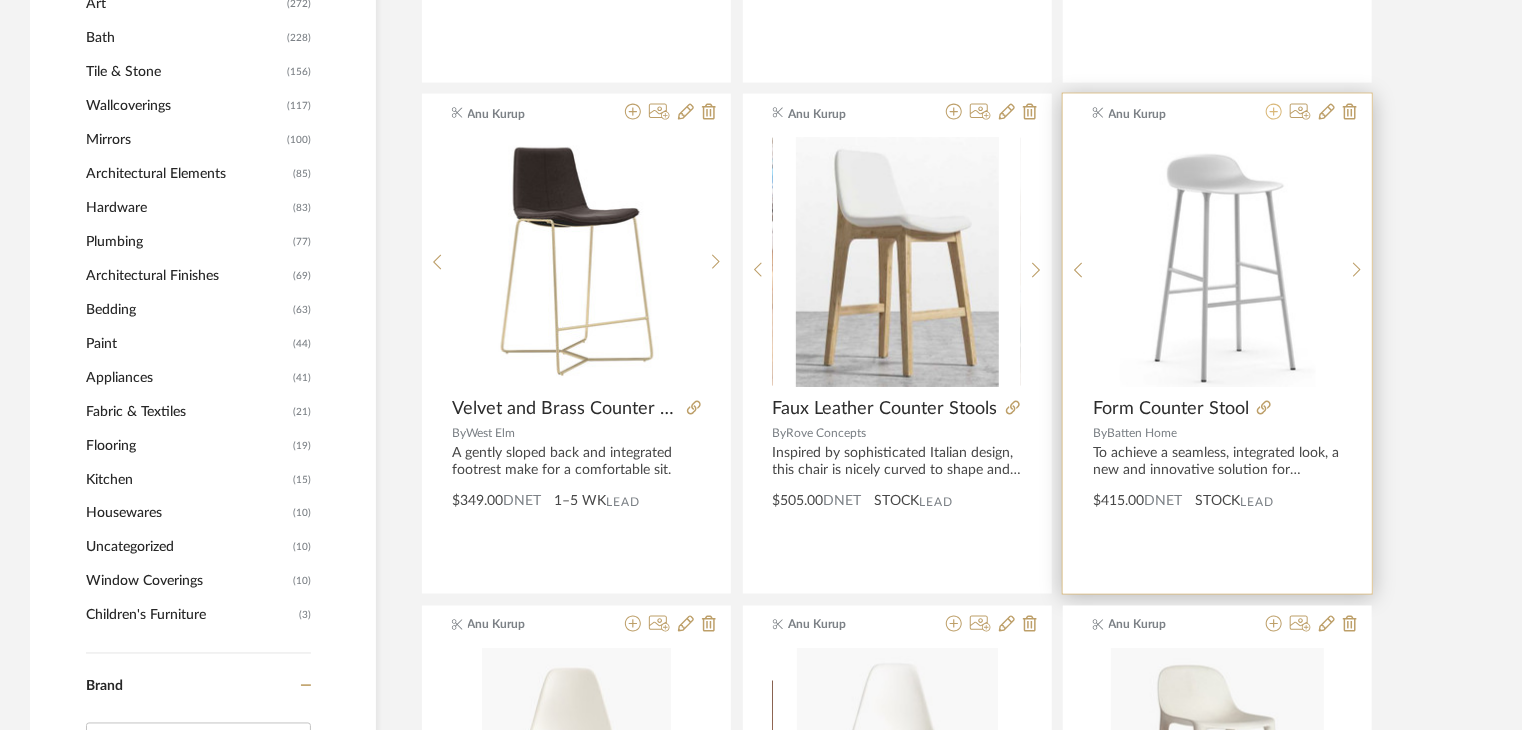 click at bounding box center (1274, 113) 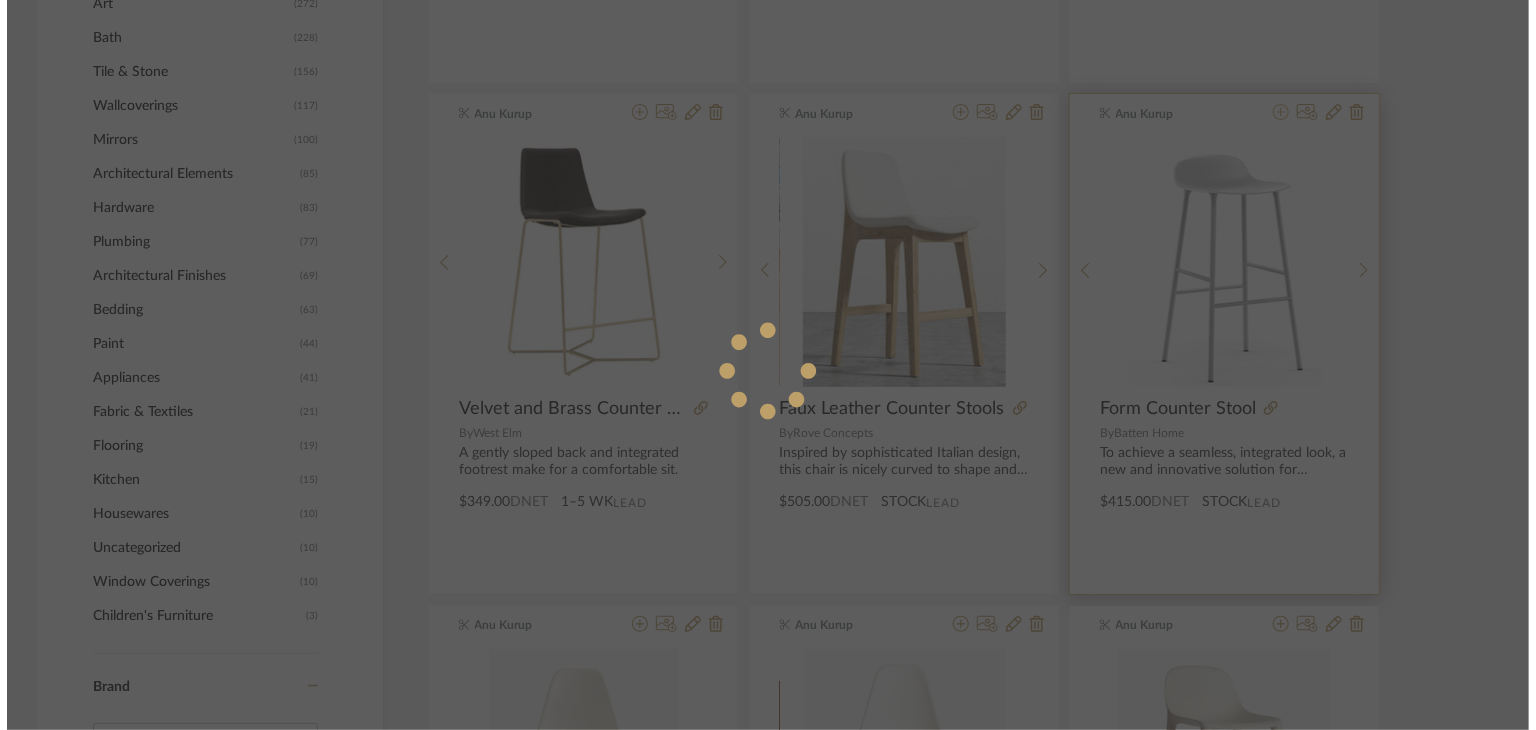 scroll, scrollTop: 0, scrollLeft: 0, axis: both 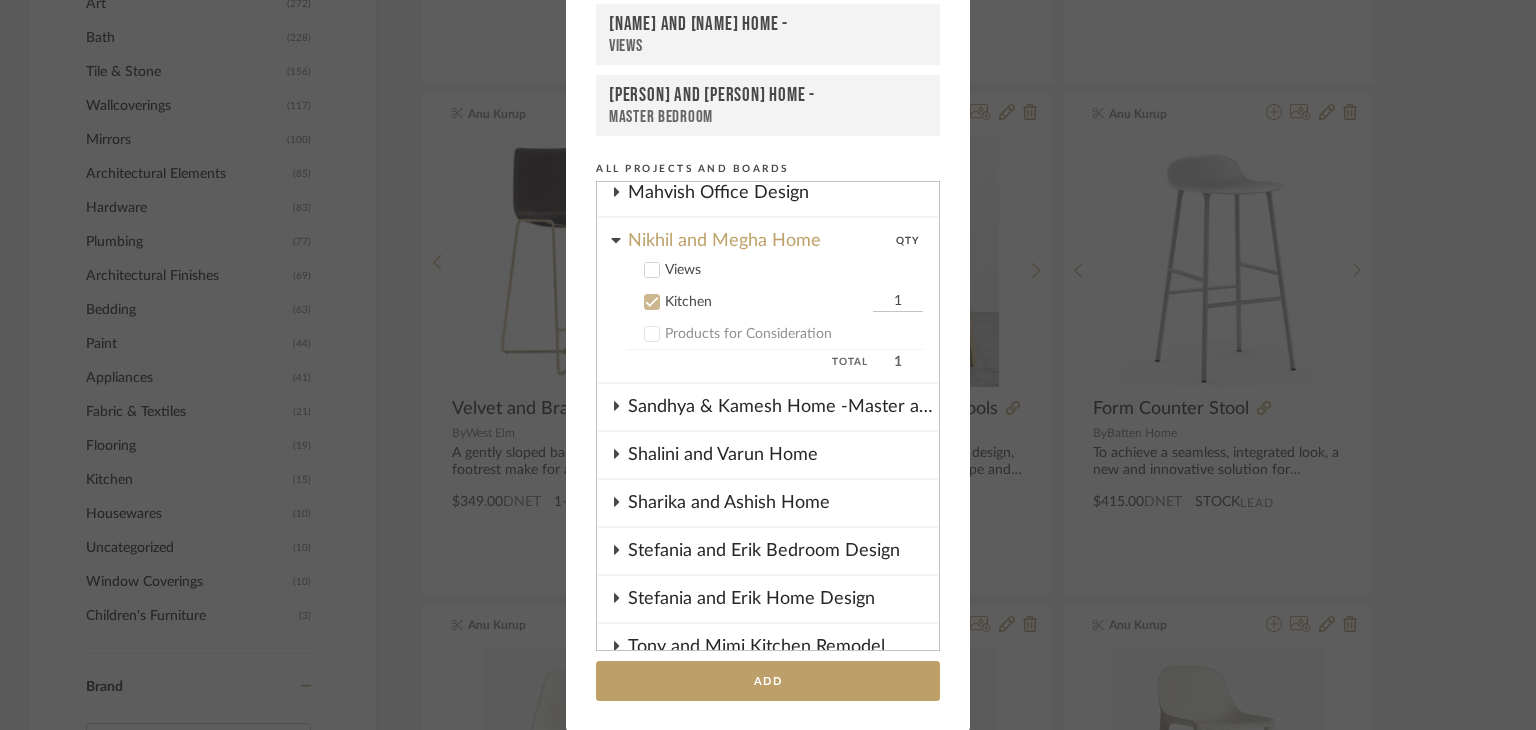 click on "1" at bounding box center [898, 302] 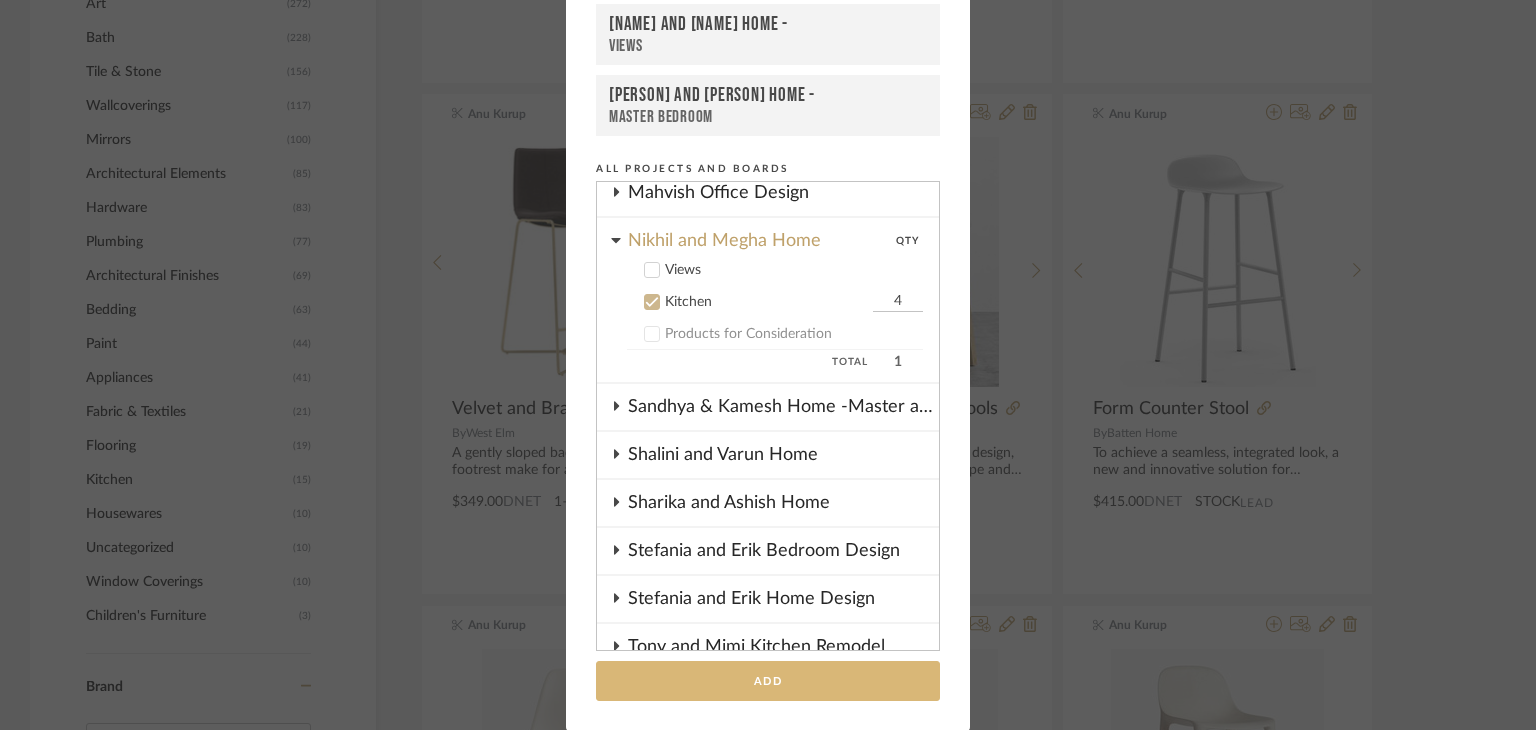 type on "4" 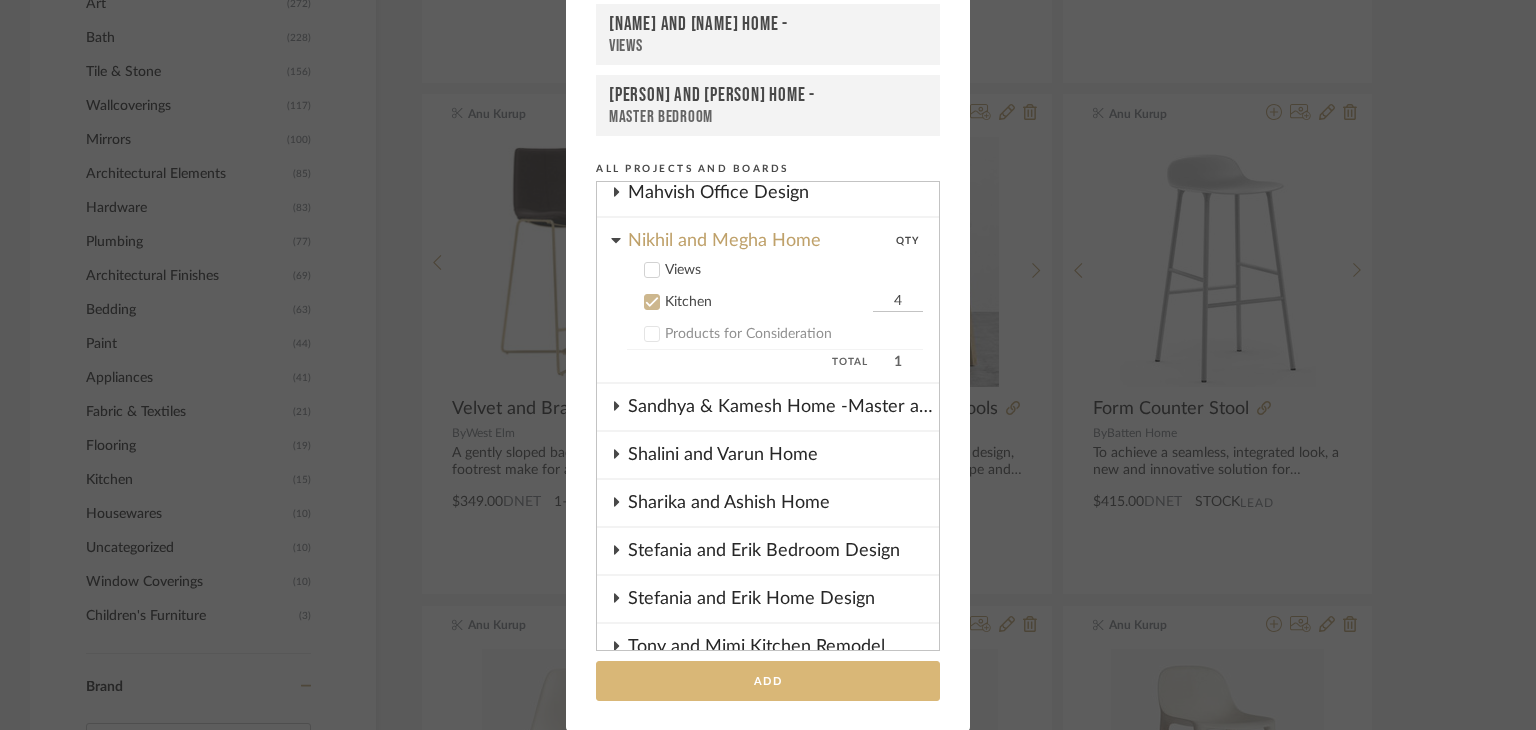 click on "Add" at bounding box center [768, 681] 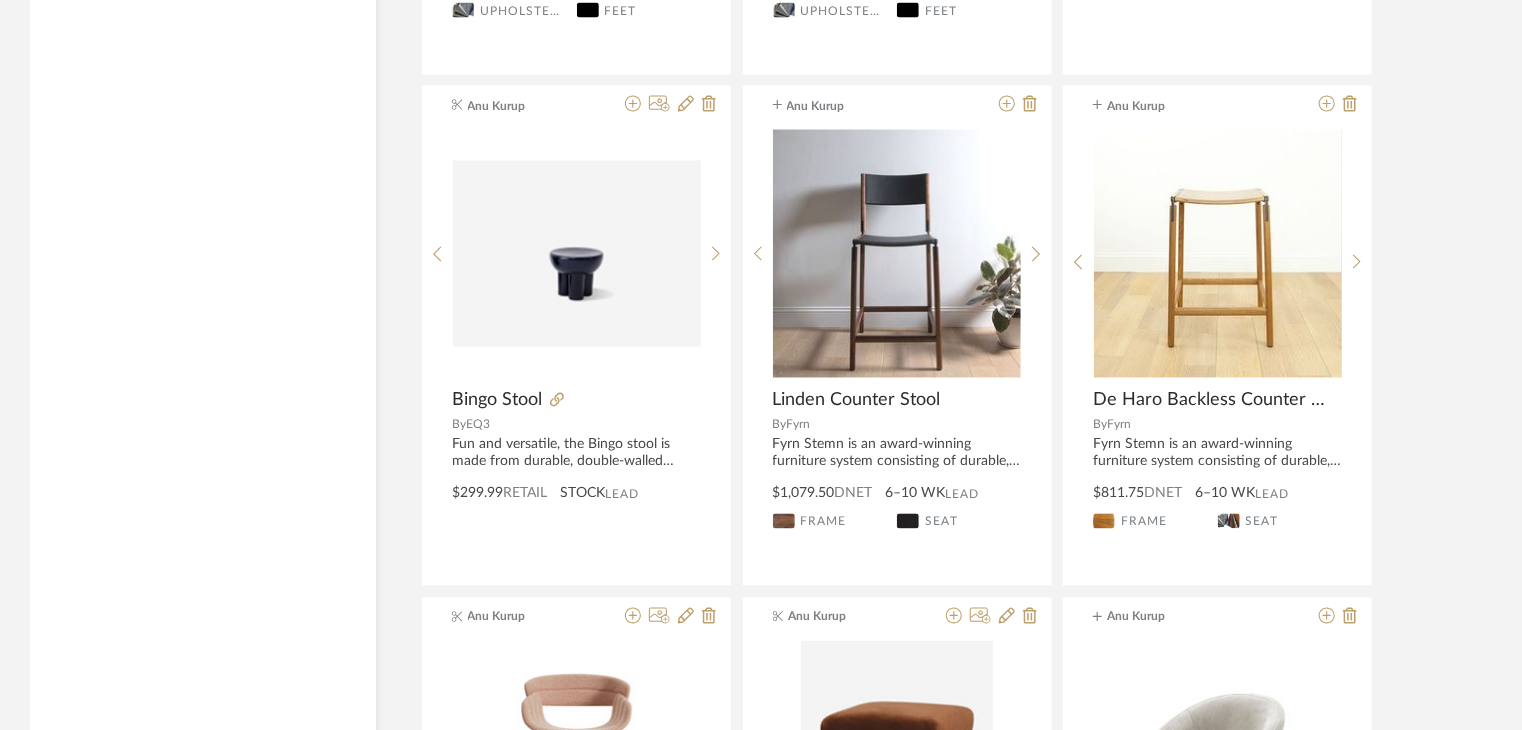 scroll, scrollTop: 5900, scrollLeft: 0, axis: vertical 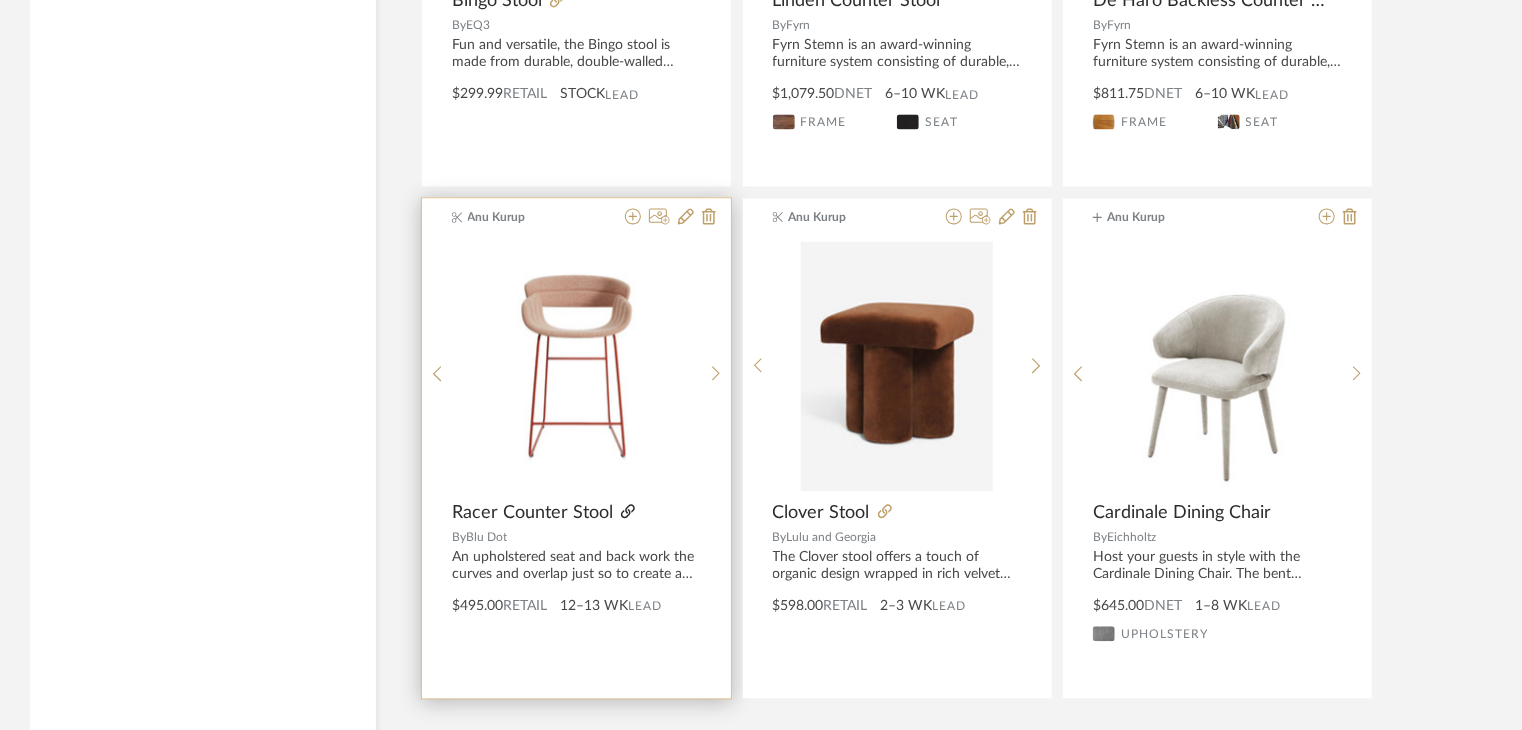 click 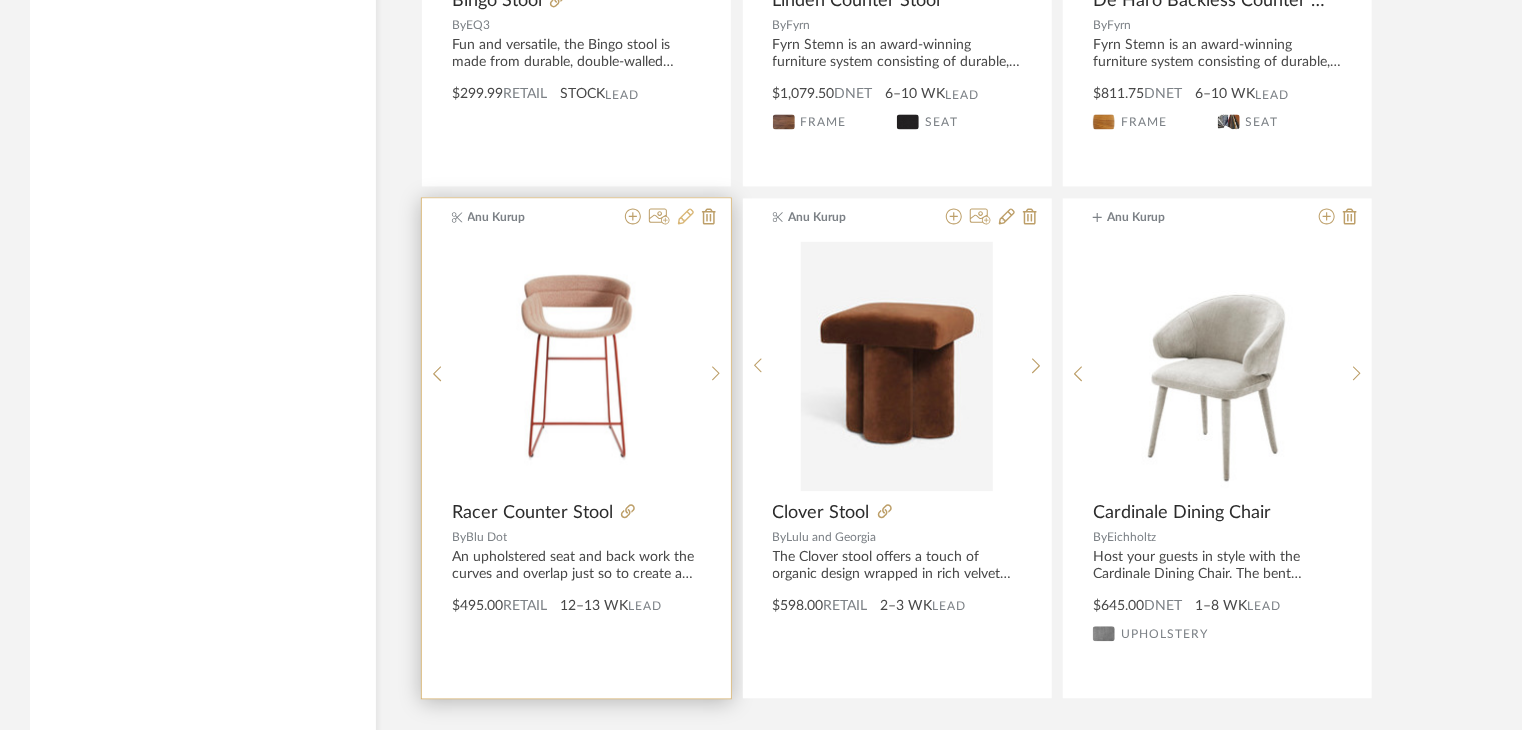 click 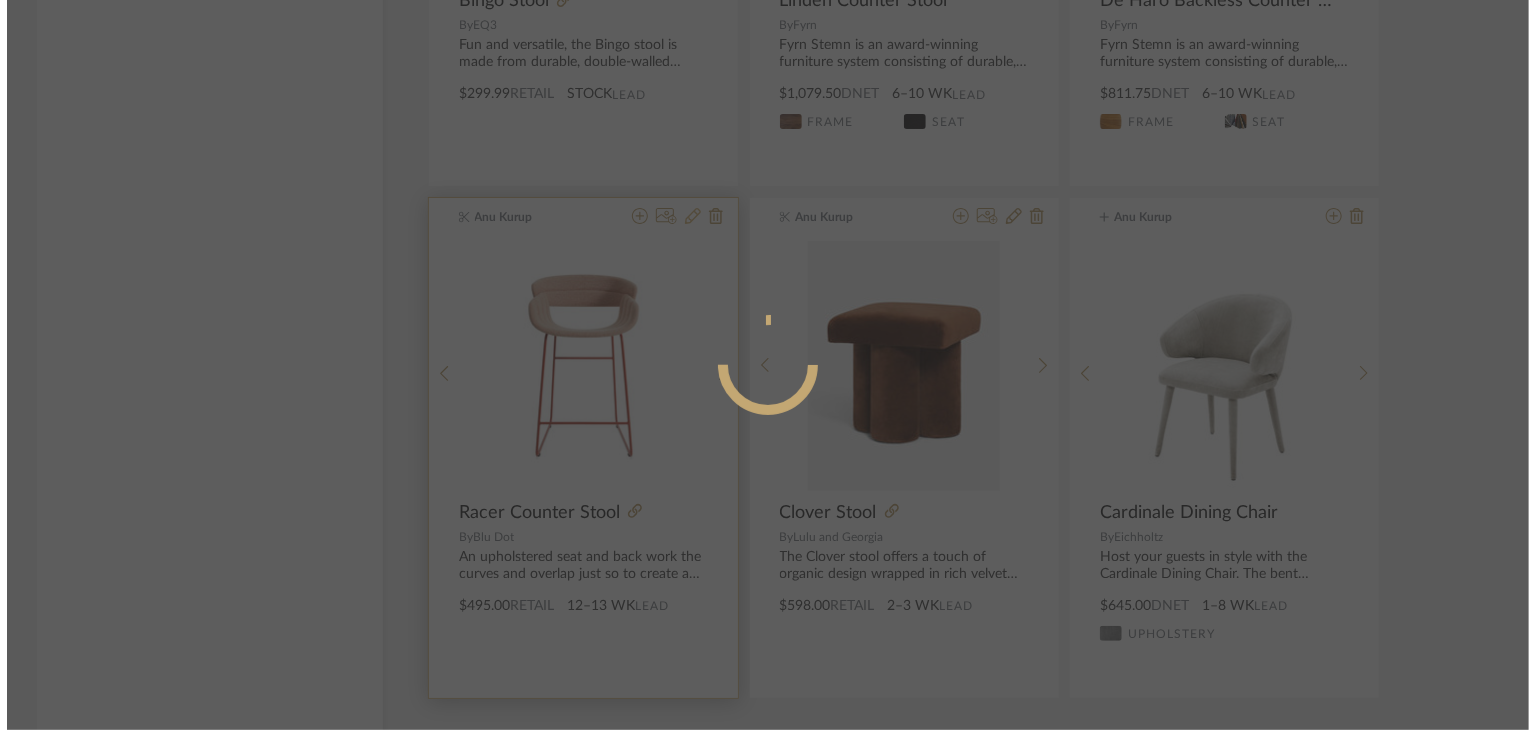 scroll, scrollTop: 0, scrollLeft: 0, axis: both 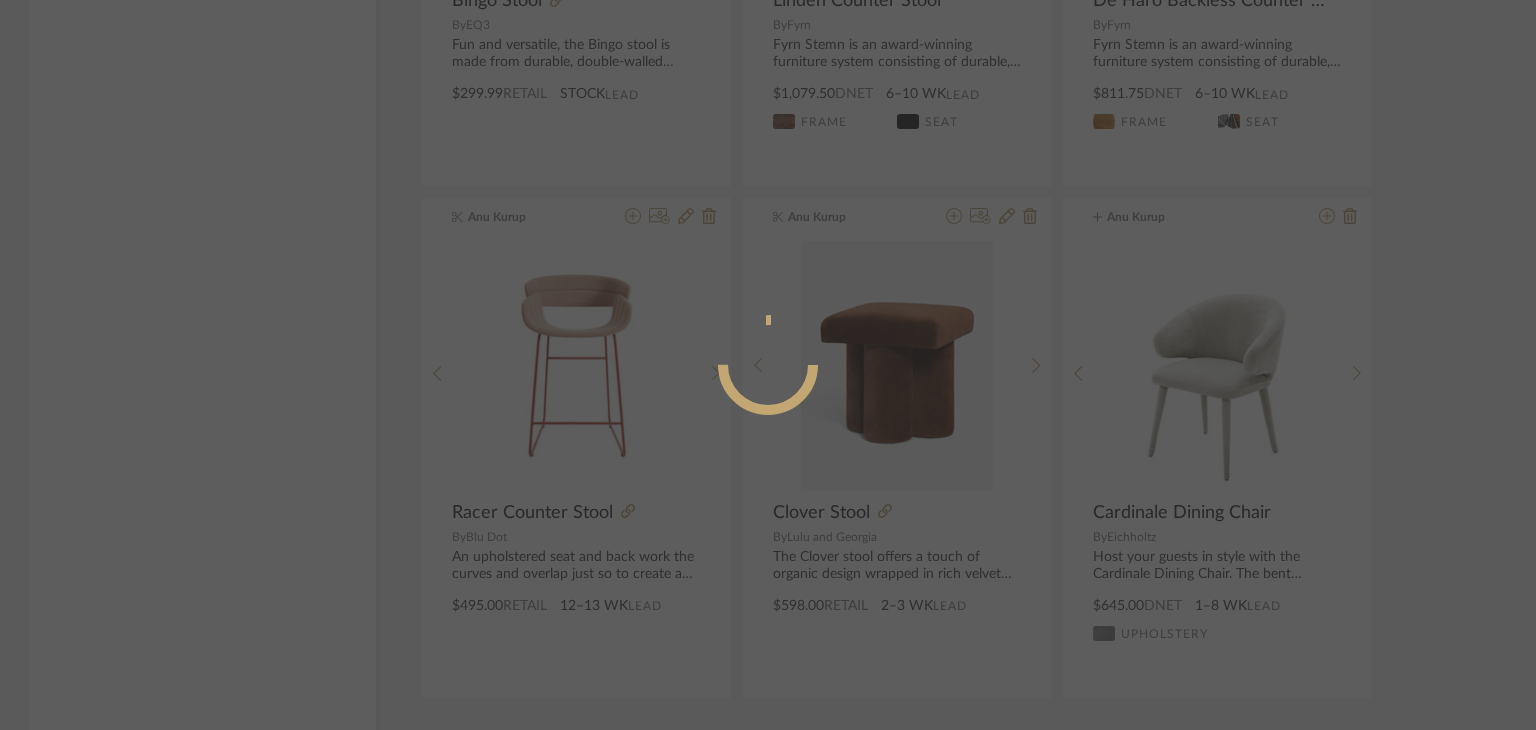 radio on "true" 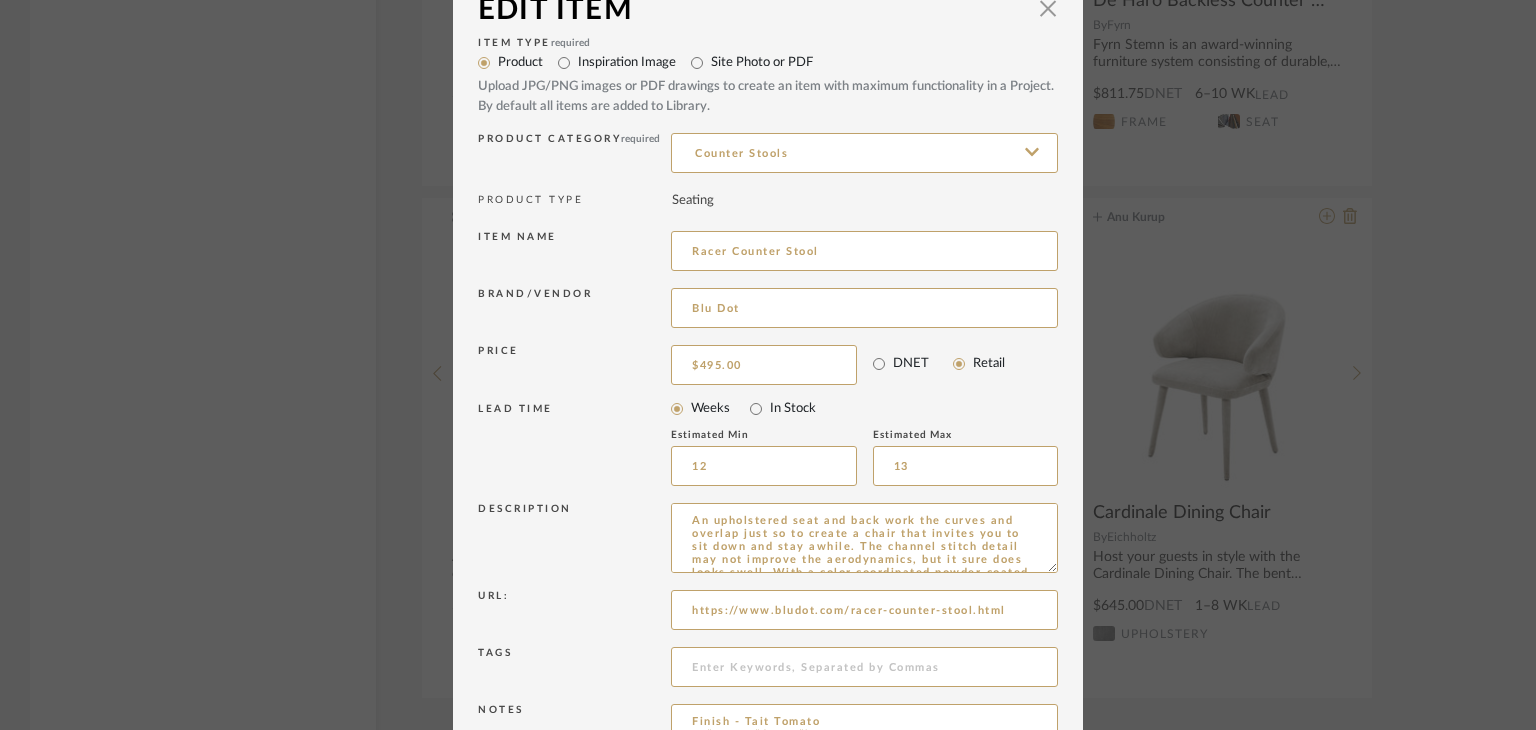 scroll, scrollTop: 0, scrollLeft: 0, axis: both 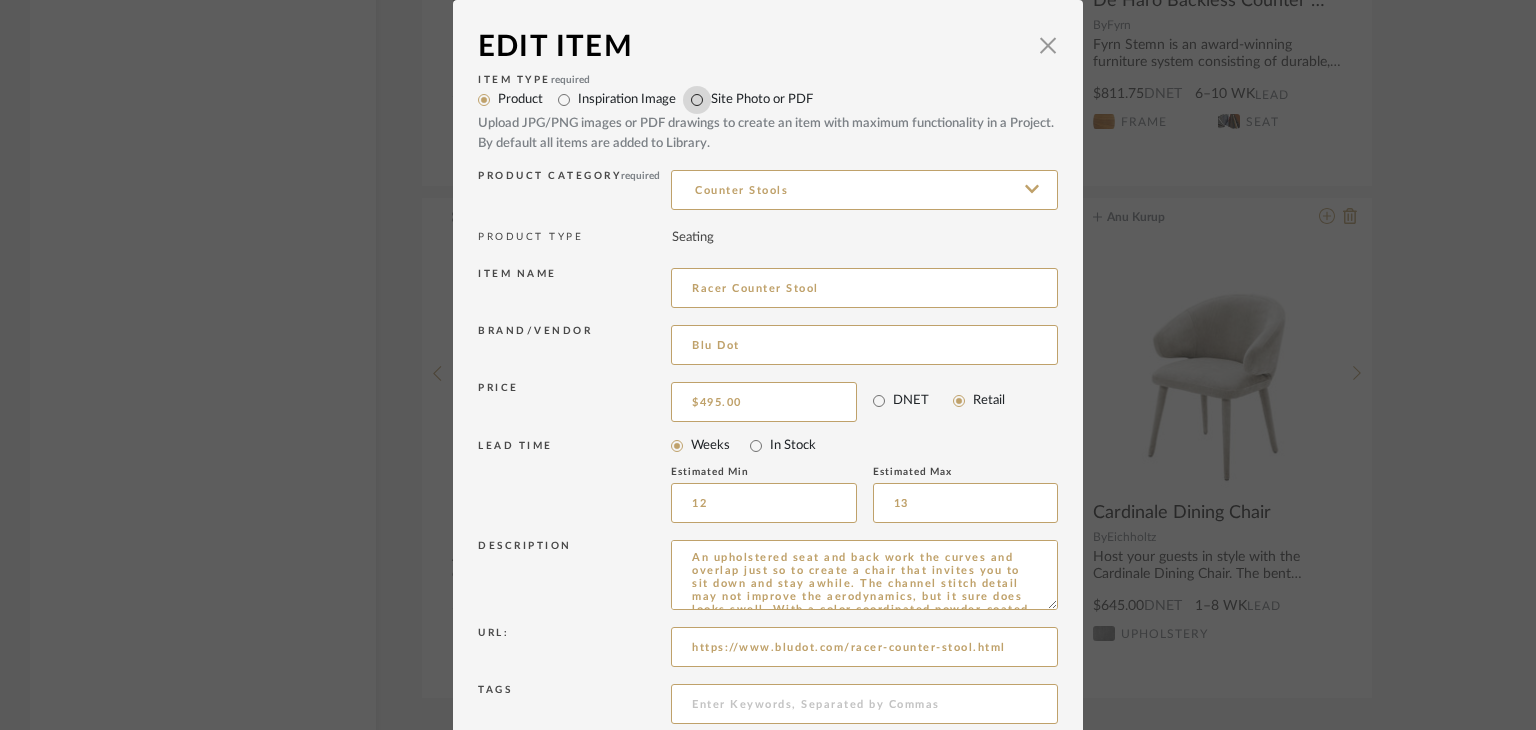 click on "Site Photo or PDF" at bounding box center (697, 100) 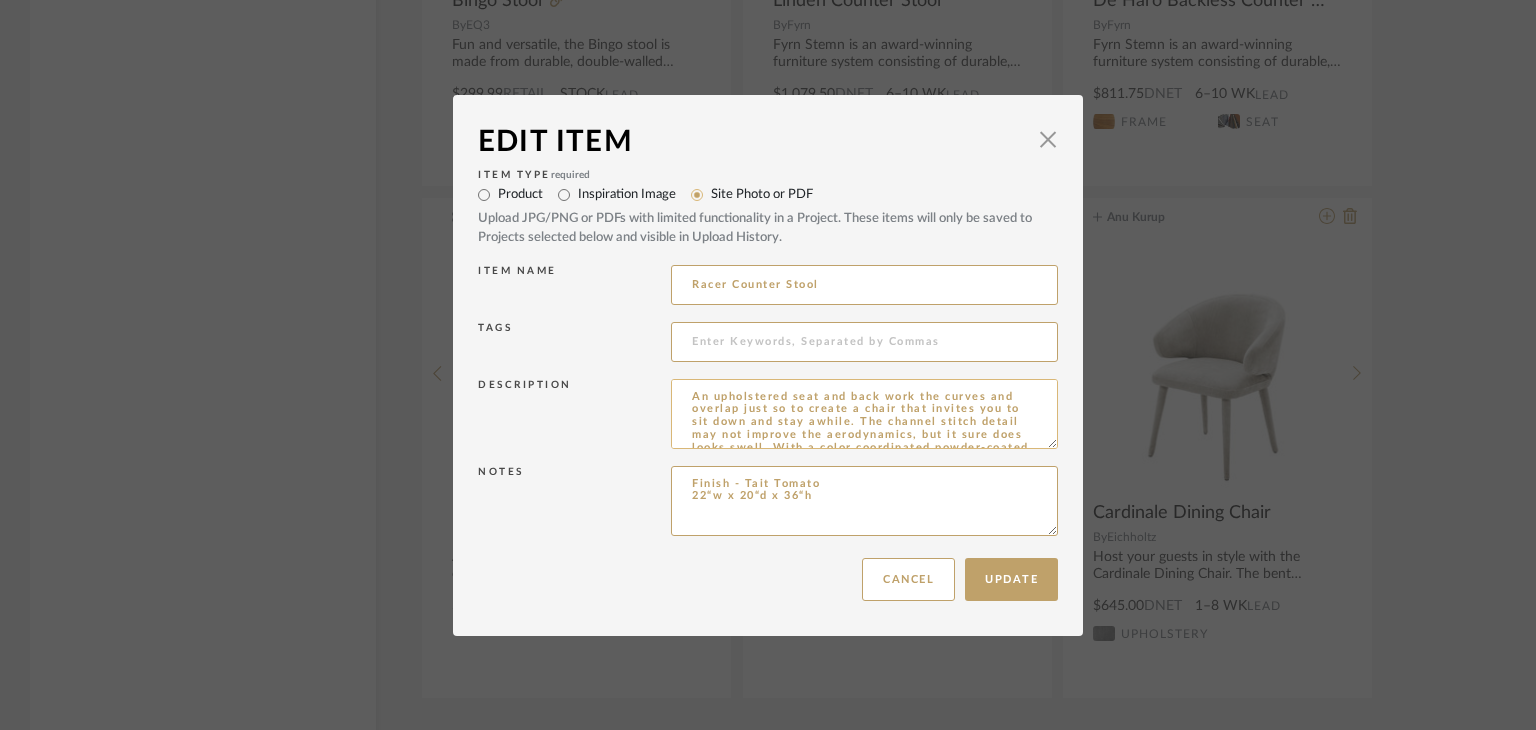 scroll, scrollTop: 24, scrollLeft: 0, axis: vertical 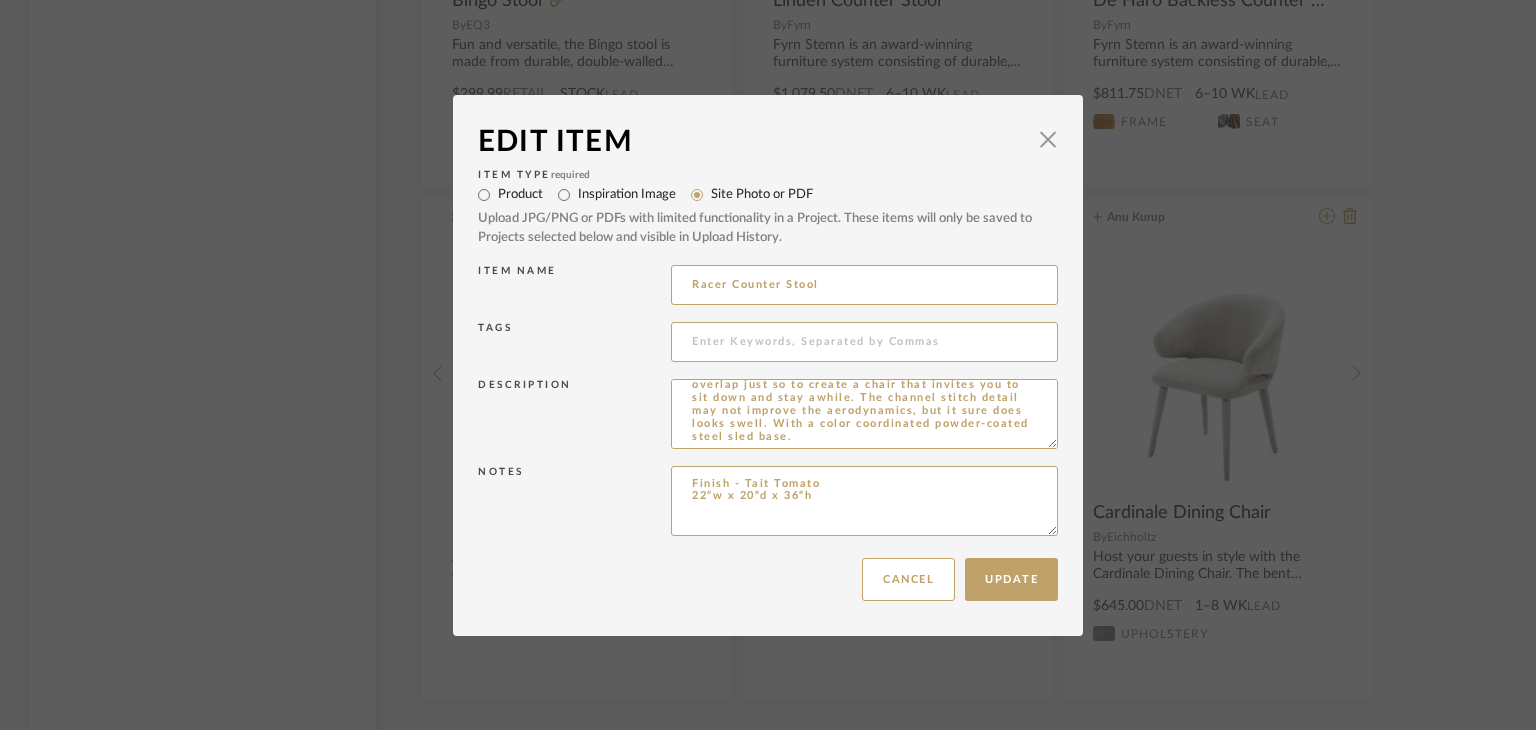 click on "Product" at bounding box center (520, 195) 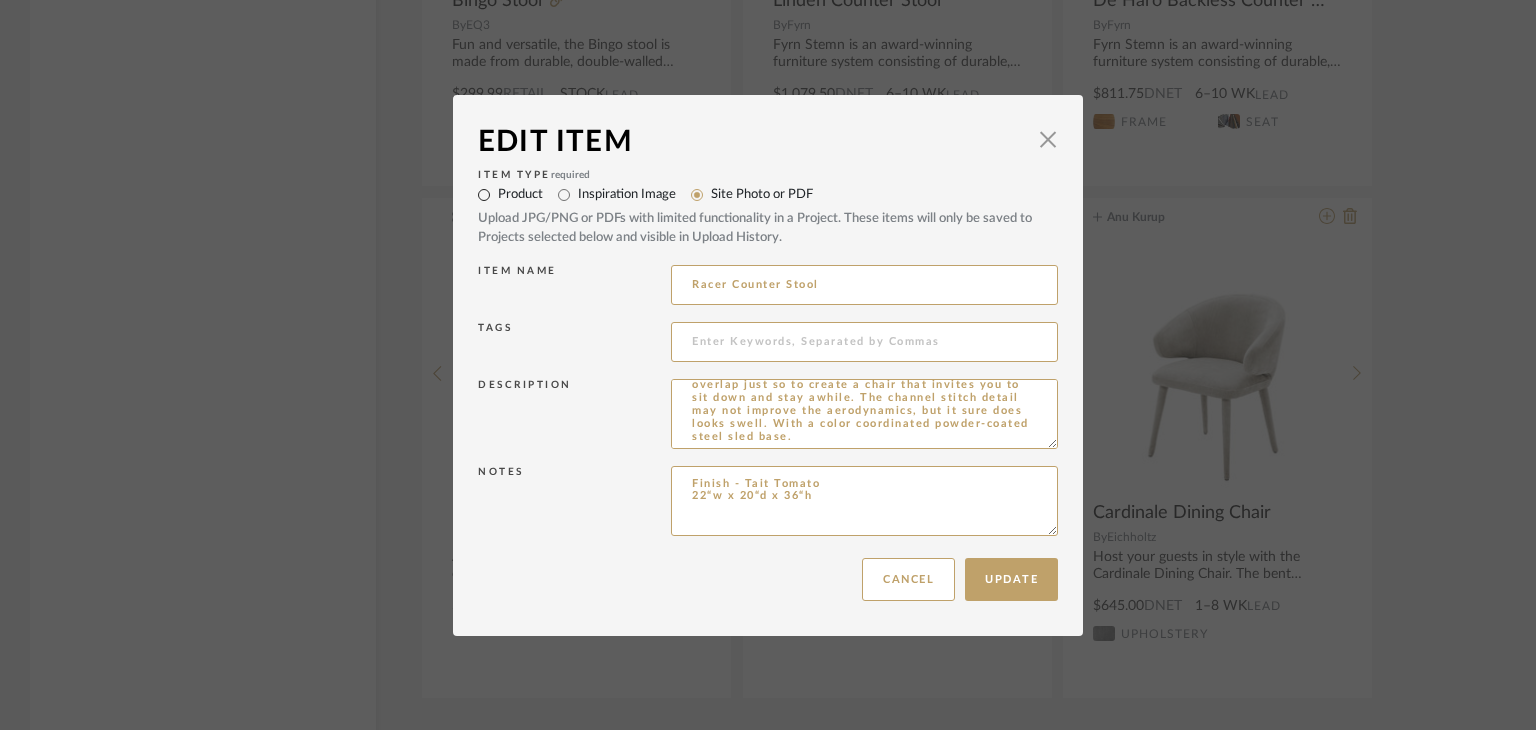 click on "Product" at bounding box center (484, 195) 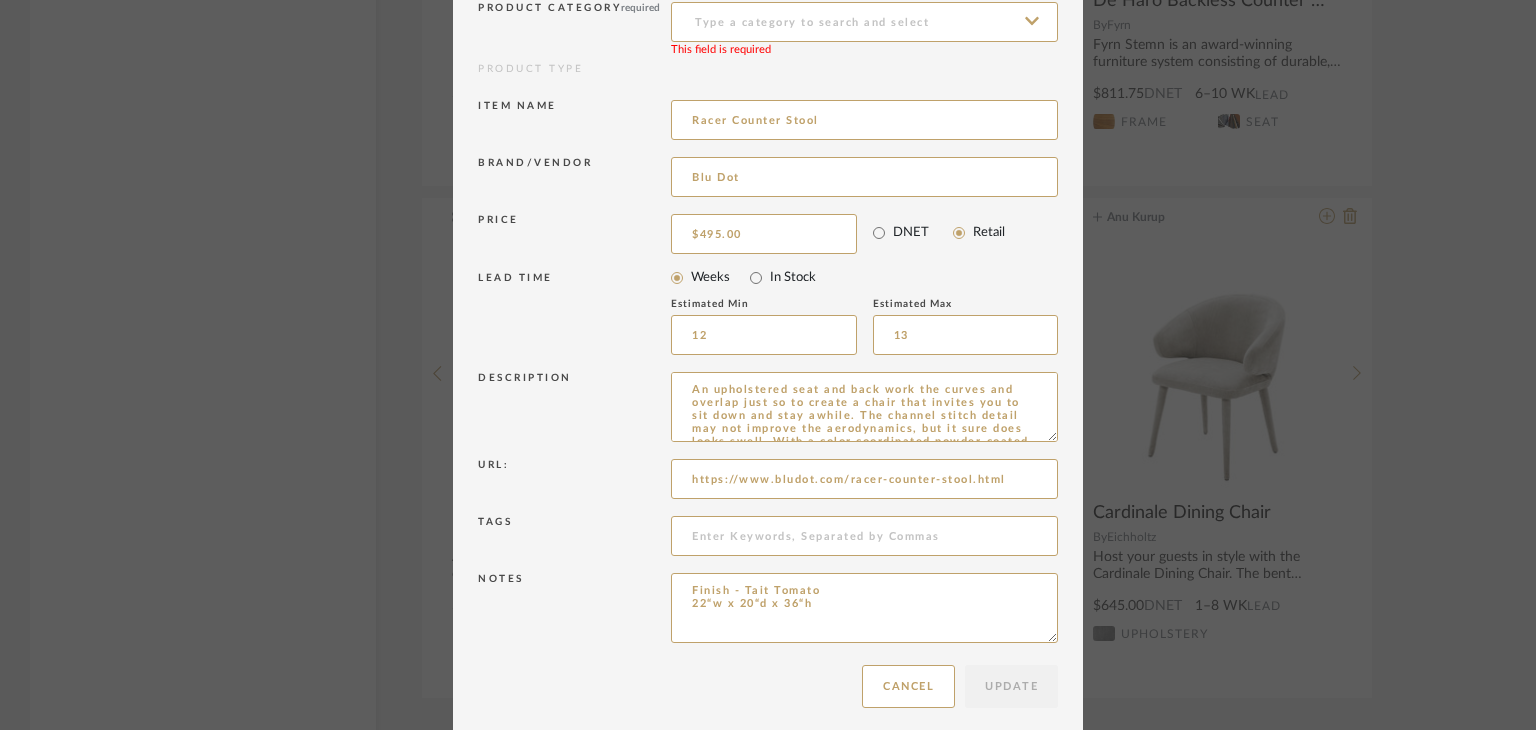scroll, scrollTop: 180, scrollLeft: 0, axis: vertical 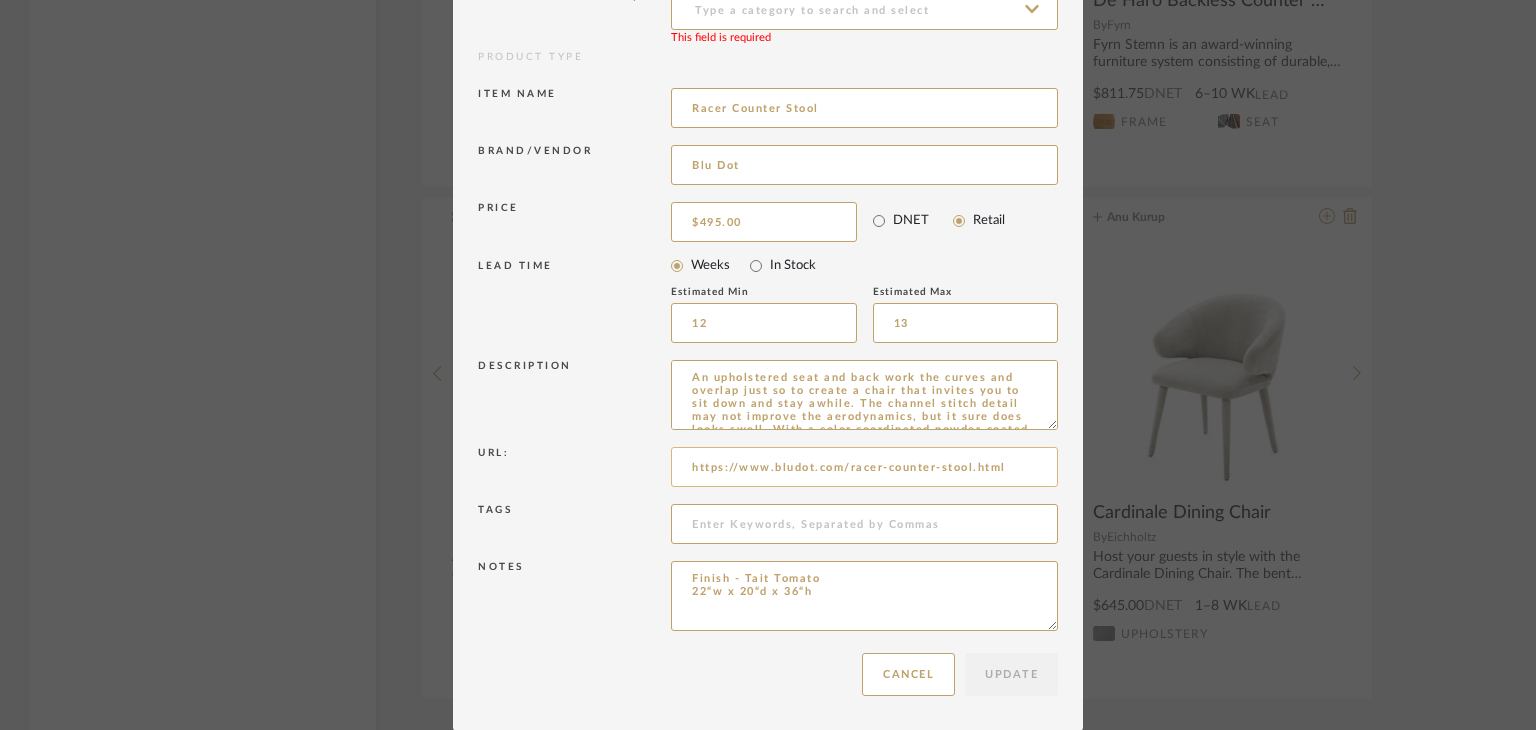 click on "https://www.bludot.com/racer-counter-stool.html" at bounding box center [864, 467] 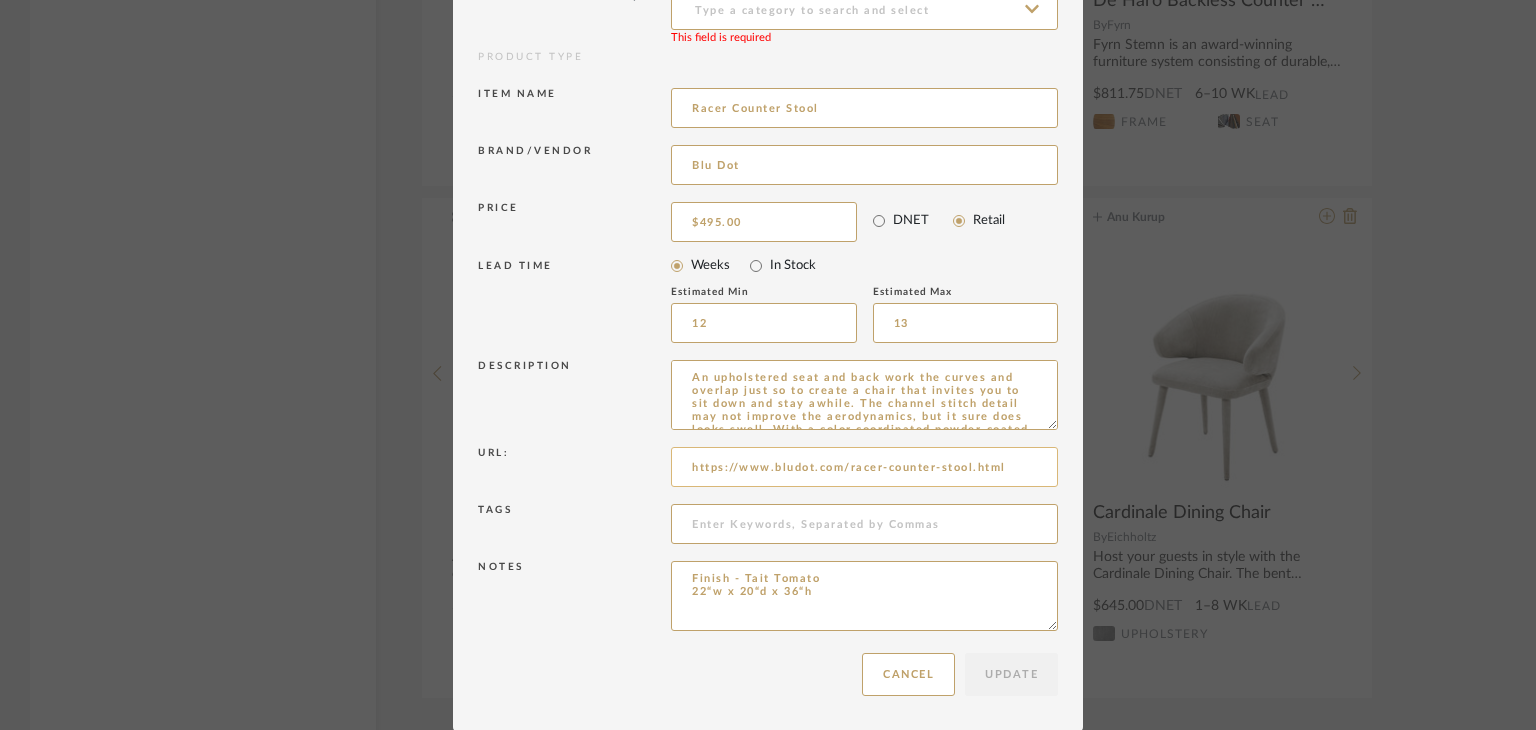 paste on "products/racer-stool?variant=44723252756659" 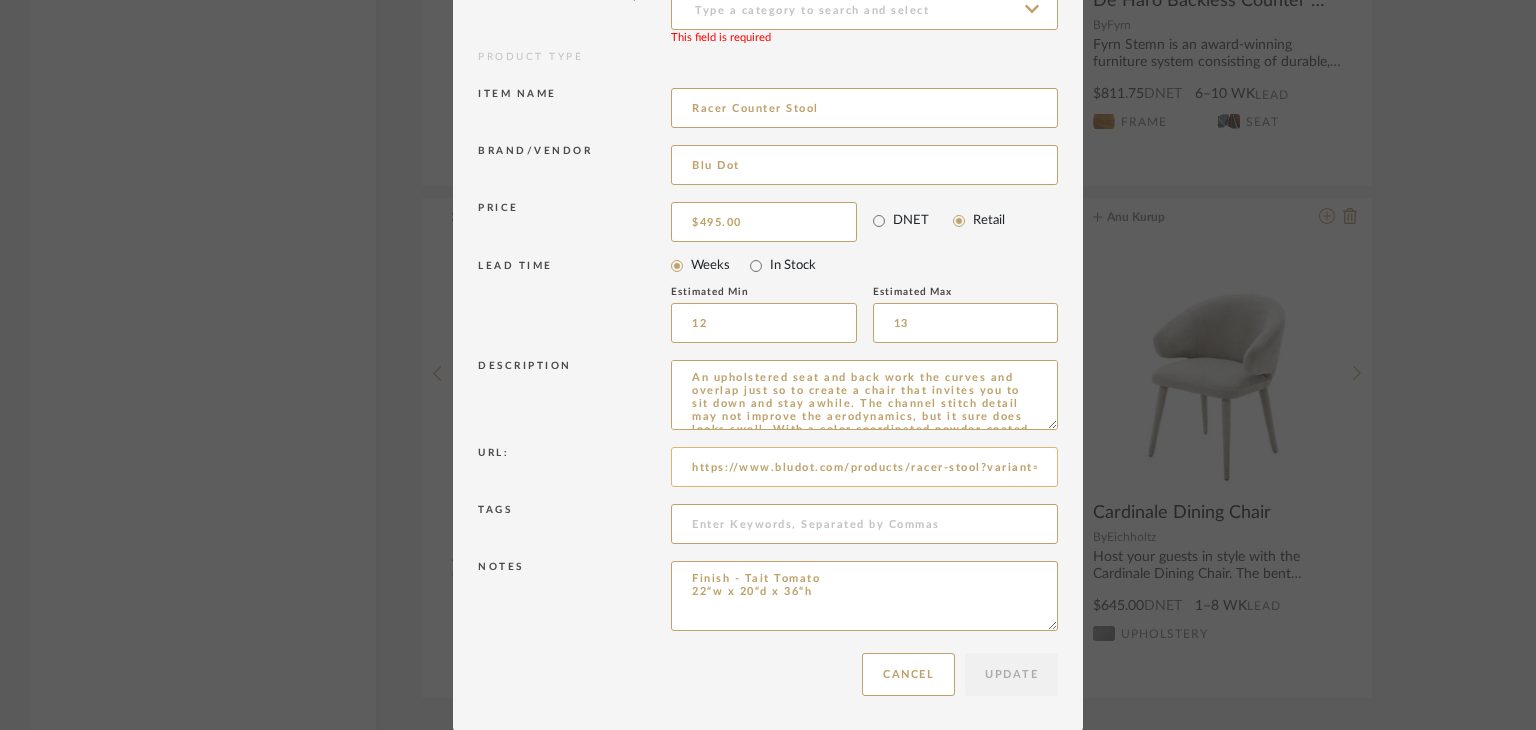 scroll, scrollTop: 0, scrollLeft: 113, axis: horizontal 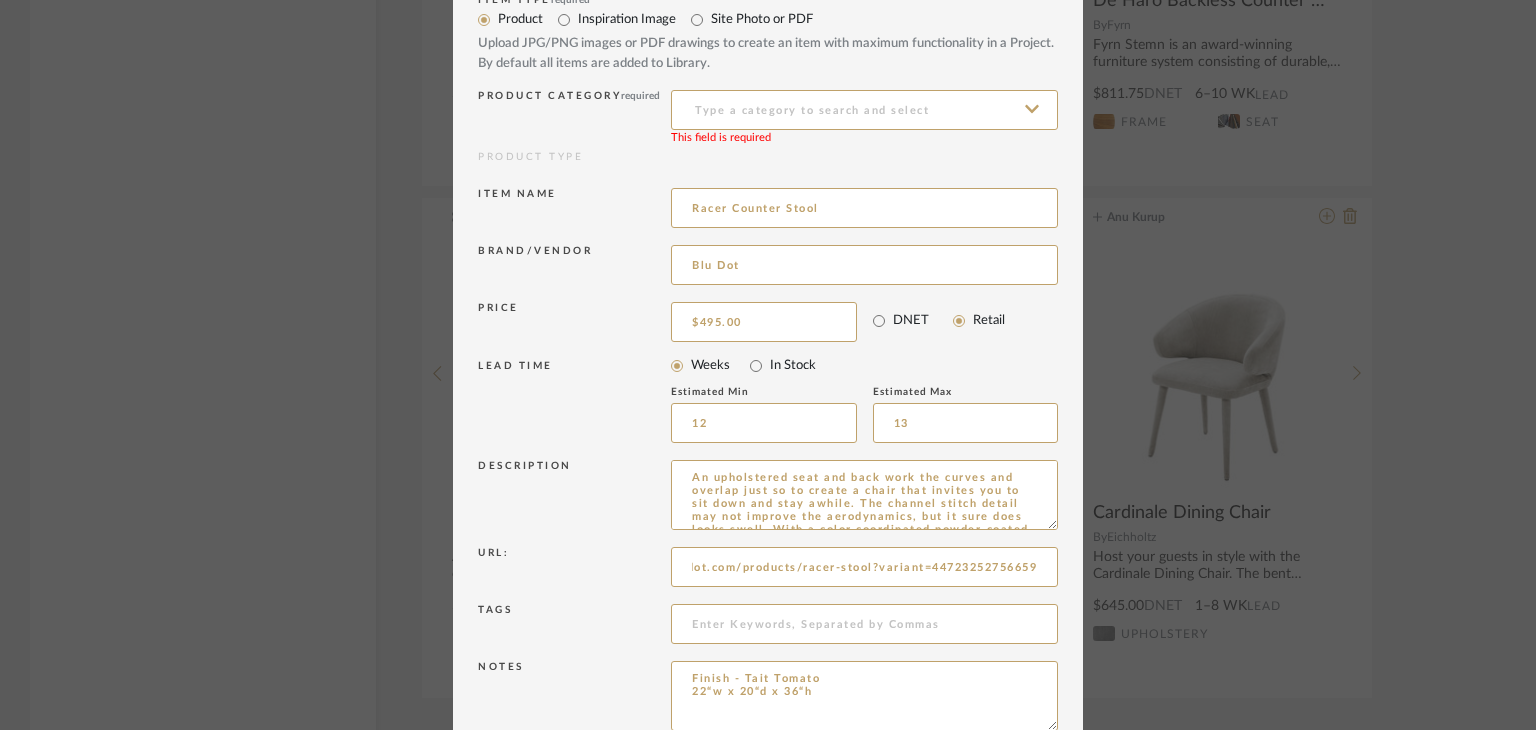 type on "https://www.bludot.com/products/racer-stool?variant=44723252756659" 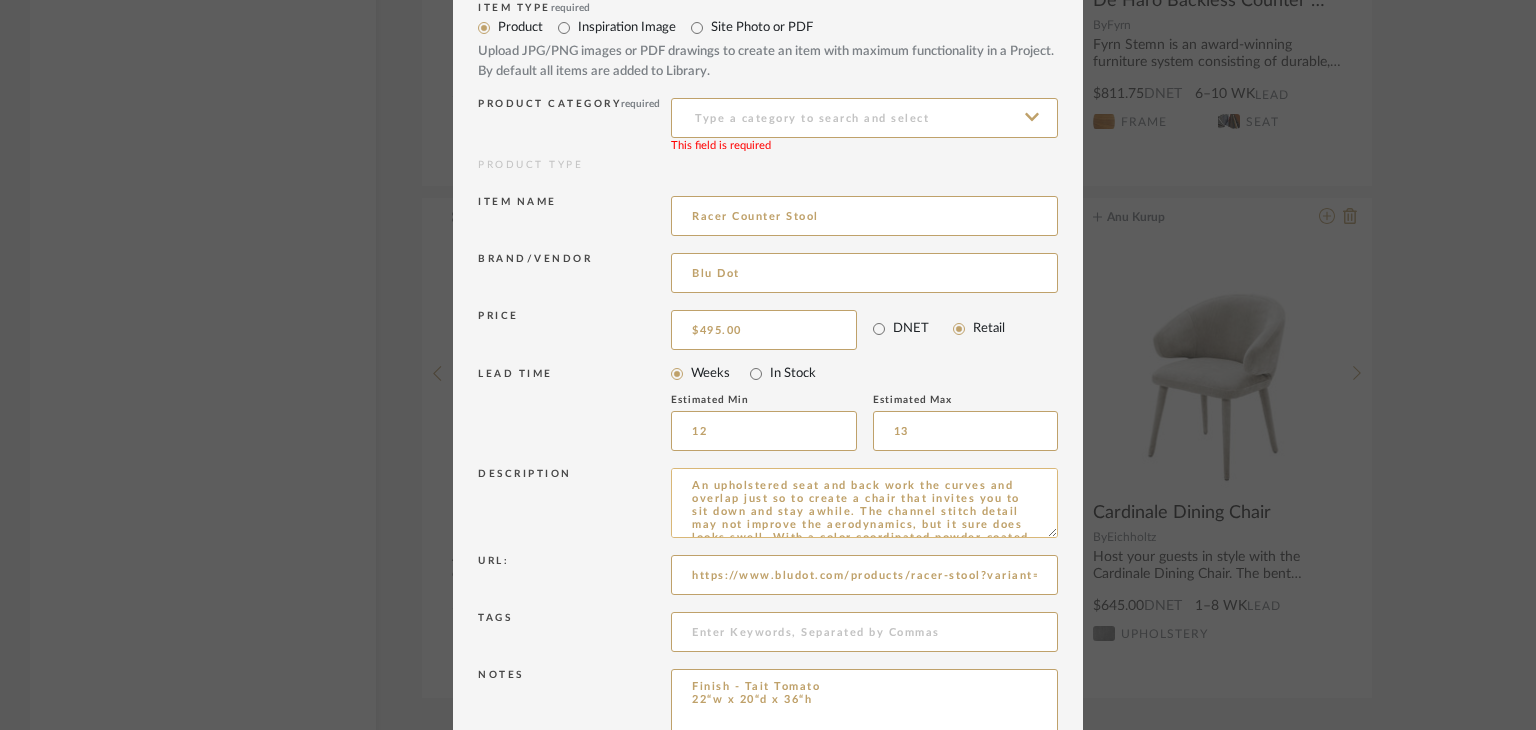 scroll, scrollTop: 0, scrollLeft: 0, axis: both 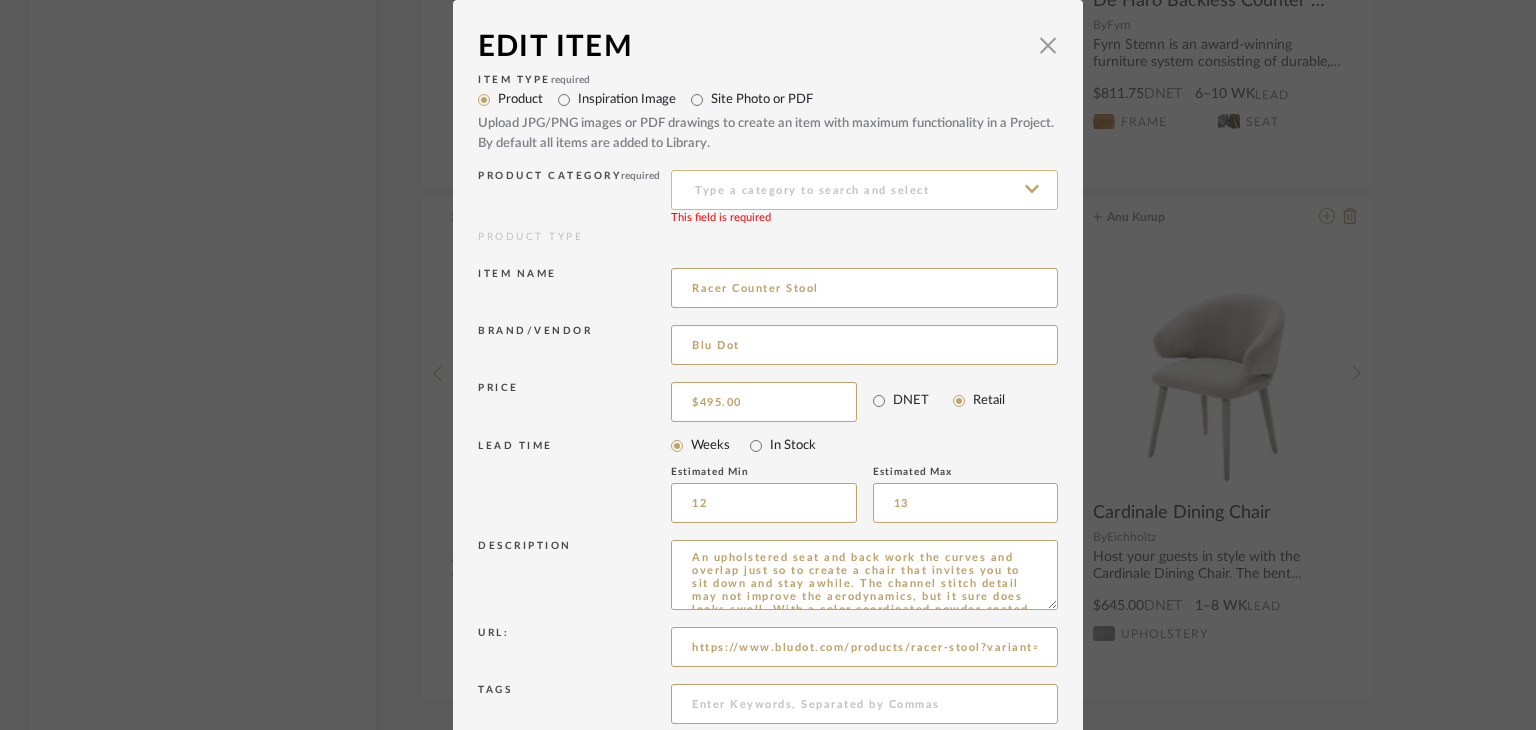 click at bounding box center (864, 190) 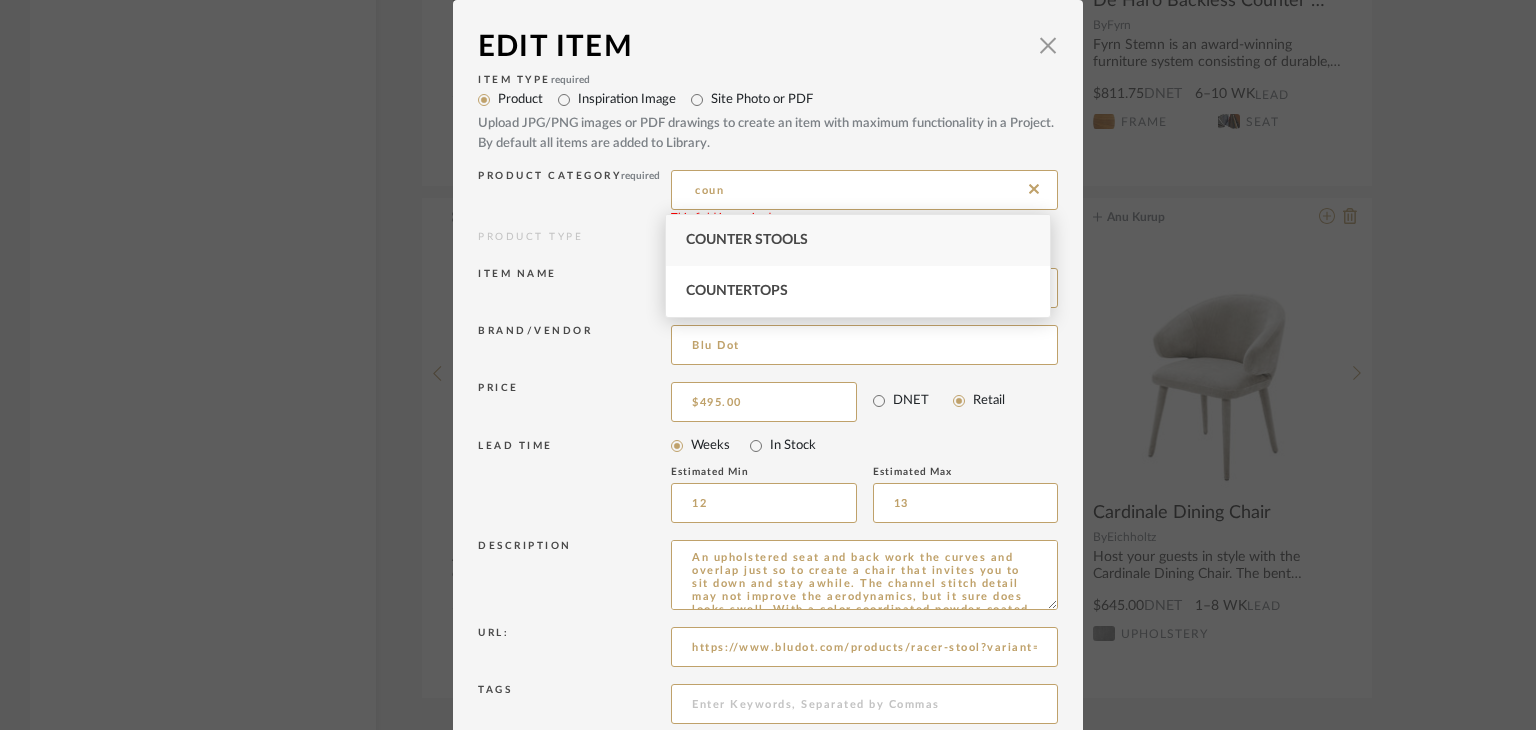 click on "Counter Stools" at bounding box center [858, 240] 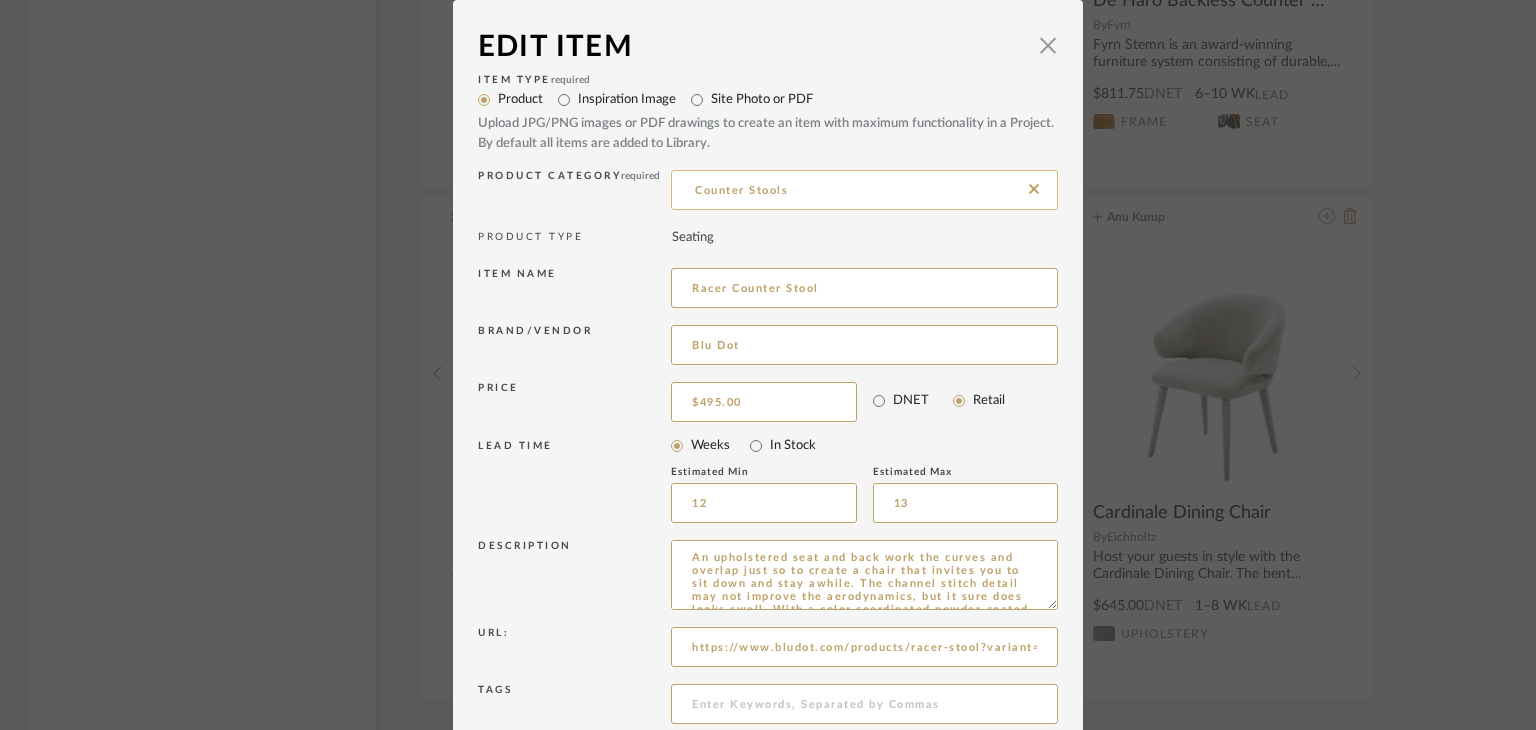 scroll, scrollTop: 180, scrollLeft: 0, axis: vertical 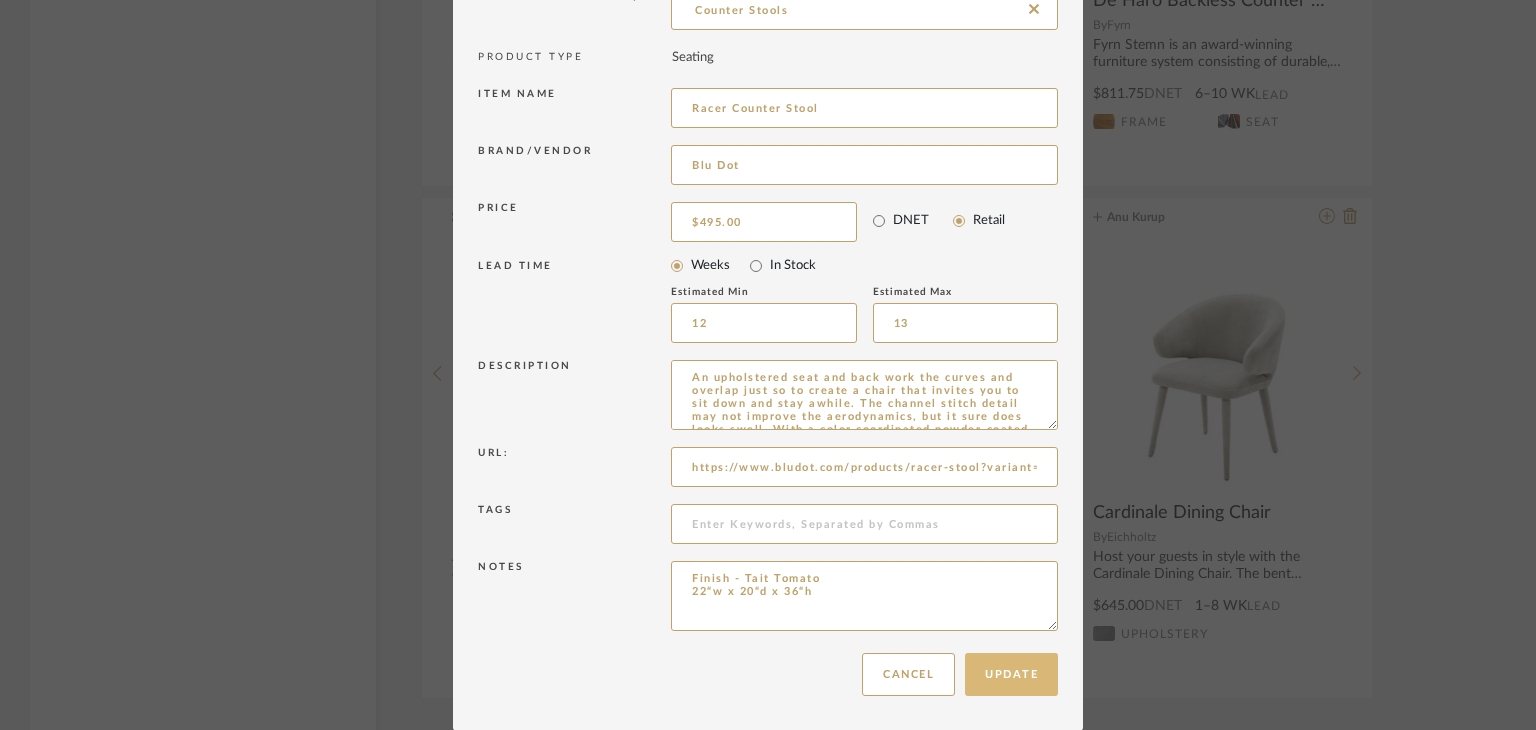 click on "Update" at bounding box center (1011, 674) 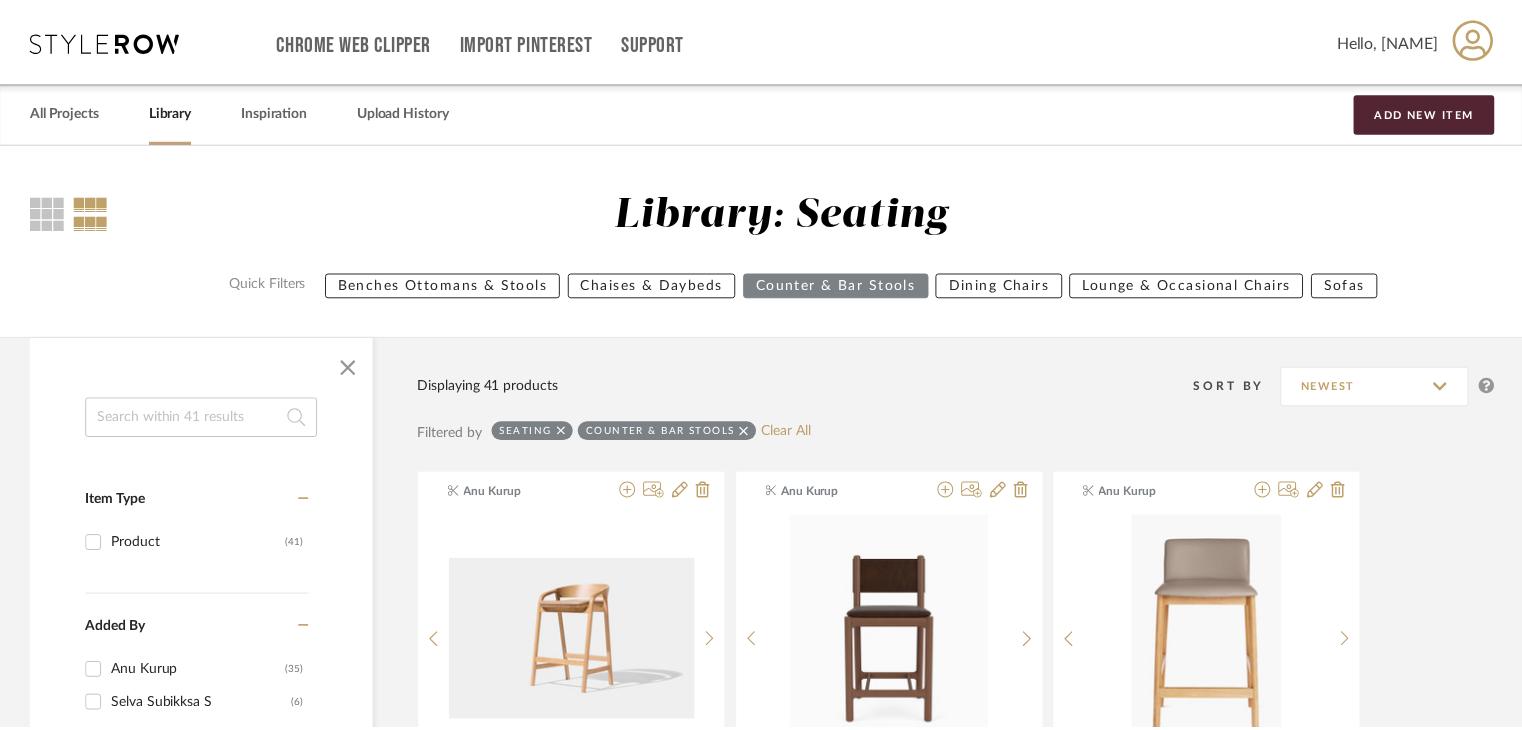 scroll, scrollTop: 5900, scrollLeft: 0, axis: vertical 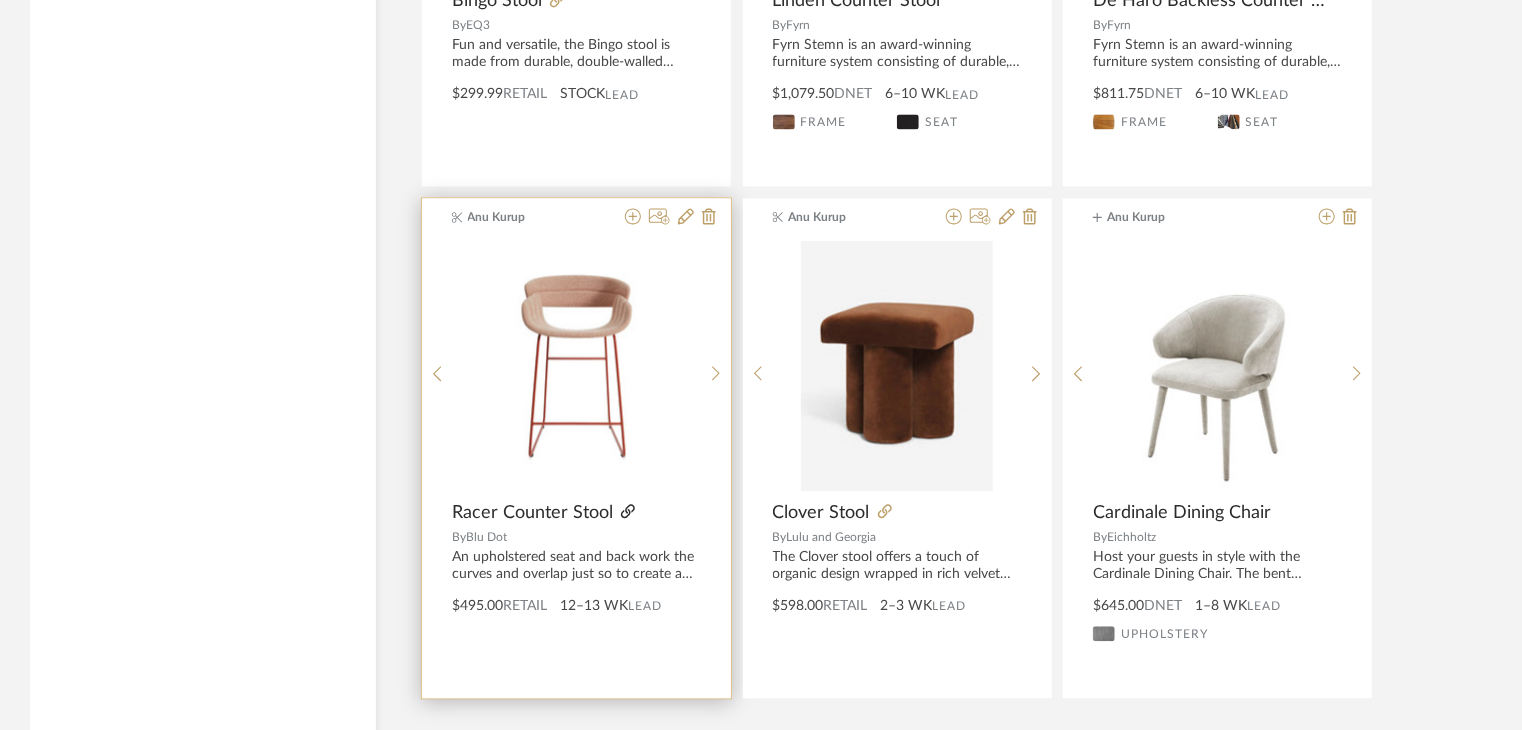click 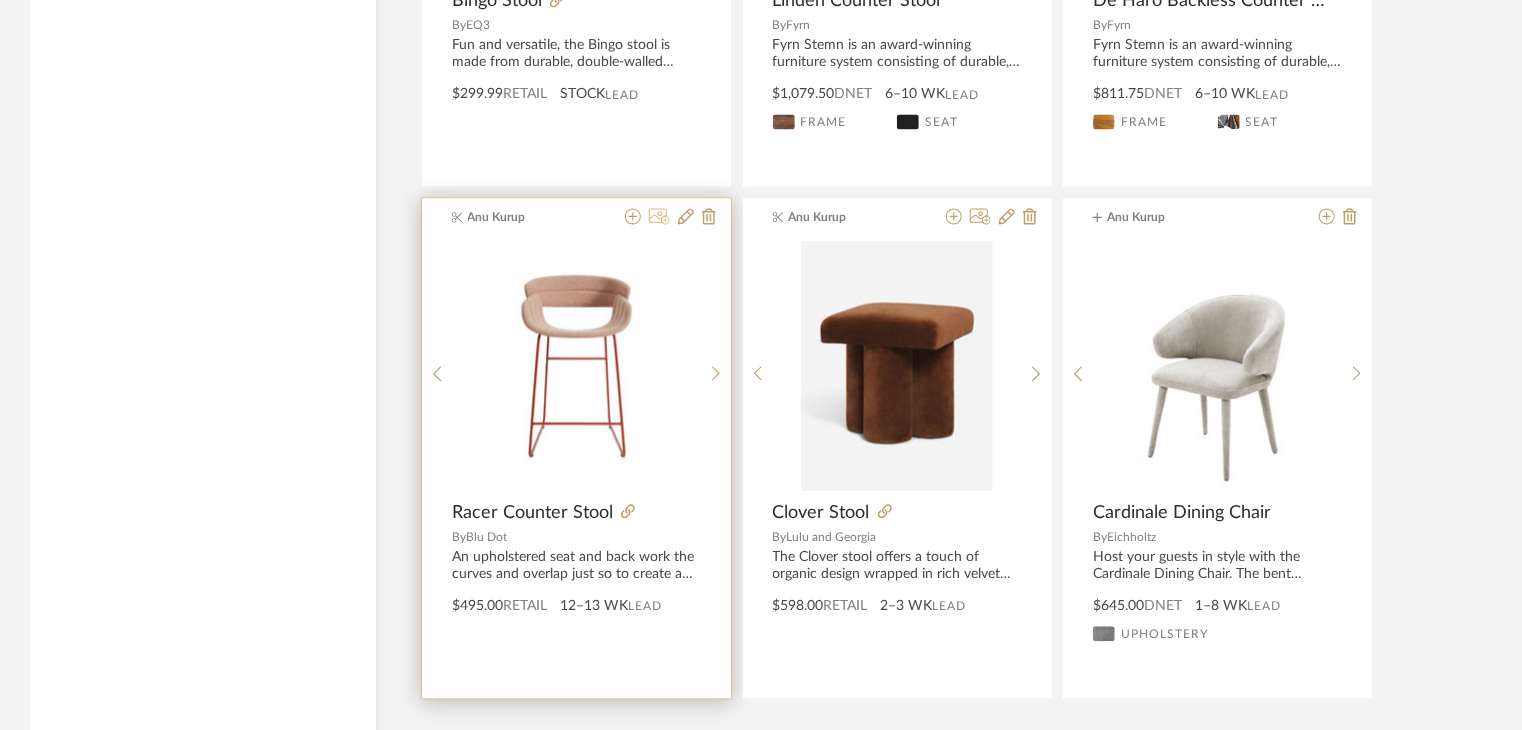click 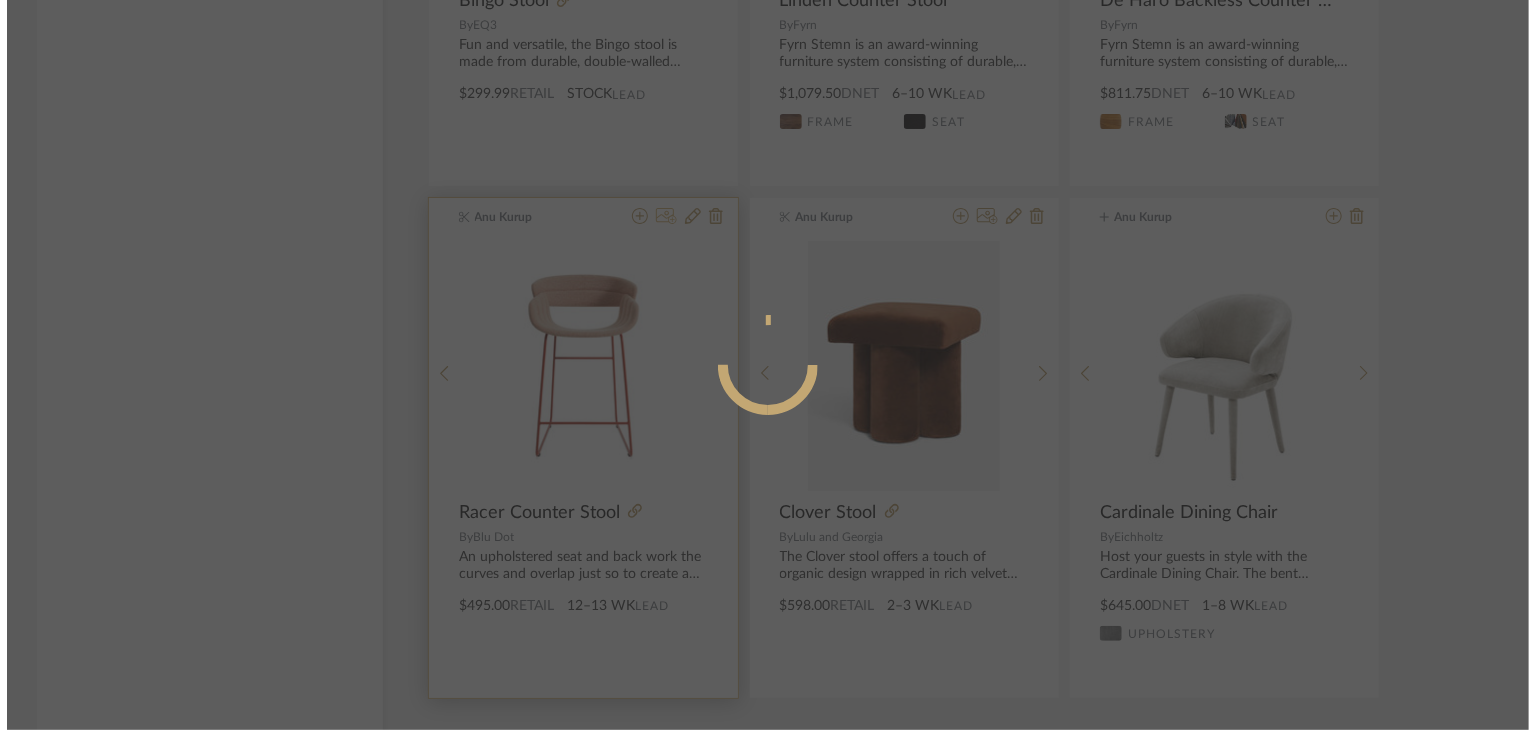scroll, scrollTop: 0, scrollLeft: 0, axis: both 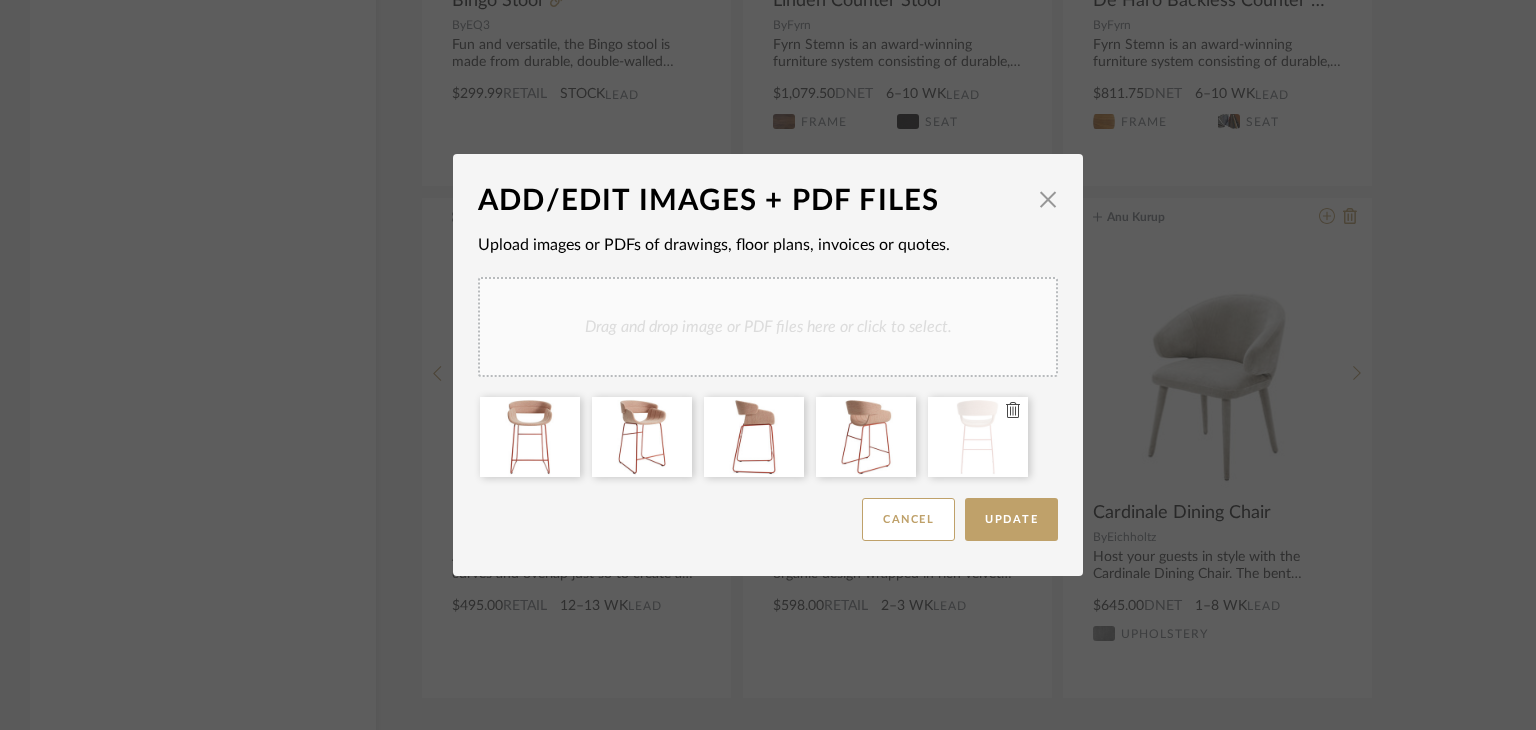 click at bounding box center (1013, 411) 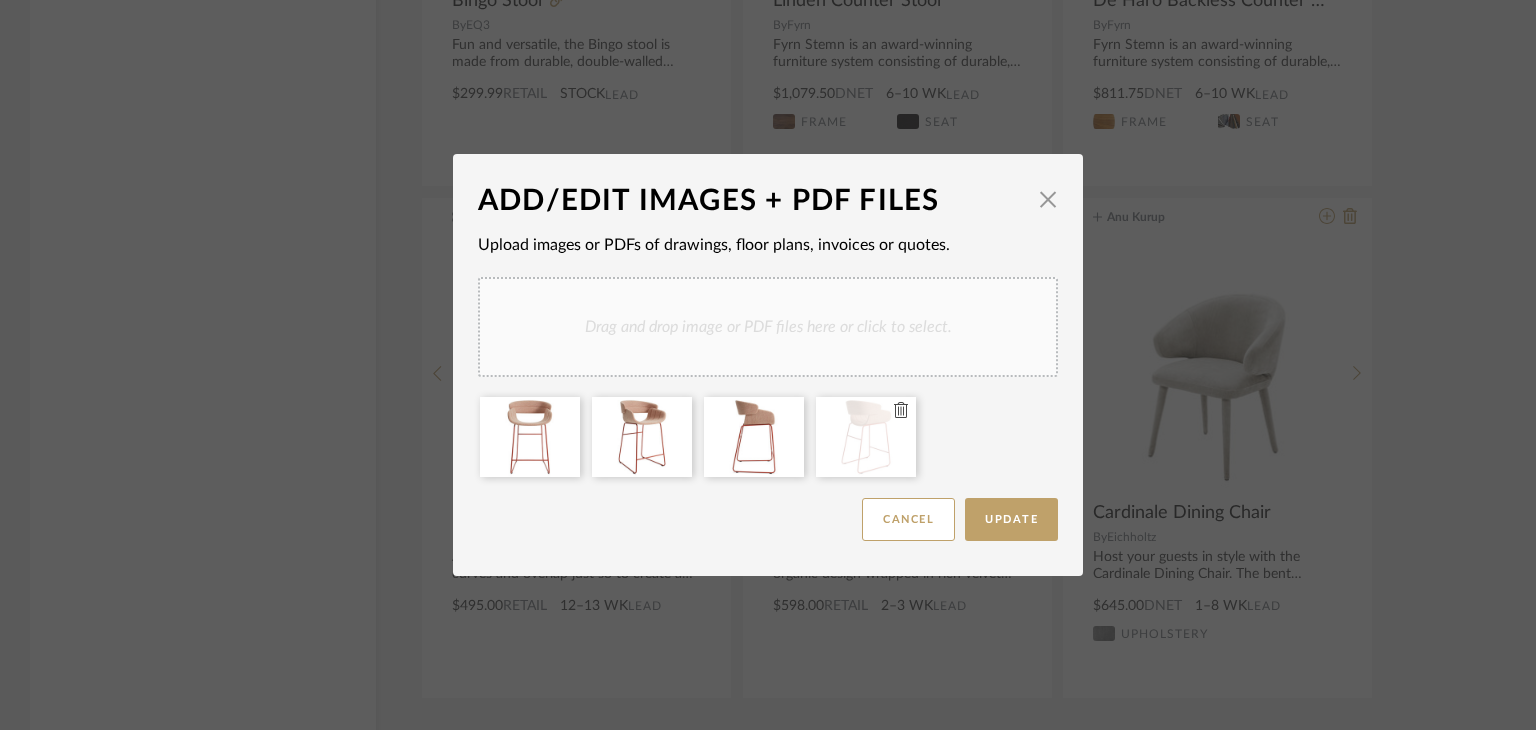 click 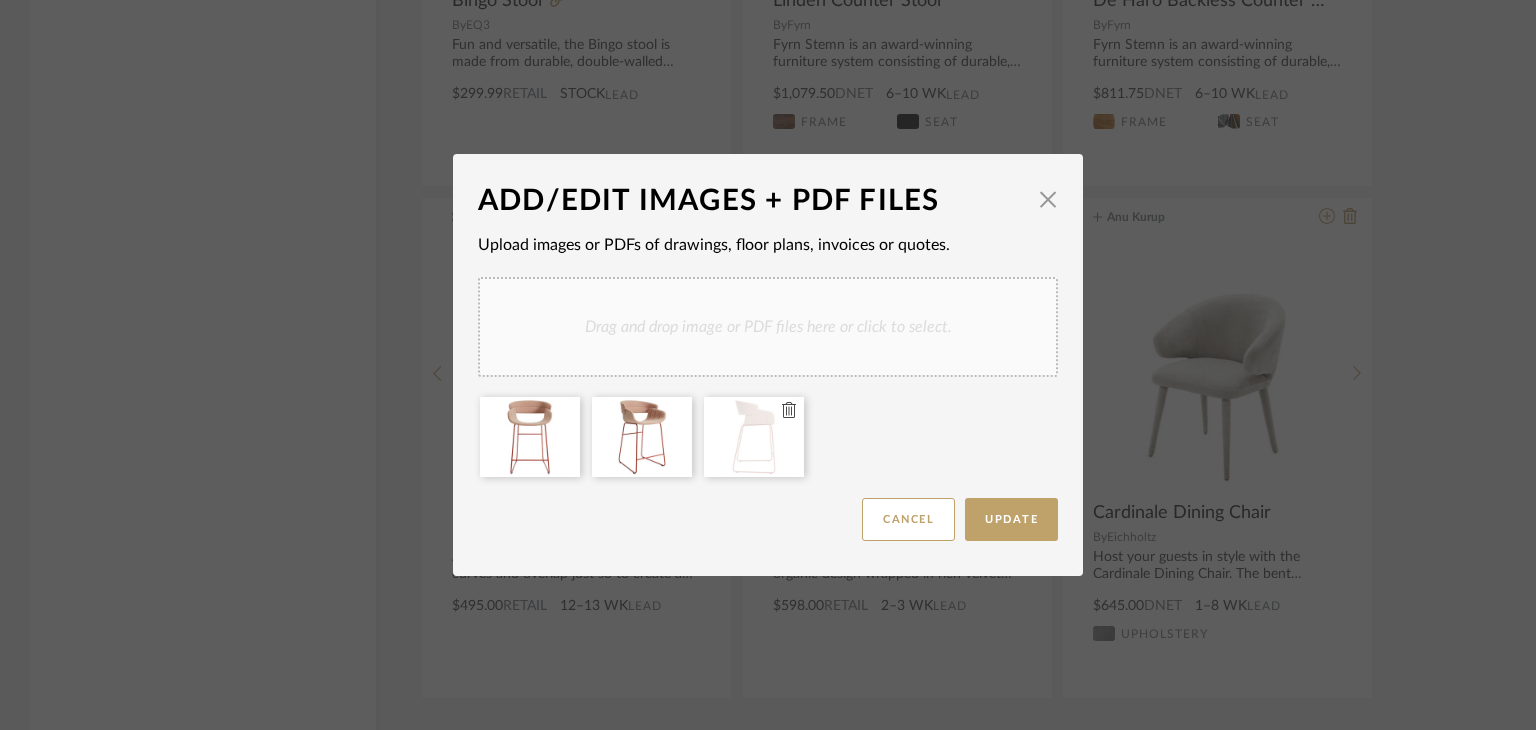 click 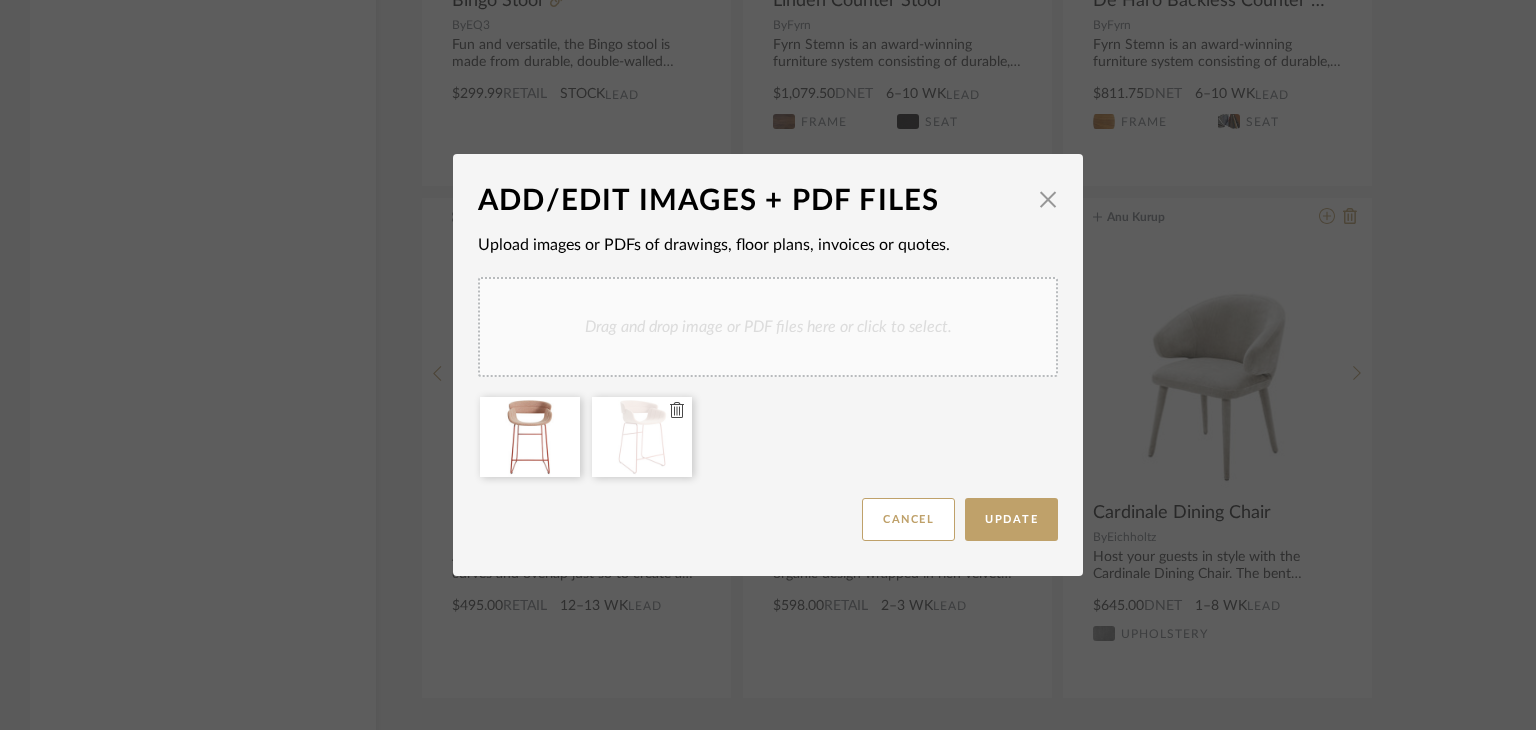click at bounding box center (677, 411) 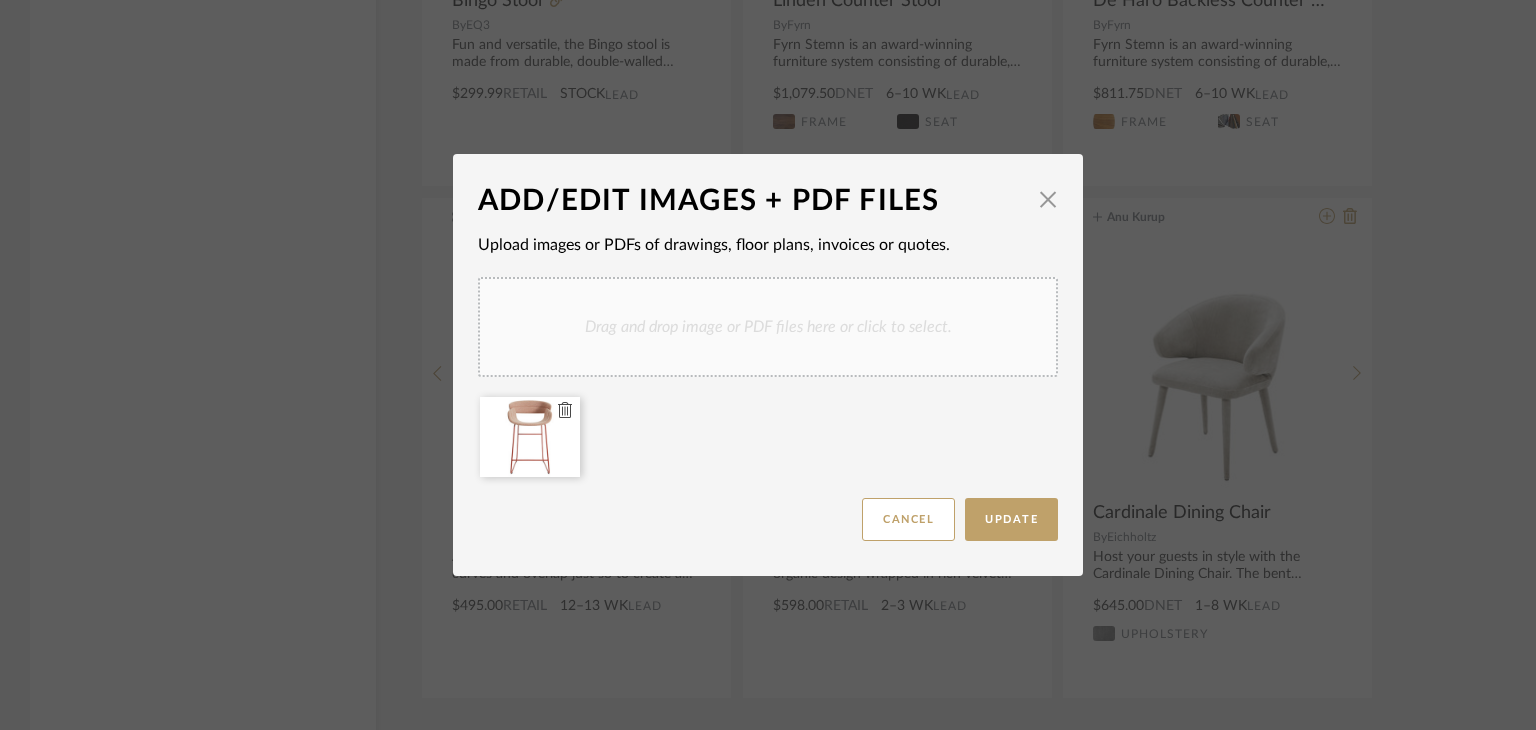 click 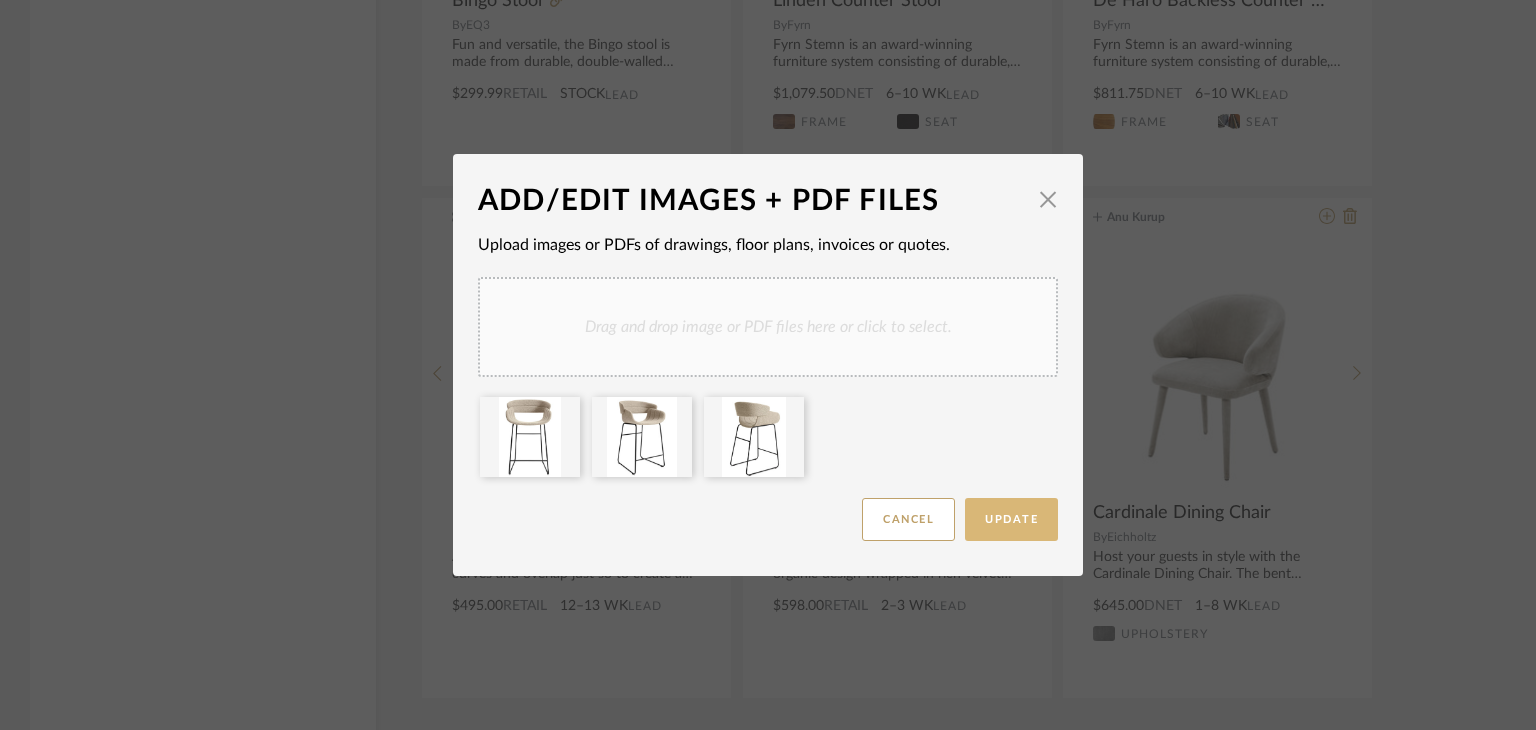 click on "Update" at bounding box center (1011, 519) 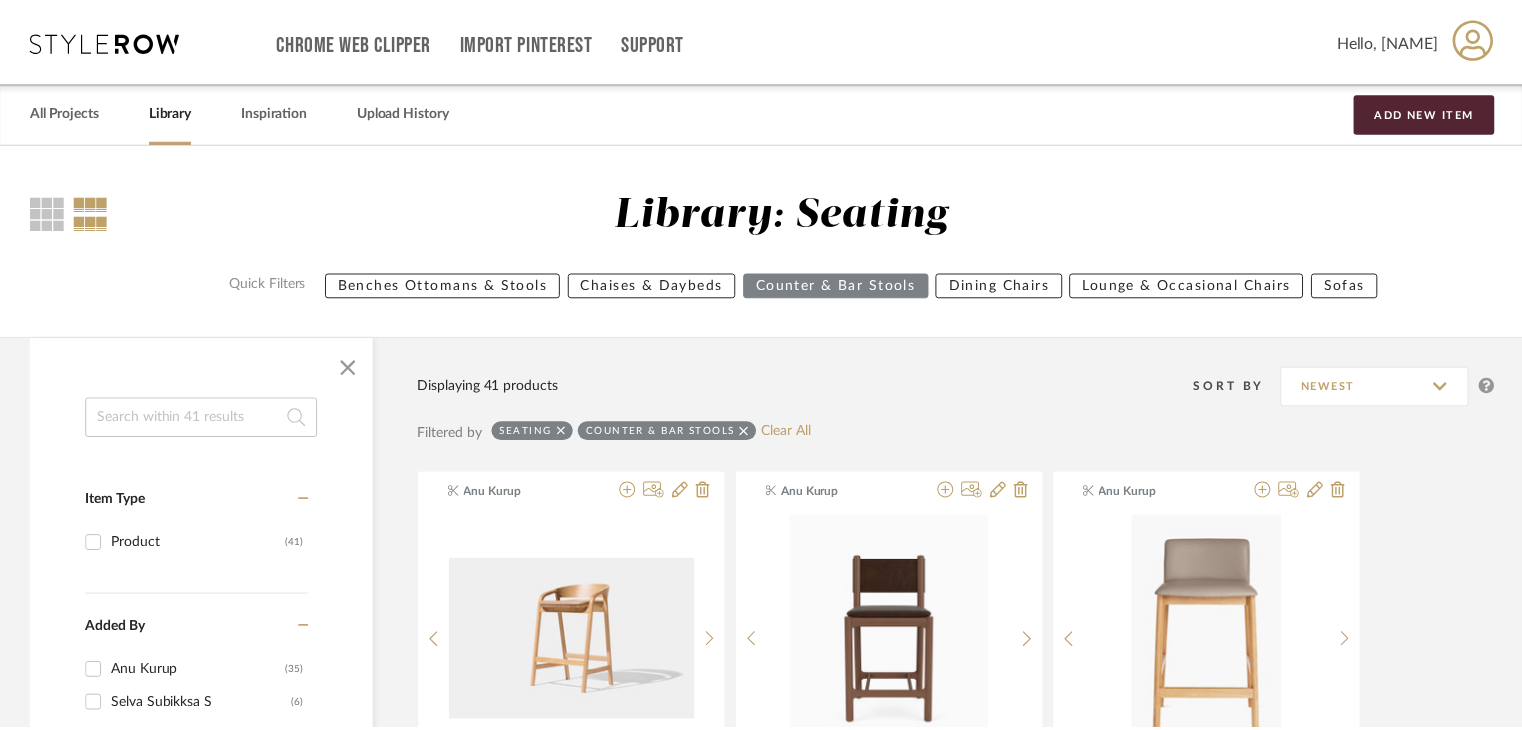 scroll, scrollTop: 5900, scrollLeft: 0, axis: vertical 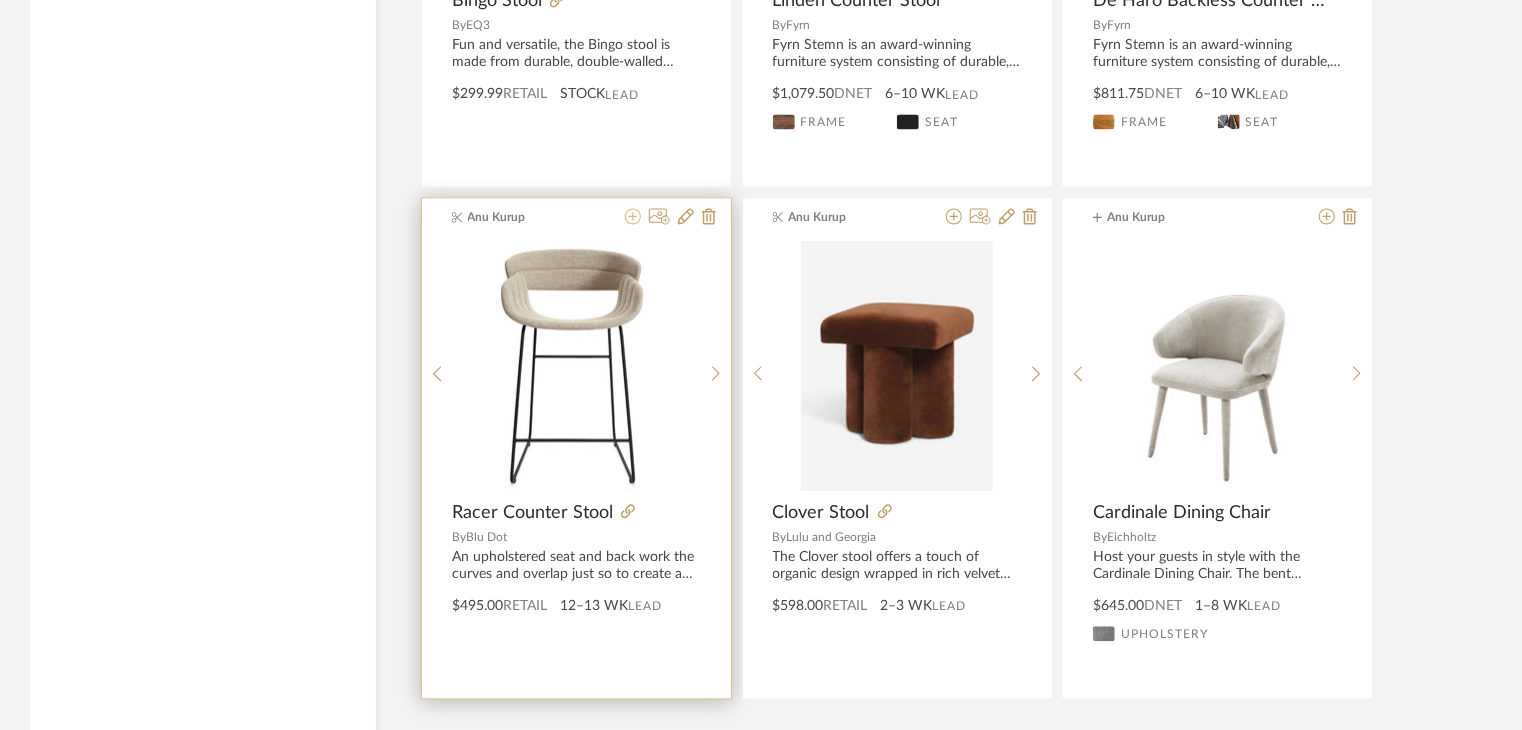 click 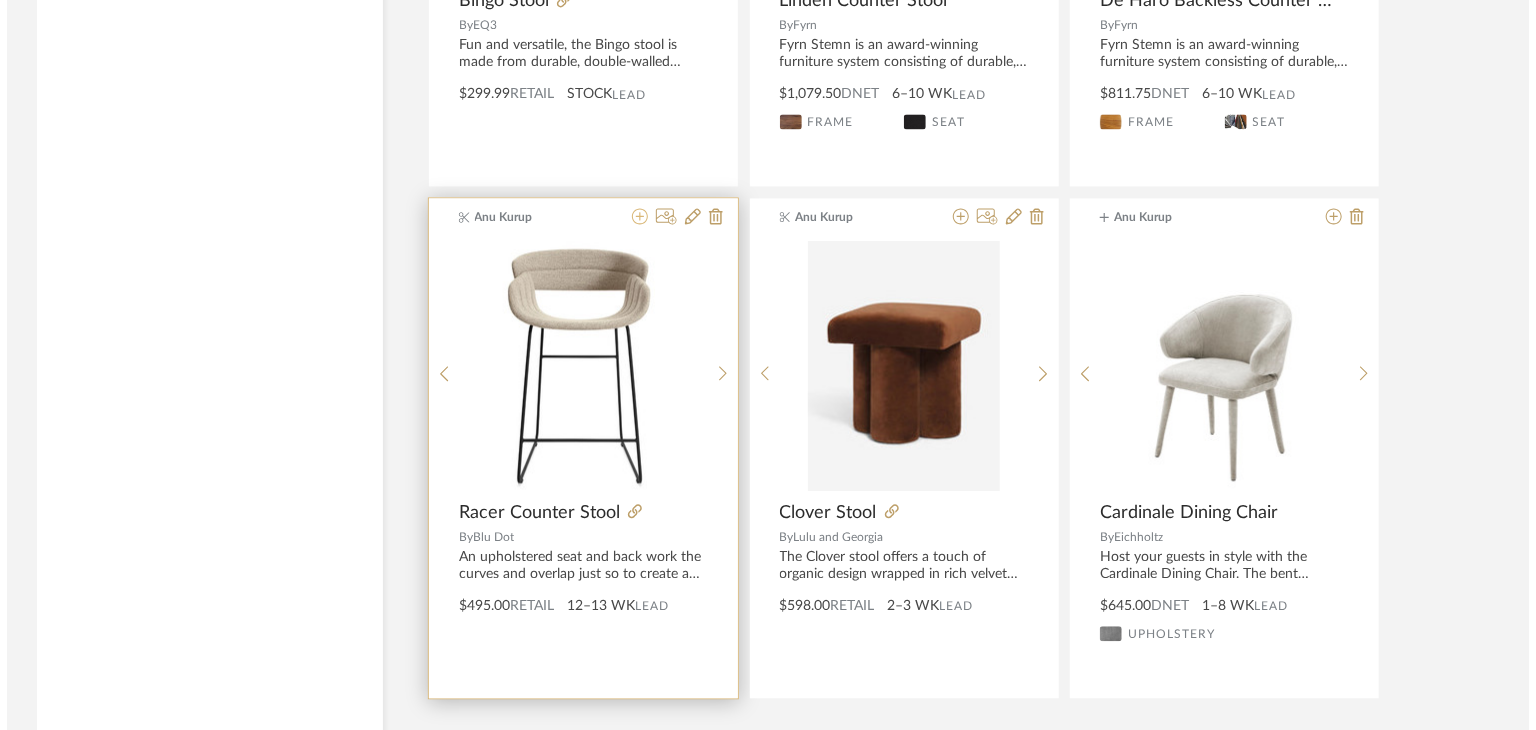 scroll, scrollTop: 0, scrollLeft: 0, axis: both 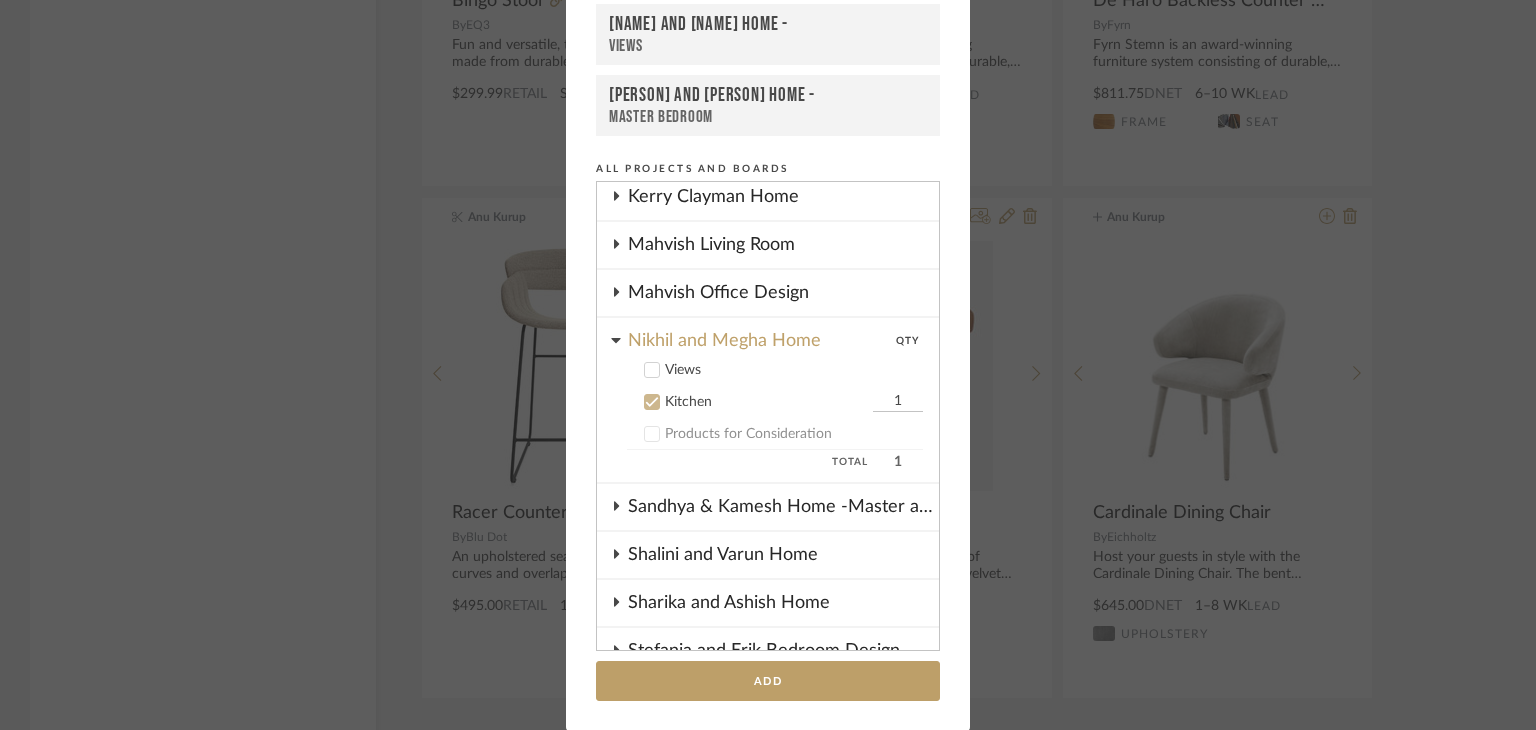 click on "1" at bounding box center [898, 402] 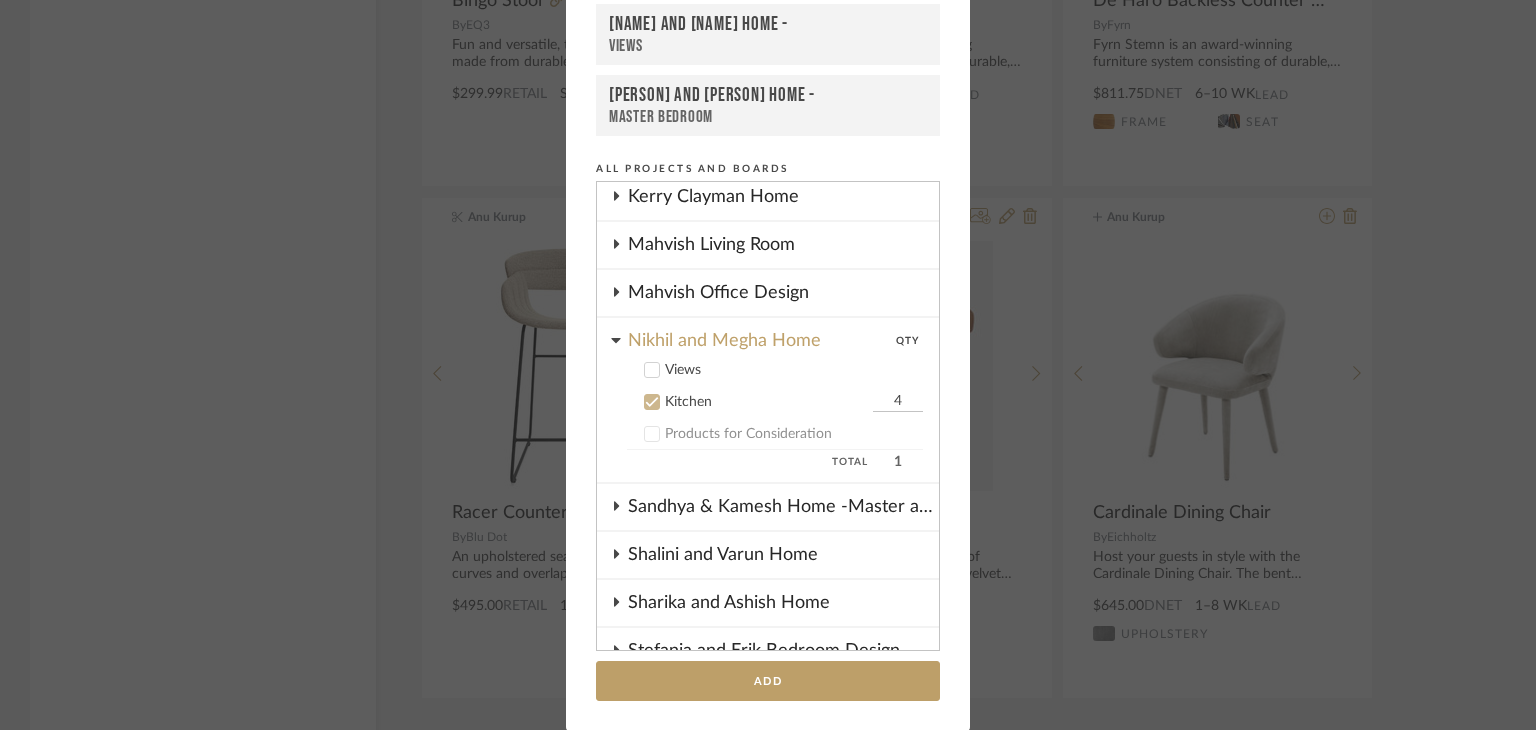 type on "4" 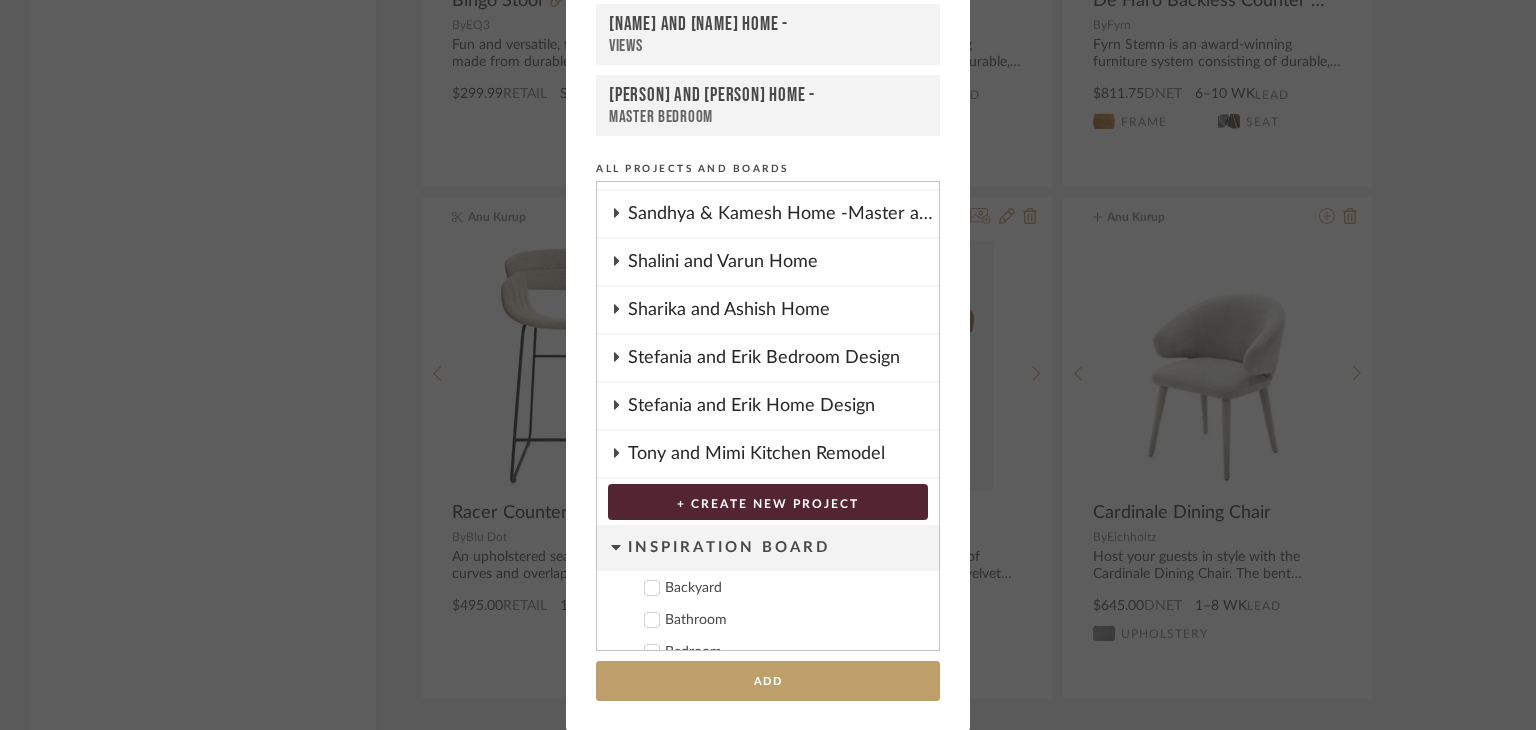 scroll, scrollTop: 498, scrollLeft: 0, axis: vertical 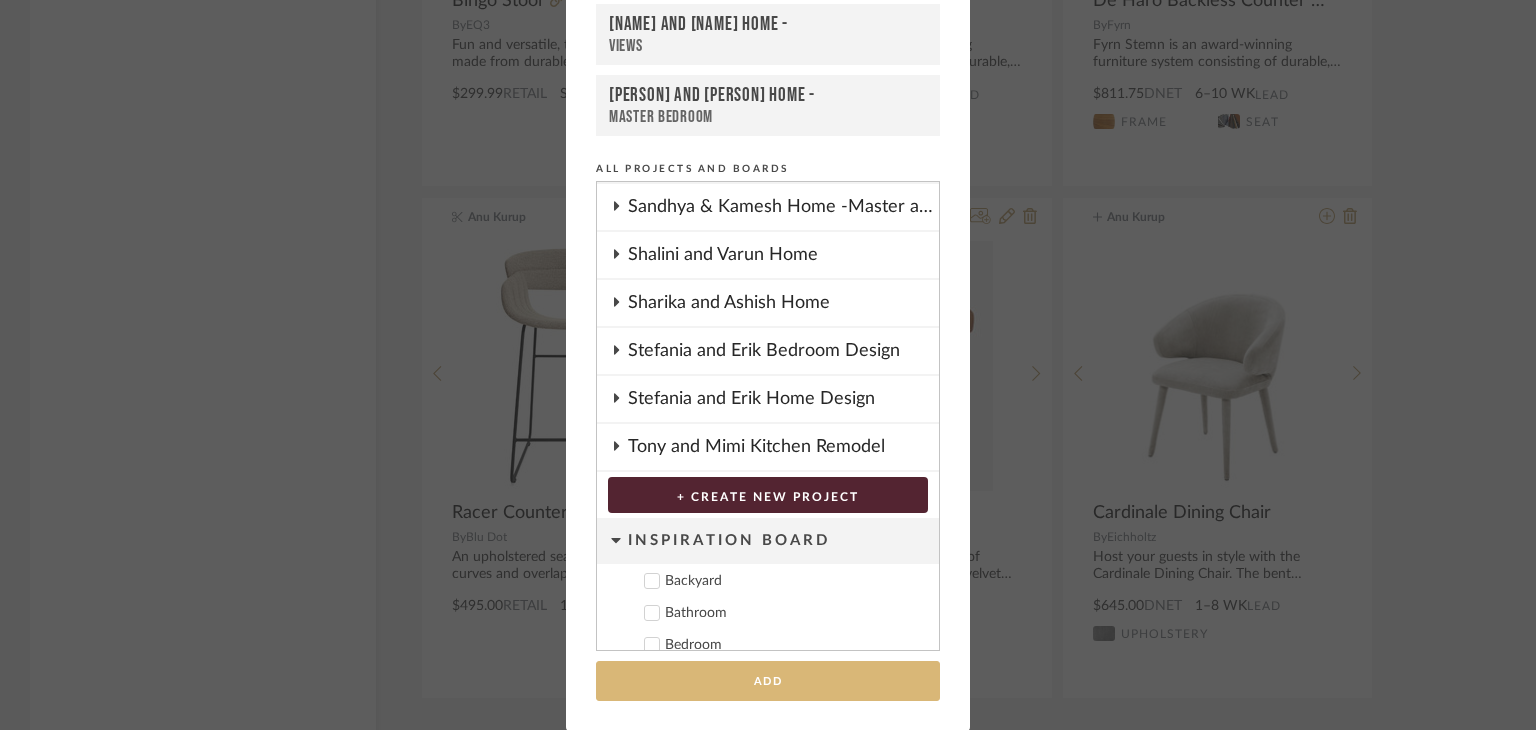 click on "Add" at bounding box center [768, 681] 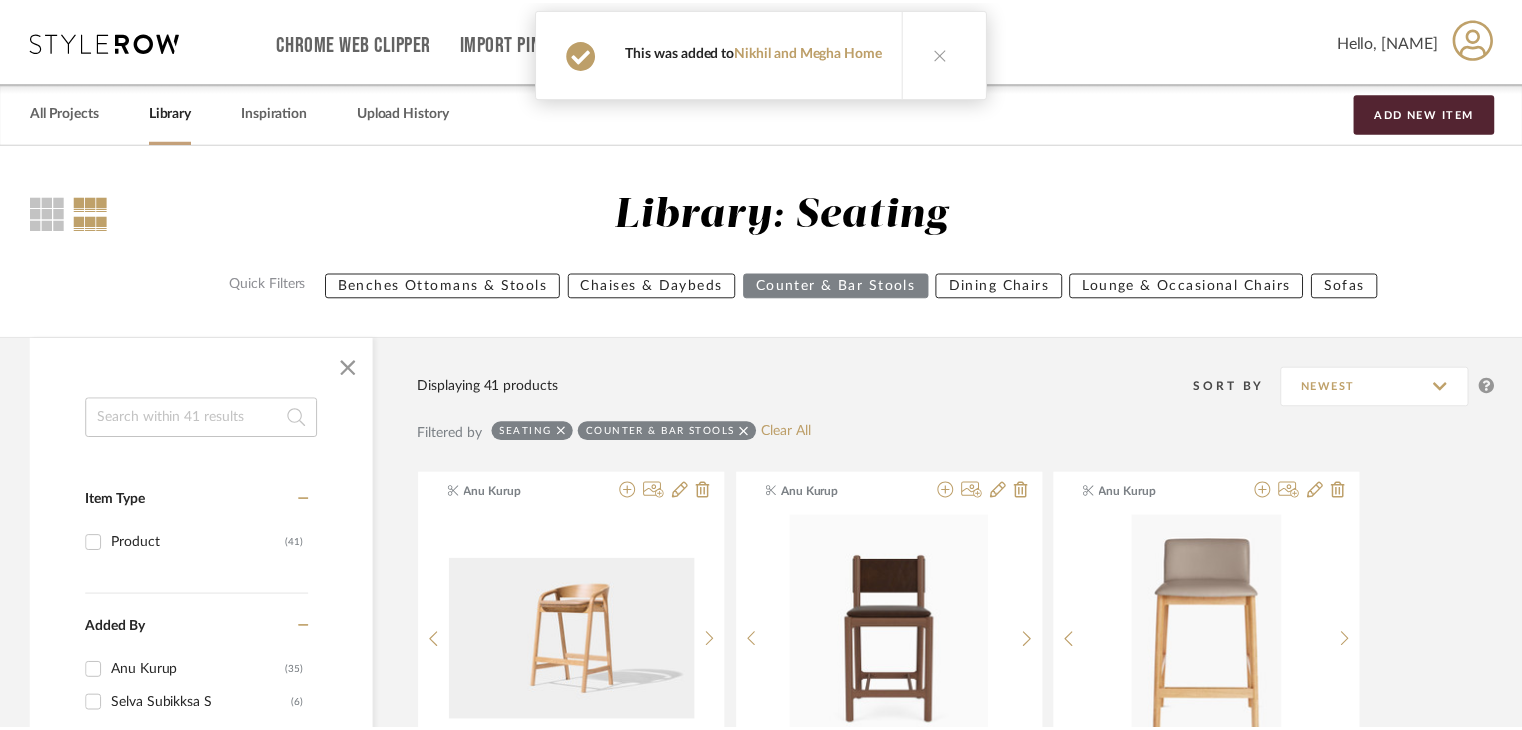 scroll, scrollTop: 5900, scrollLeft: 0, axis: vertical 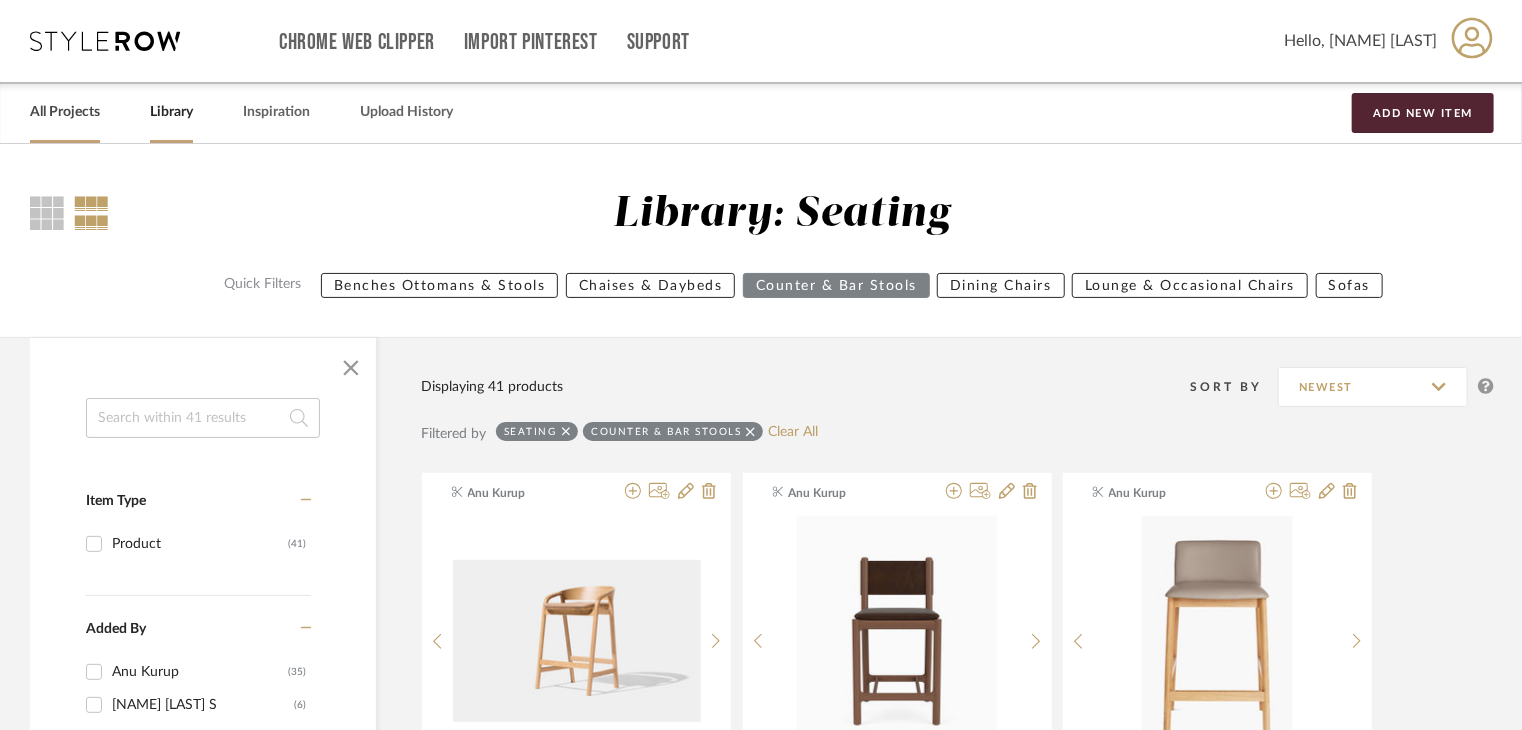 click on "All Projects" at bounding box center (65, 112) 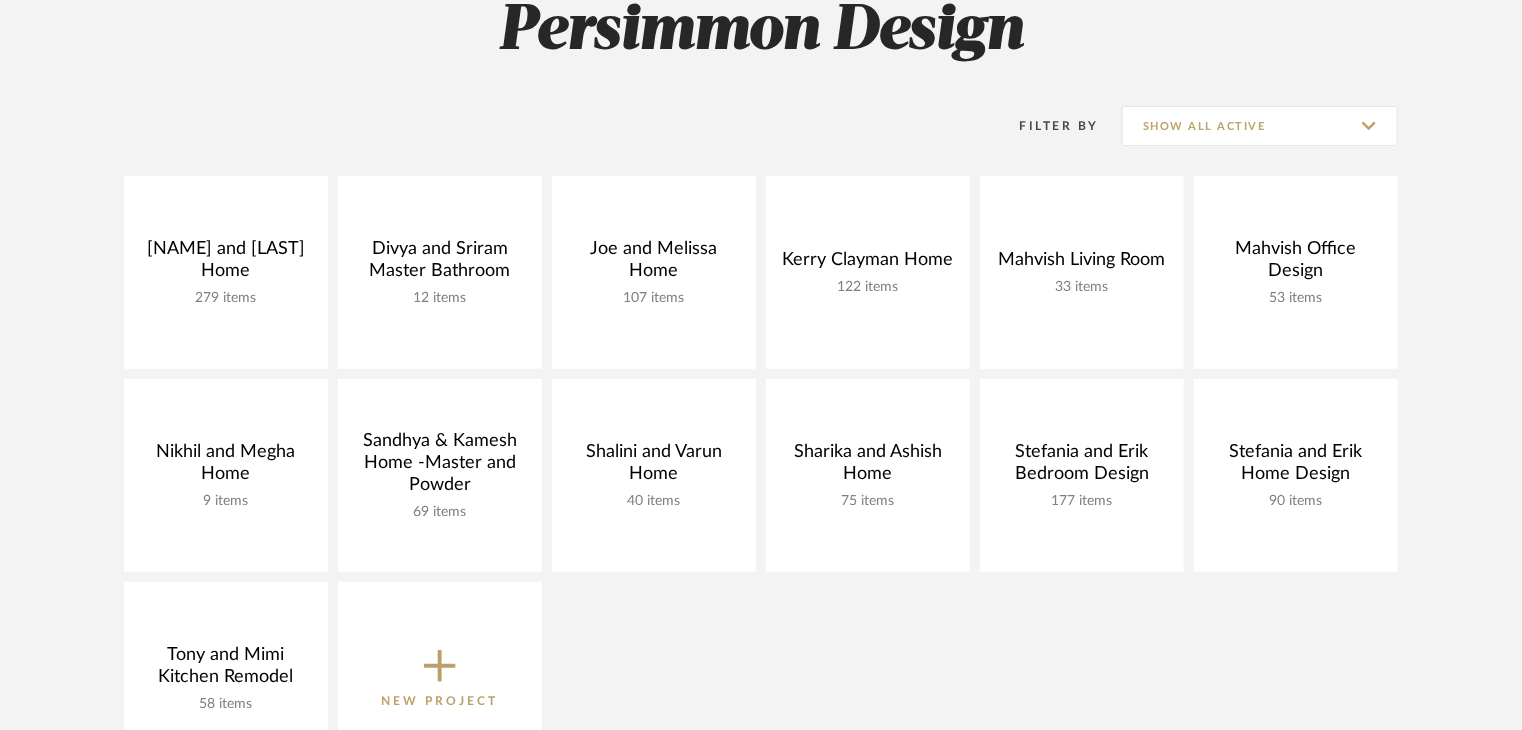 scroll, scrollTop: 300, scrollLeft: 0, axis: vertical 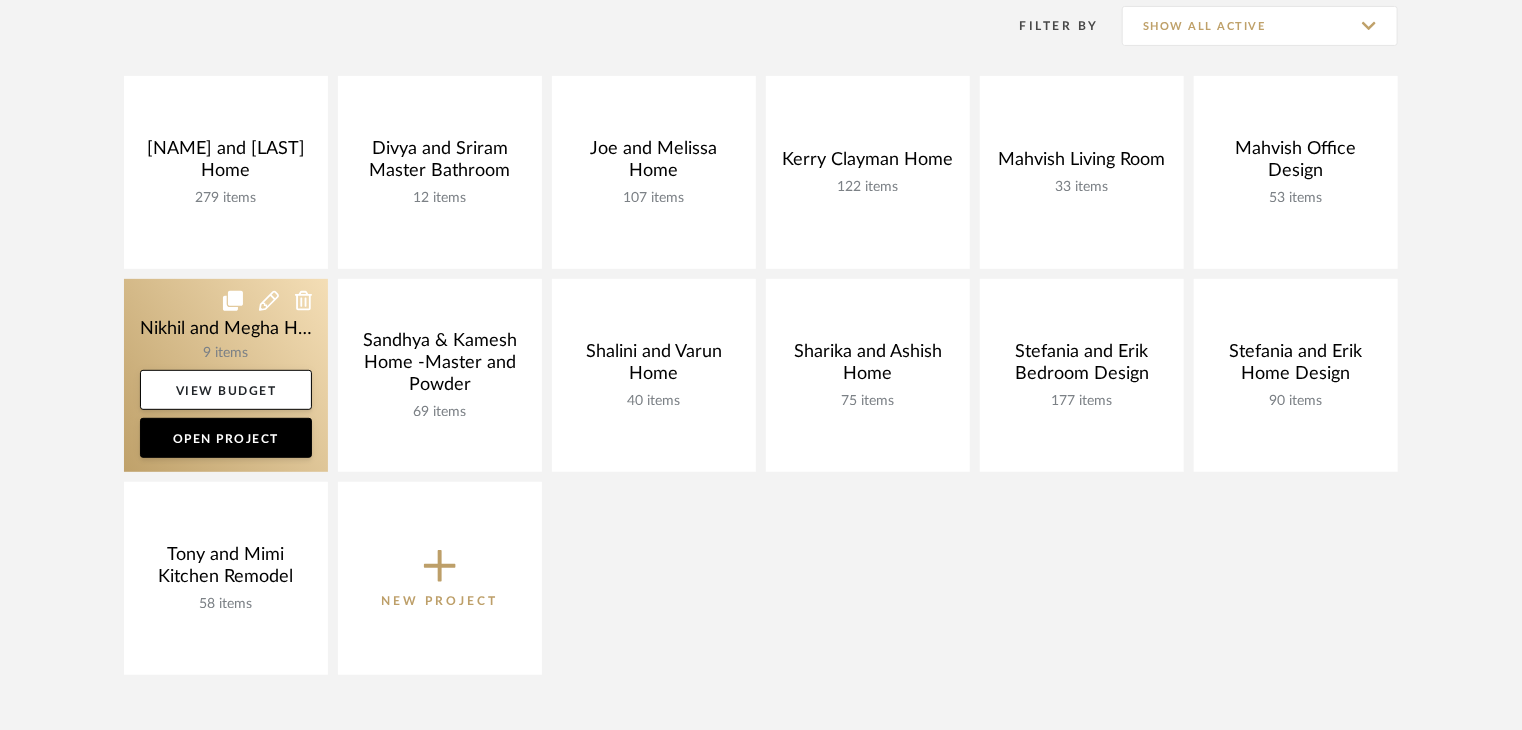 click 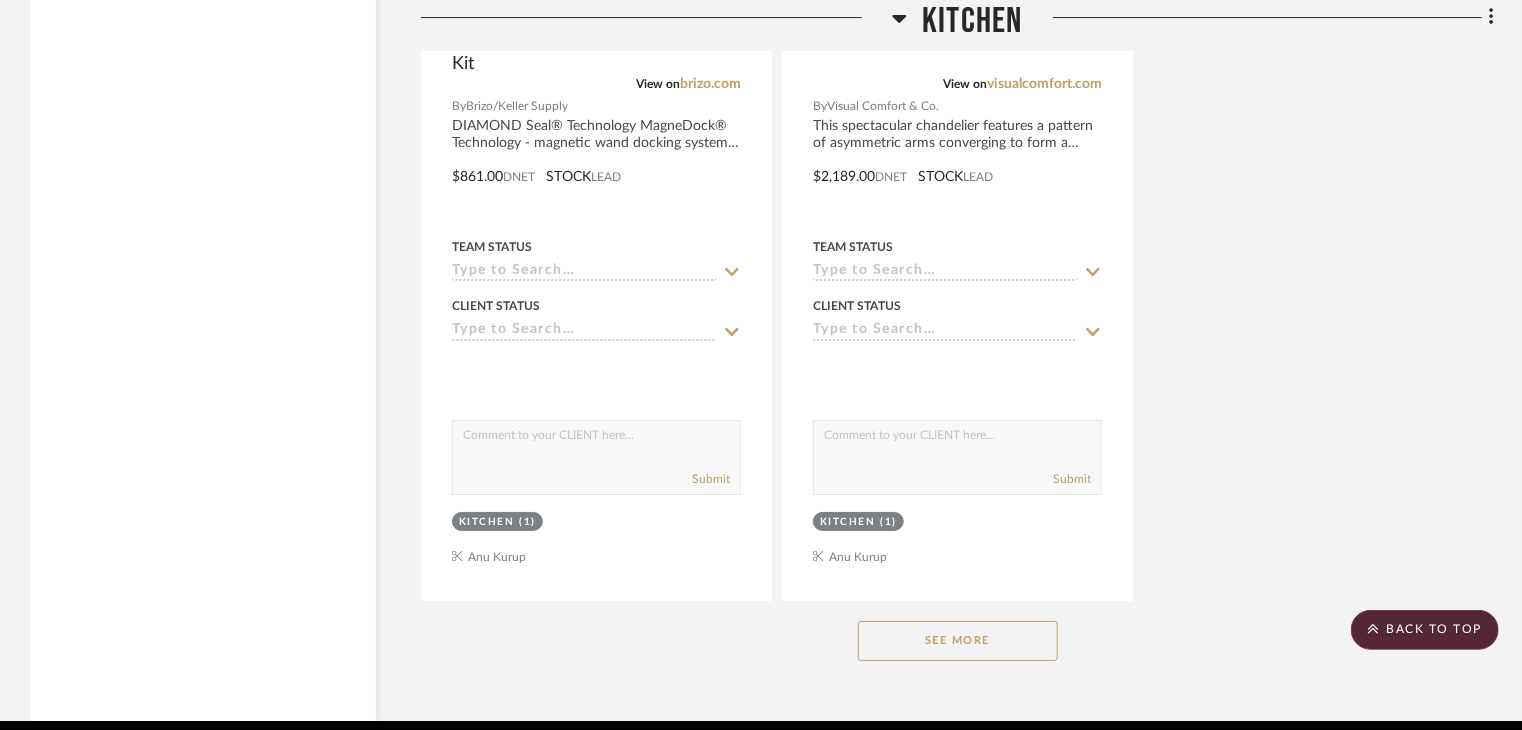 scroll, scrollTop: 3658, scrollLeft: 0, axis: vertical 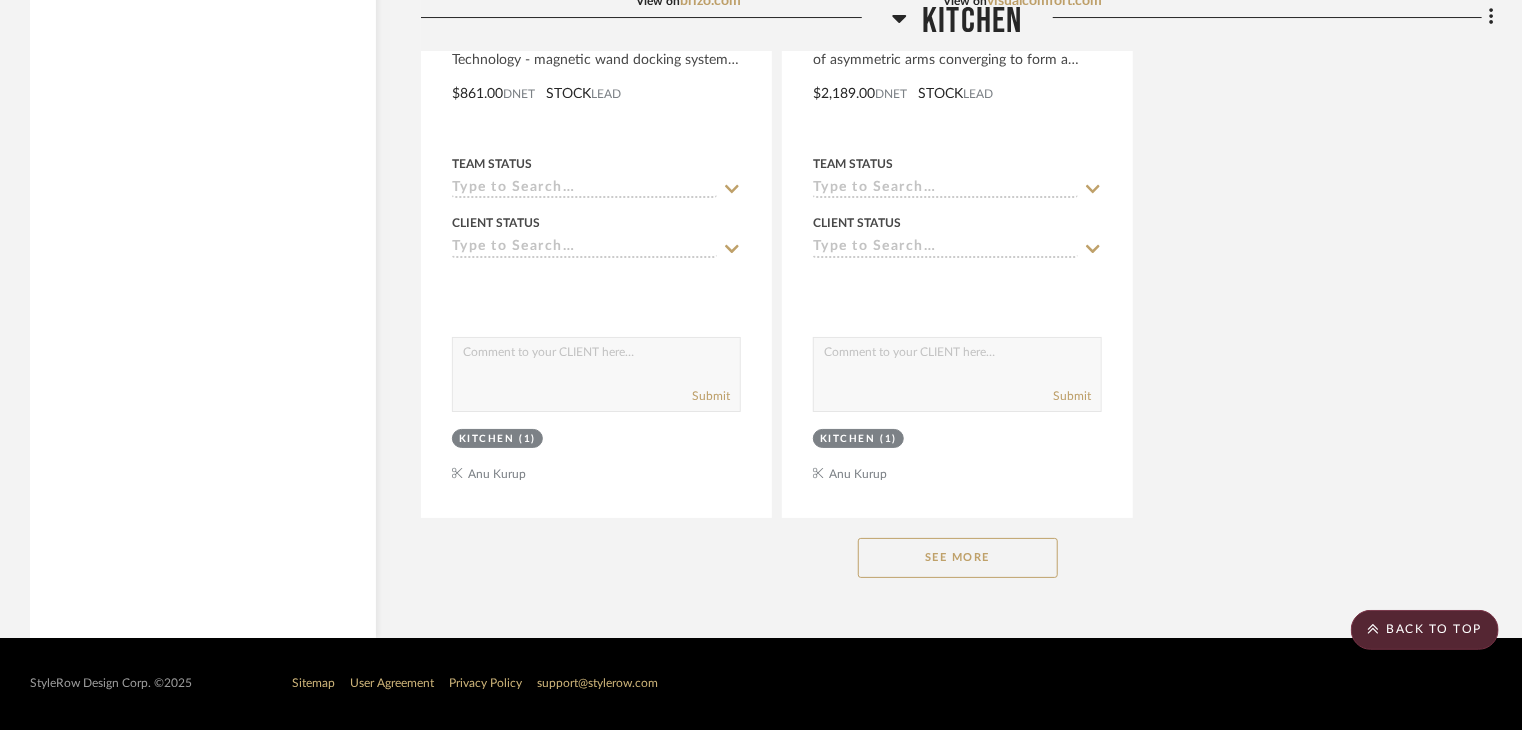 click on "See More" 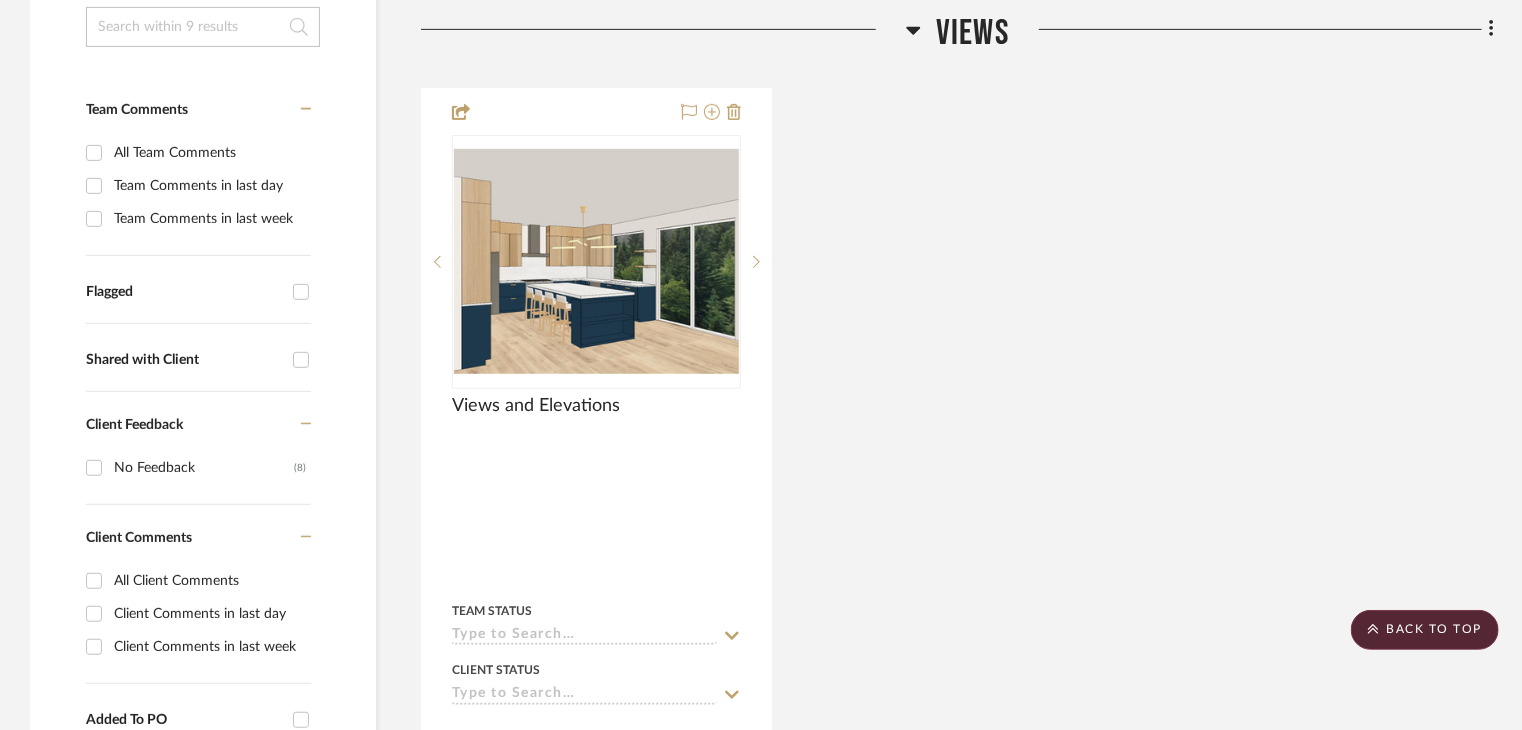 scroll, scrollTop: 0, scrollLeft: 0, axis: both 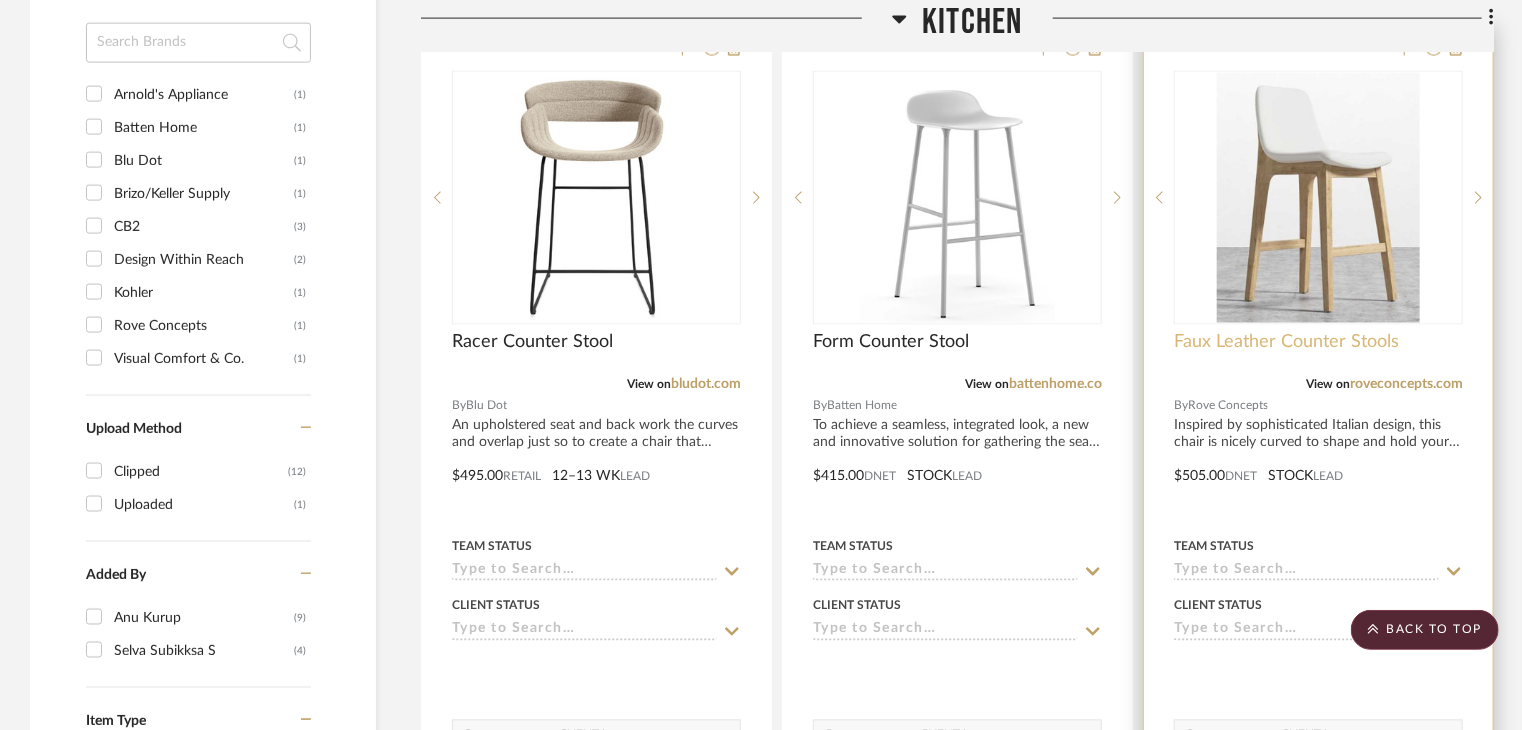 click on "Faux Leather Counter Stools" at bounding box center (1286, 342) 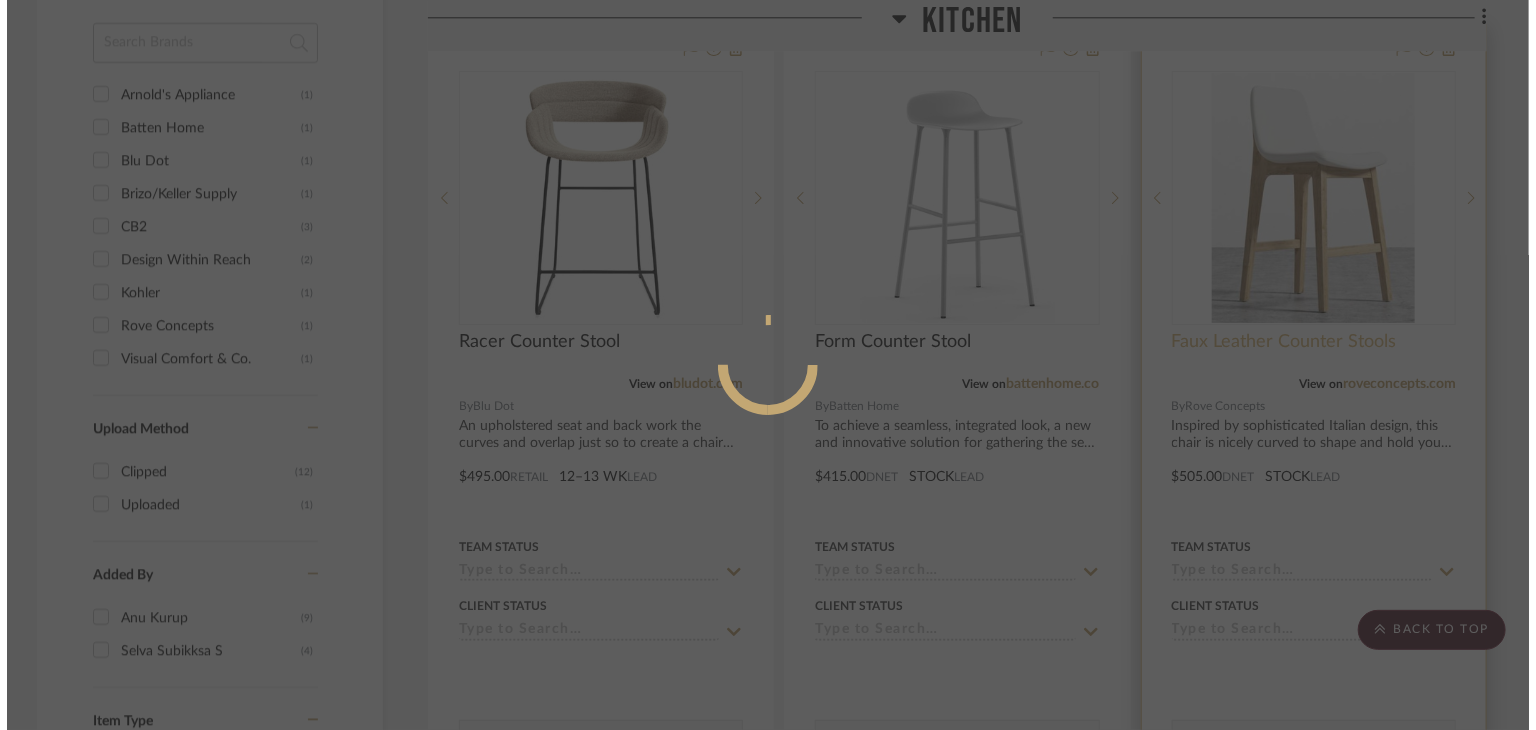 scroll, scrollTop: 0, scrollLeft: 0, axis: both 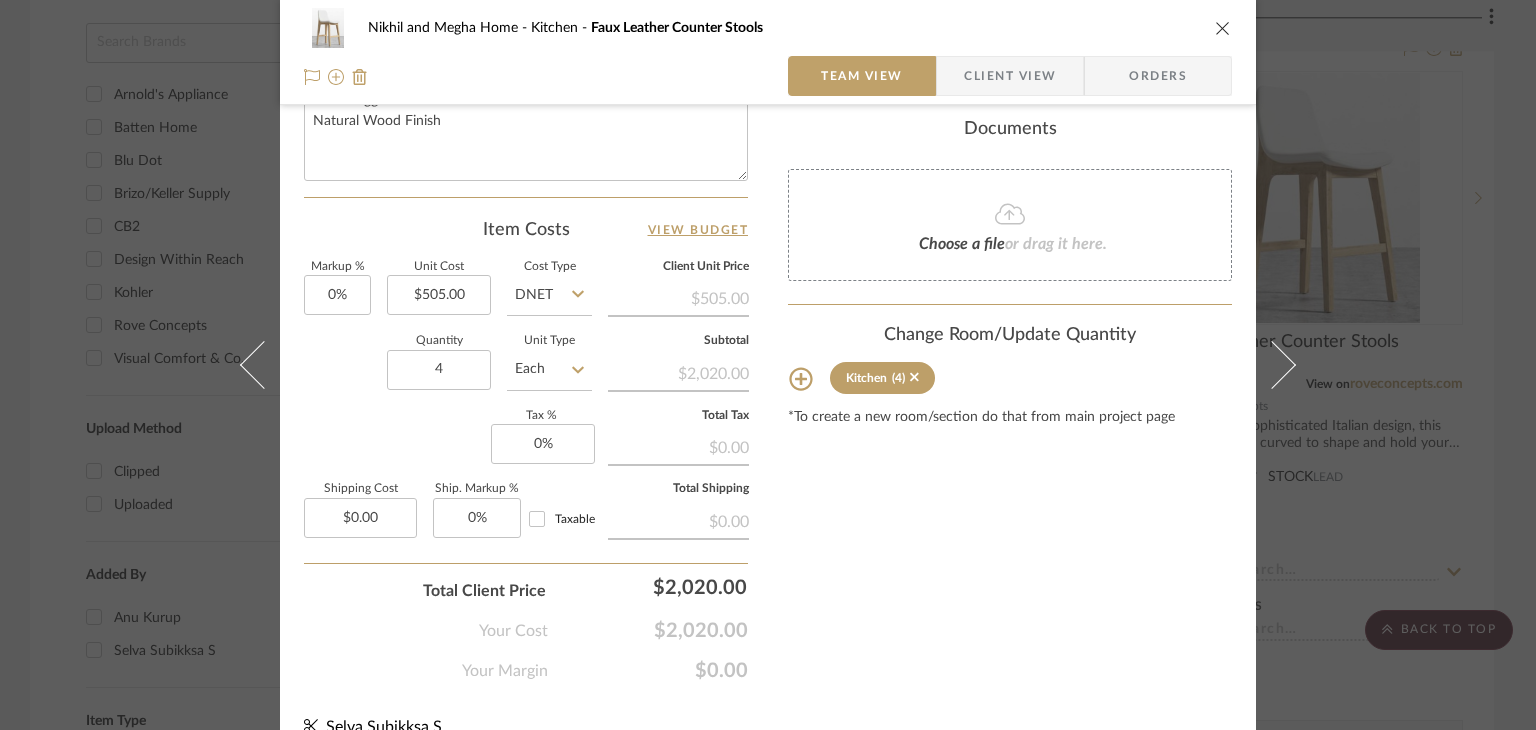 click on "Nikhil and Megha Home Kitchen Faux Leather Counter Stools Team View Client View Orders 1 / 5  Team-Facing Details   Item Name  Faux Leather Counter Stools  Brand  Rove Concepts  Internal Description  Inspired by sophisticated Italian design, this chair is nicely curved to shape and hold your body in natural comfort. Stylishly made with the choice of fabric or vegan leather upholstery, these sustainable materials makes Aubrey animal friendly and more durable than the average chair.  Dimensions  18" wide x 19" deep x 37" tall  Product Specifications  Trento Eggshell
Natural Wood Finish  Item Costs   View Budget   Markup %  0%  Unit Cost  $505.00  Cost Type  DNET  Client Unit Price   $505.00   Quantity  4  Unit Type  Each  Subtotal   $2,020.00   Tax %  0%  Total Tax   $0.00   Shipping Cost  $0.00  Ship. Markup %  0% Taxable  Total Shipping   $0.00  Total Client Price  $2,020.00  Your Cost  $2,020.00  Your Margin  $0.00  Content here copies to Client View - confirm visibility there.  Show in Client Dashboard  (4)" at bounding box center (768, 365) 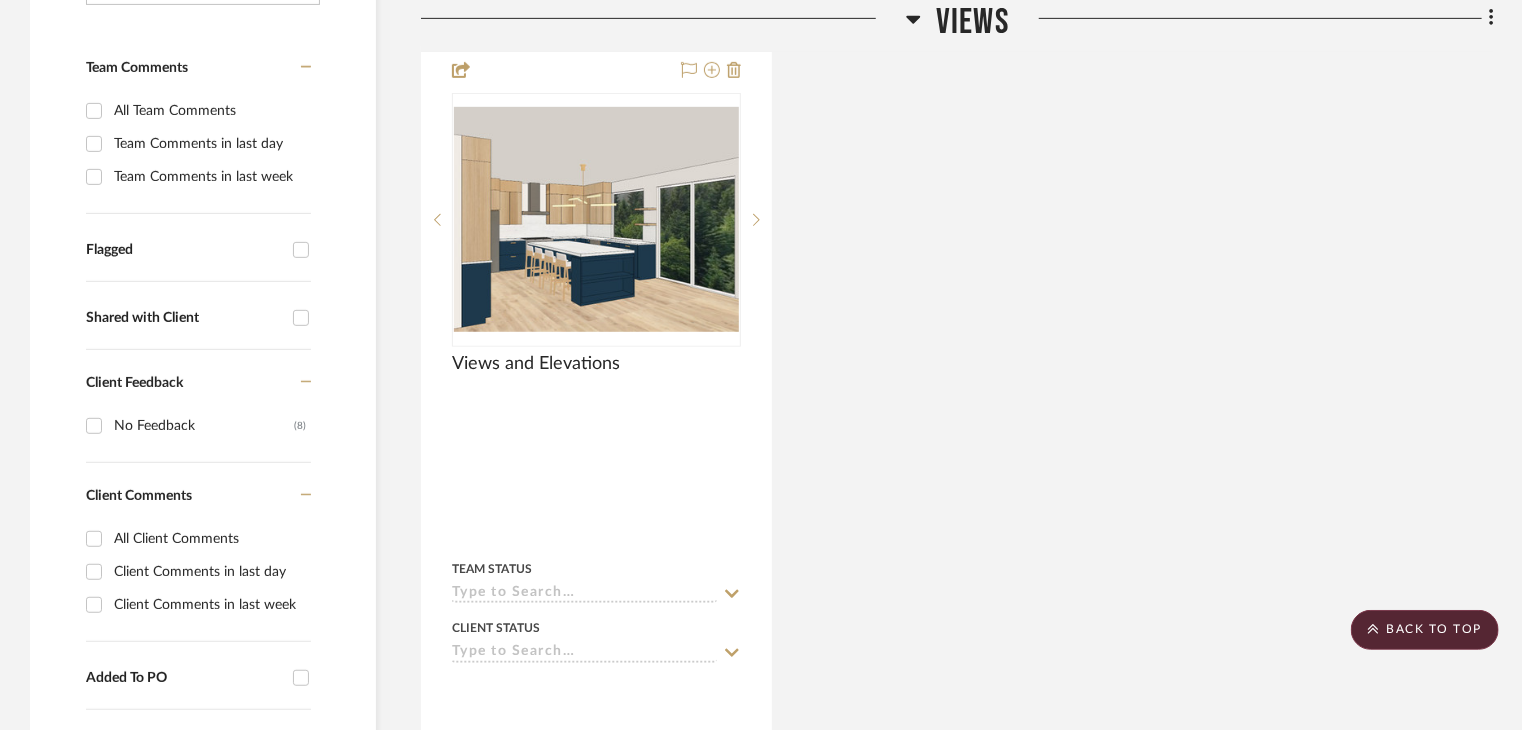 scroll, scrollTop: 500, scrollLeft: 0, axis: vertical 